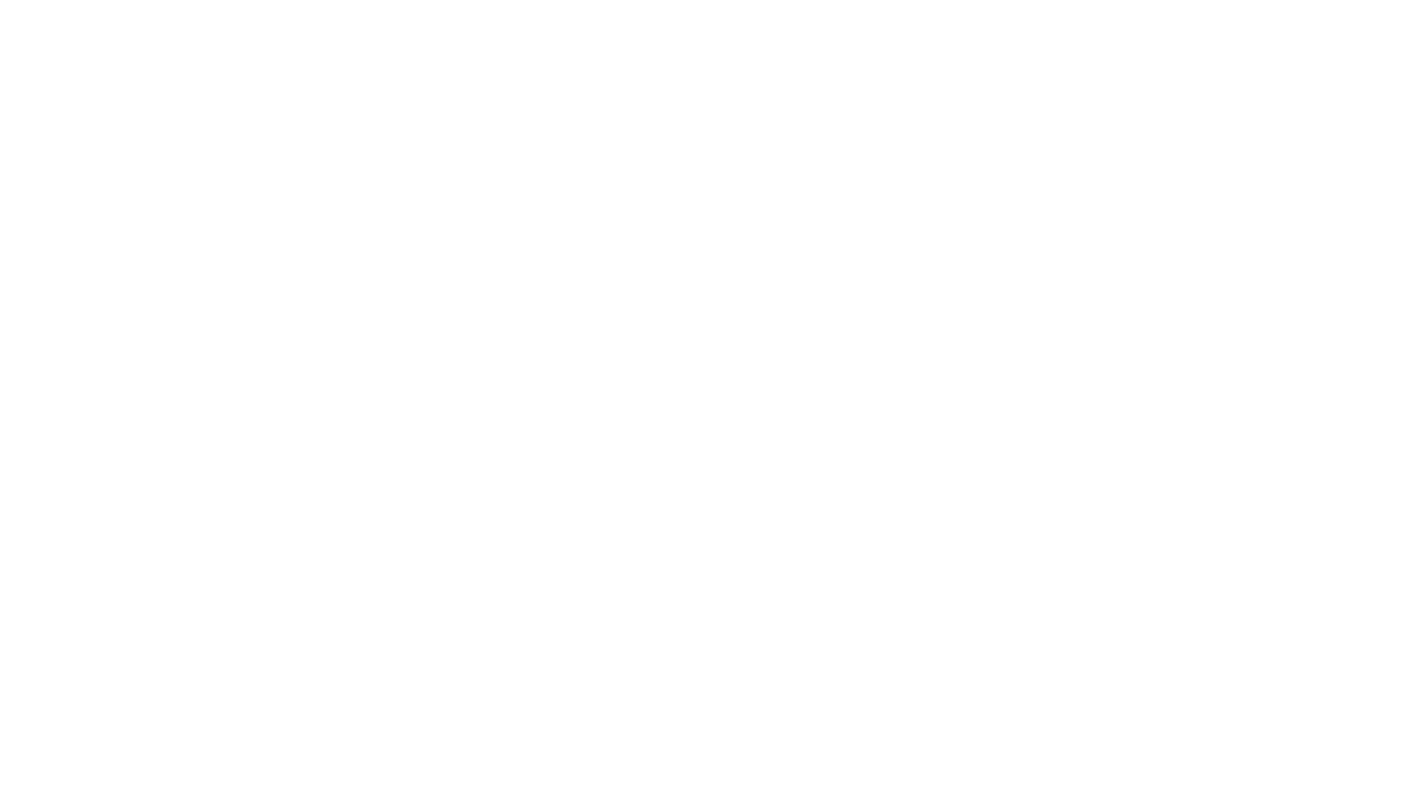 scroll, scrollTop: 0, scrollLeft: 0, axis: both 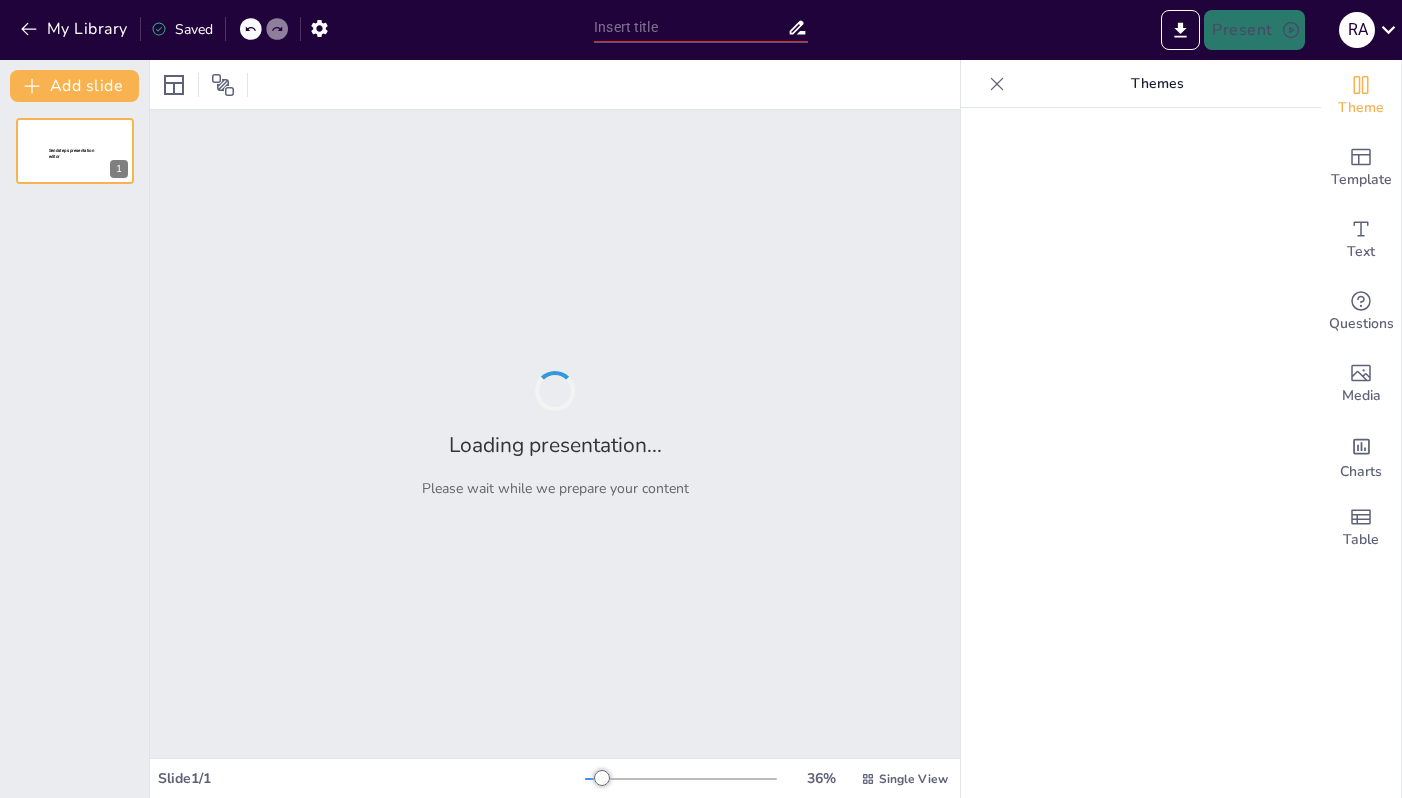 type on "Energías Renovables: El Futuro Sostenible del Planeta" 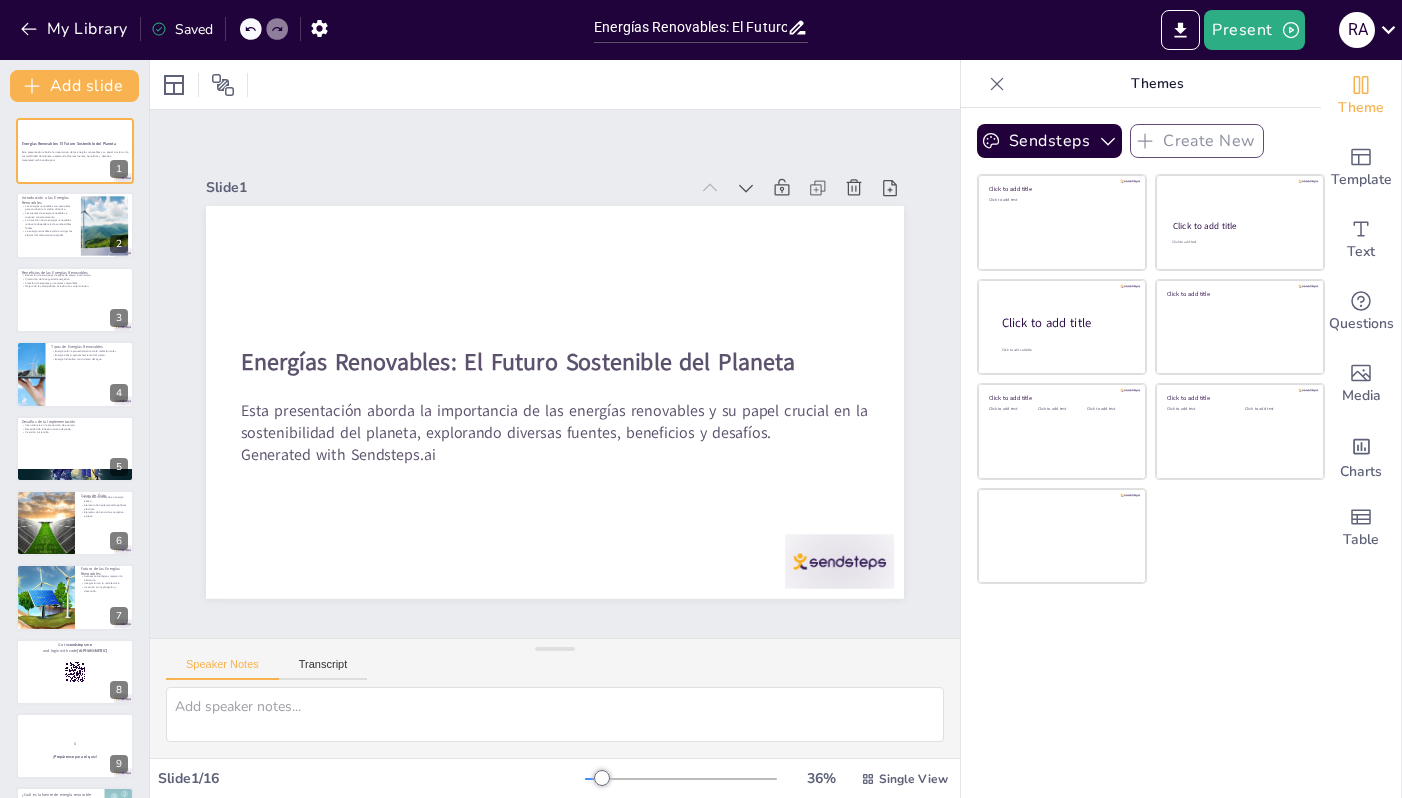 checkbox on "true" 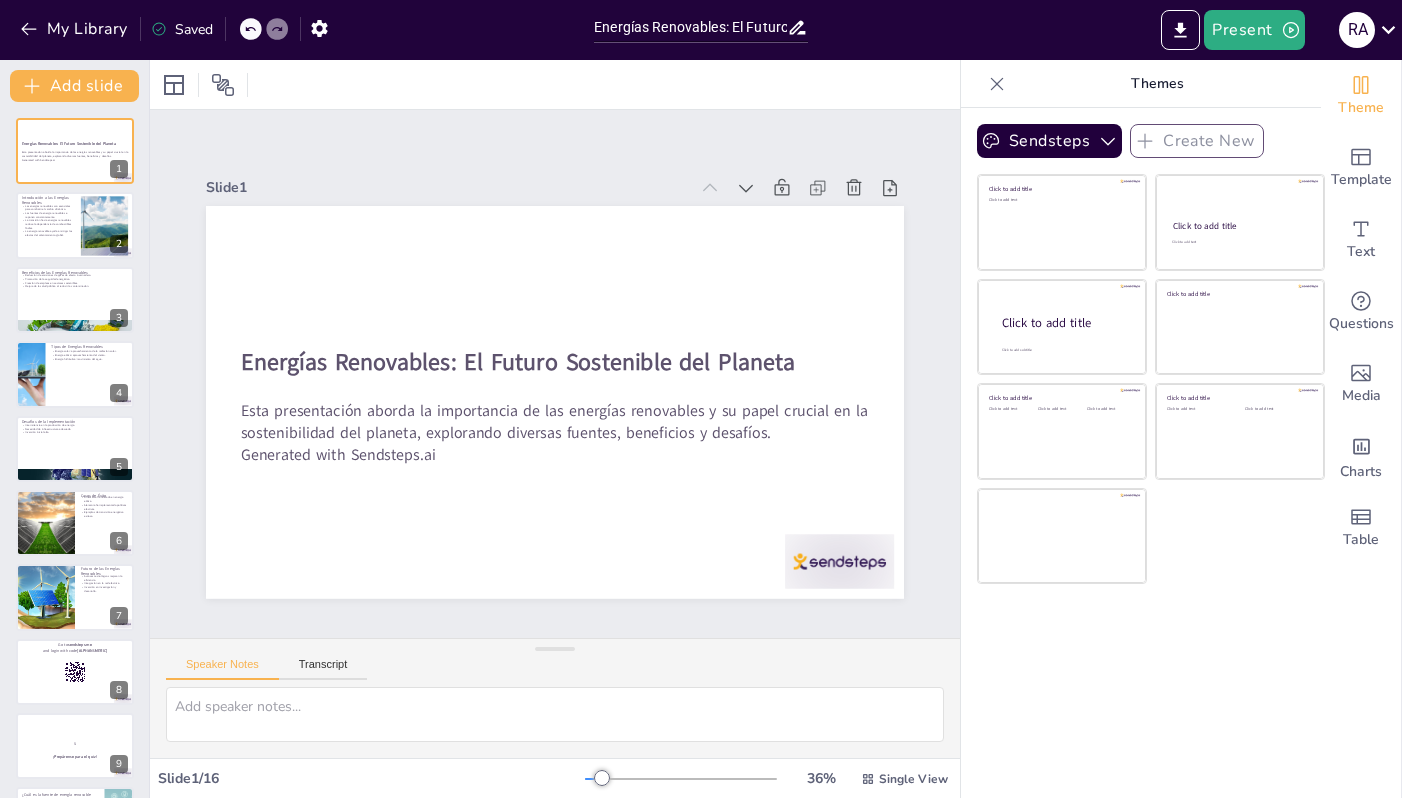 checkbox on "true" 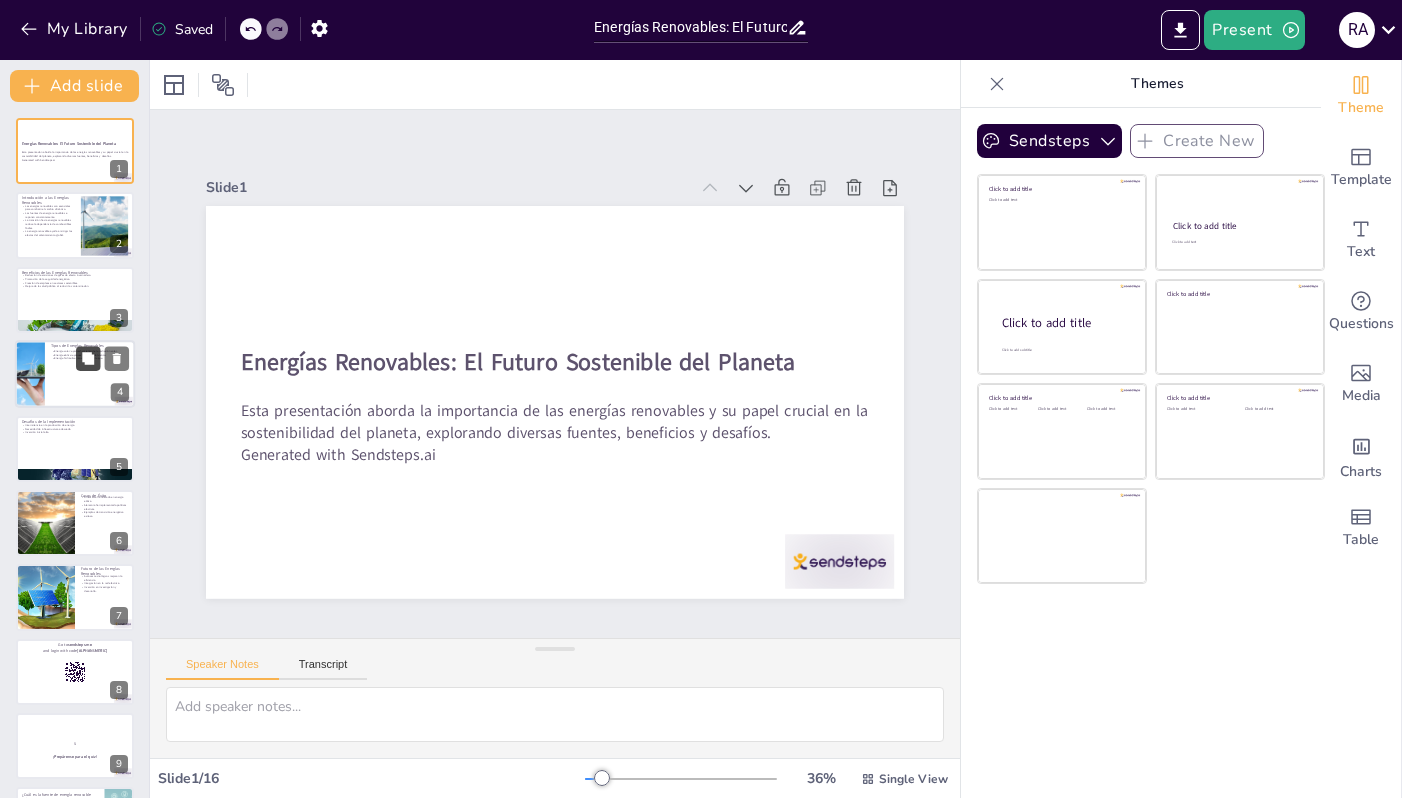 checkbox on "true" 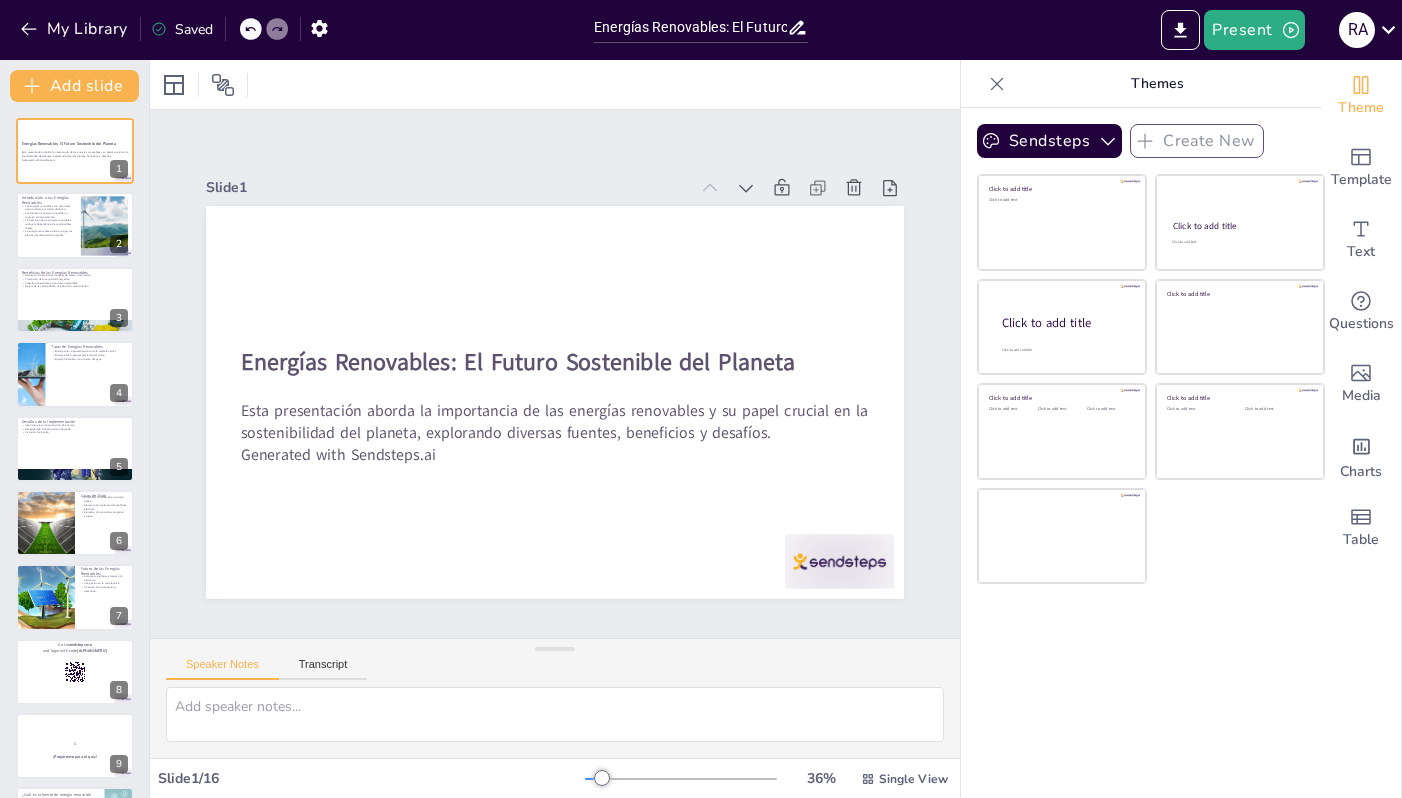 checkbox on "true" 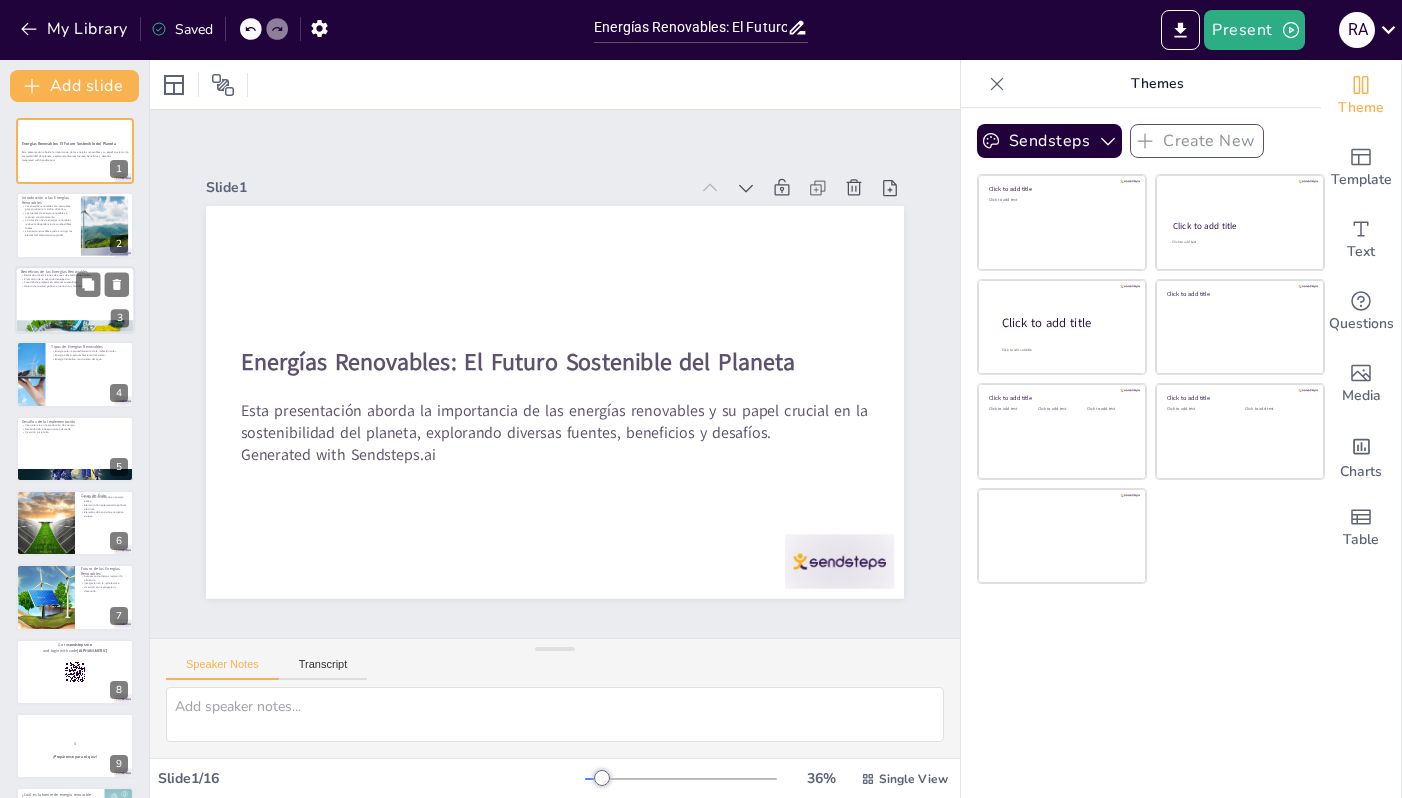 checkbox on "true" 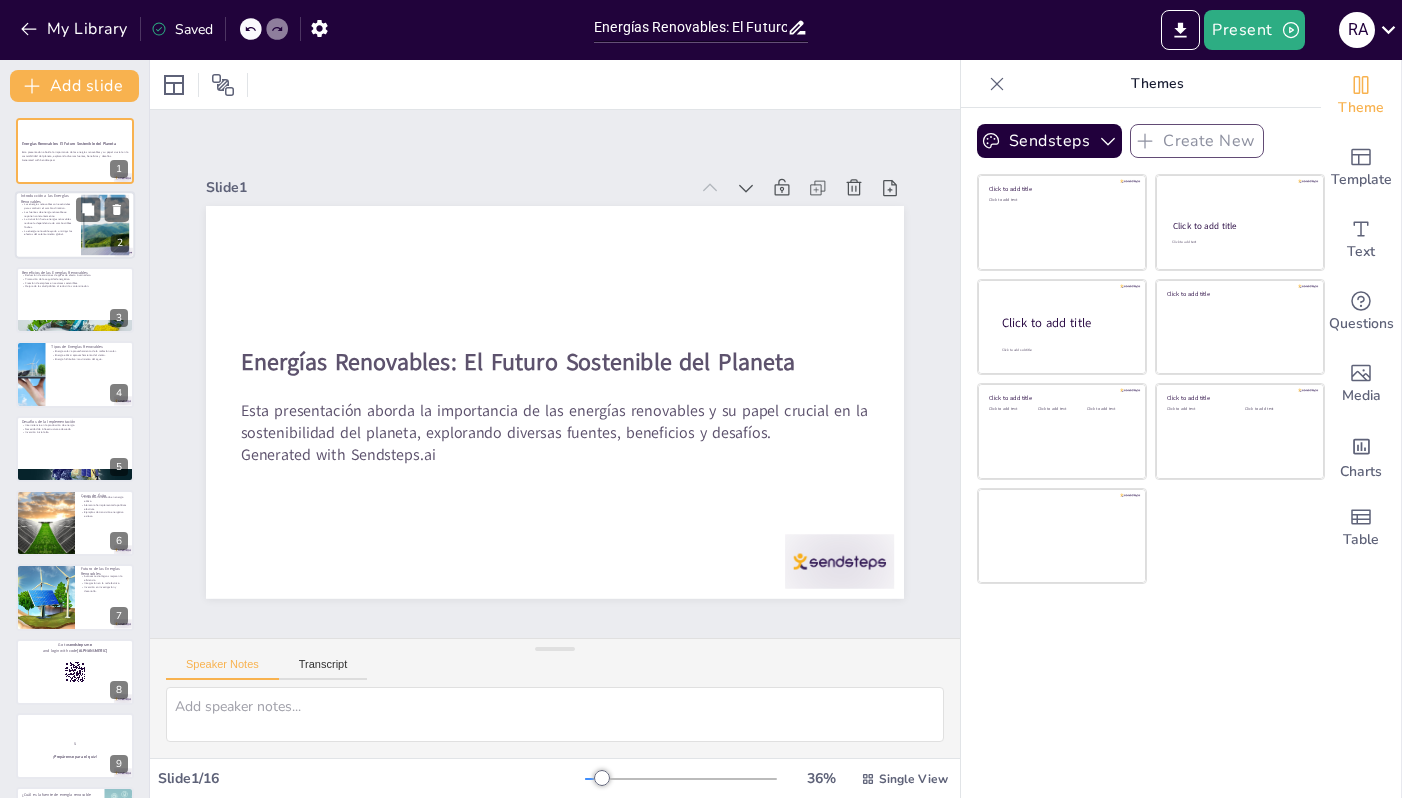 checkbox on "true" 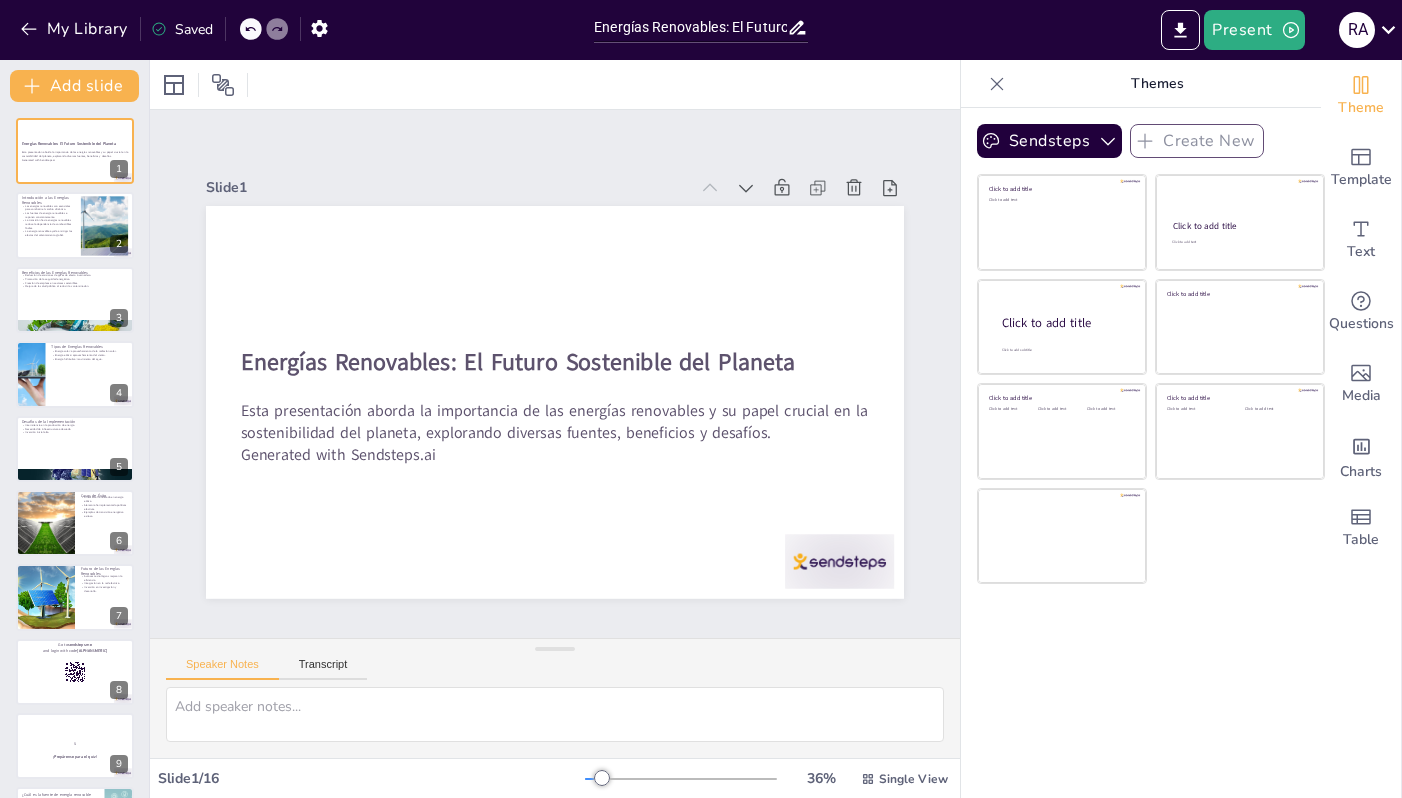 checkbox on "true" 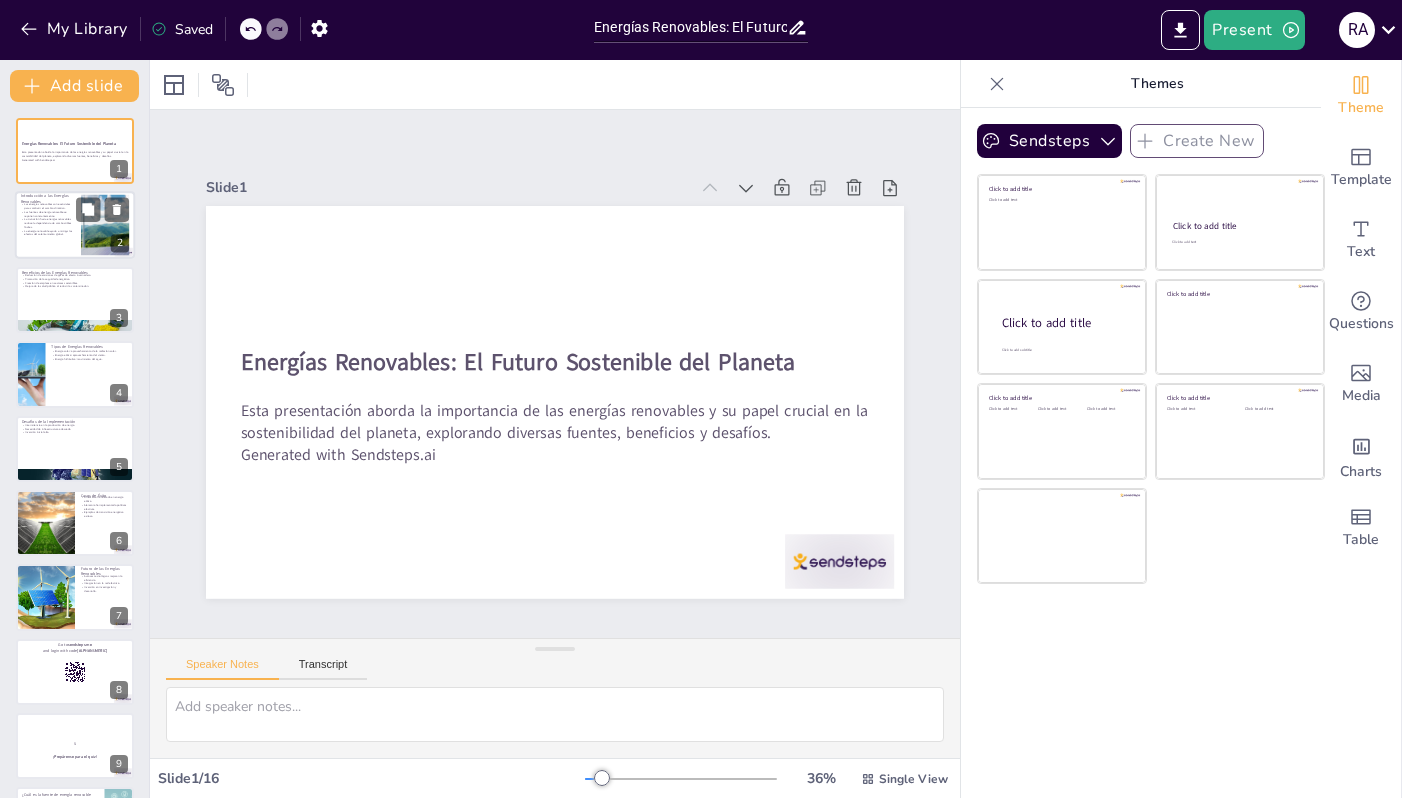 checkbox on "true" 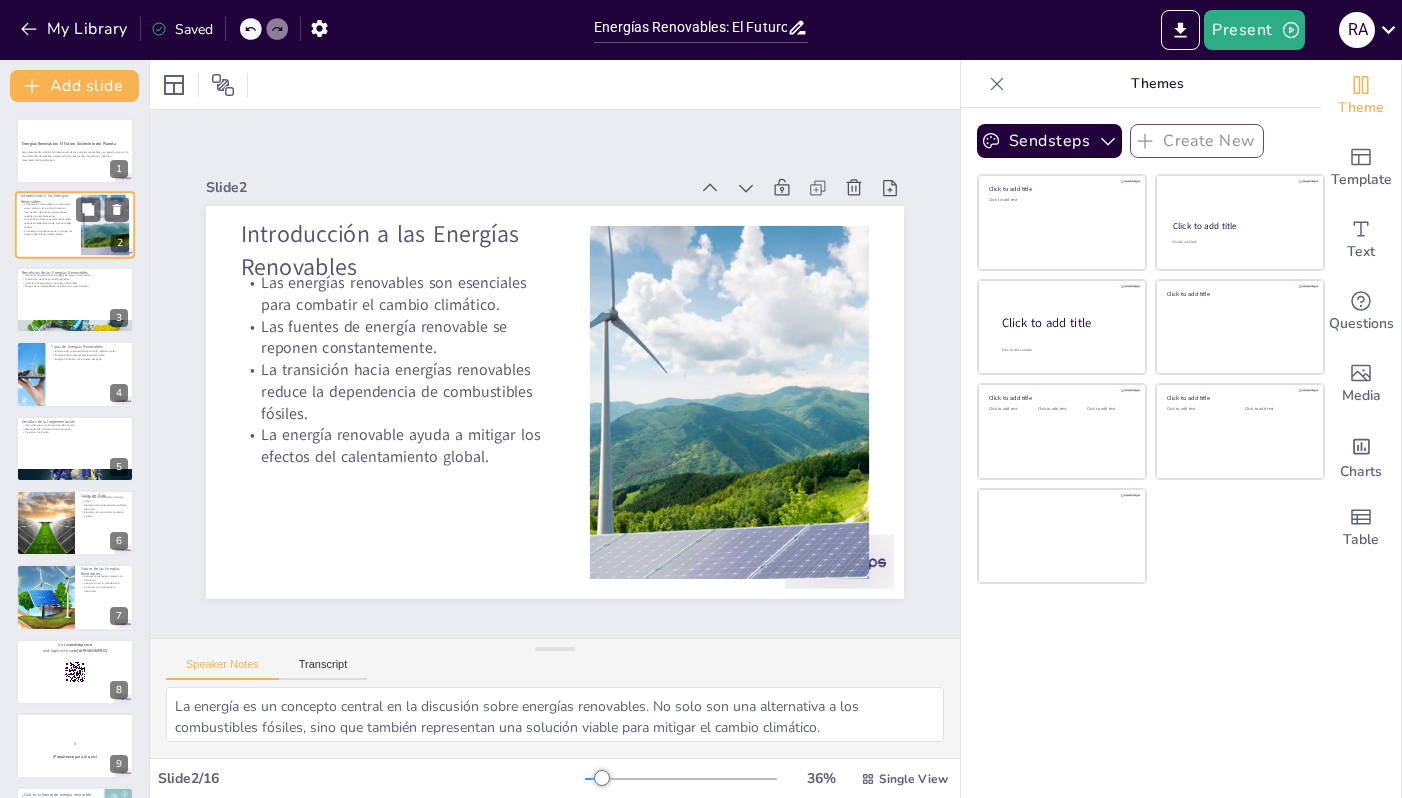 checkbox on "true" 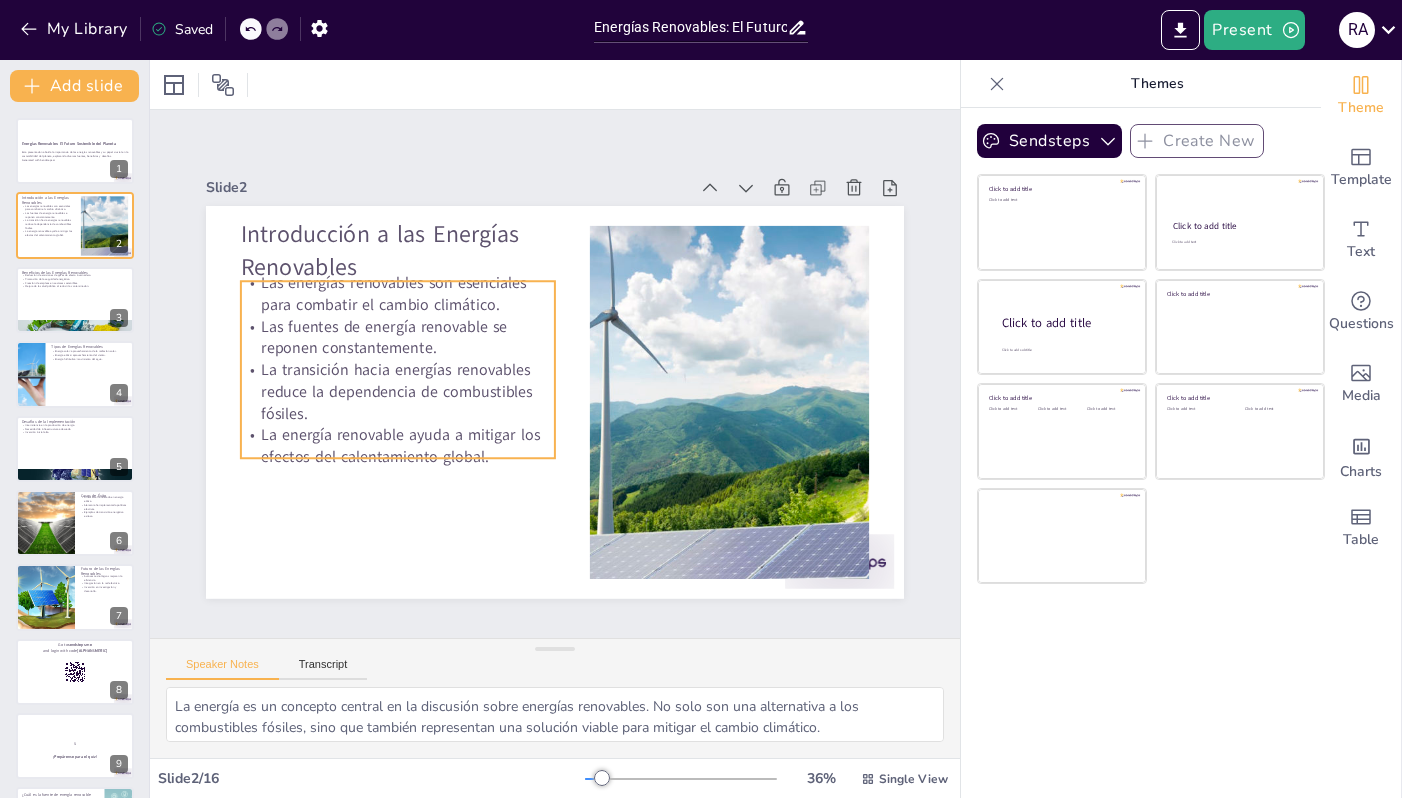 checkbox on "true" 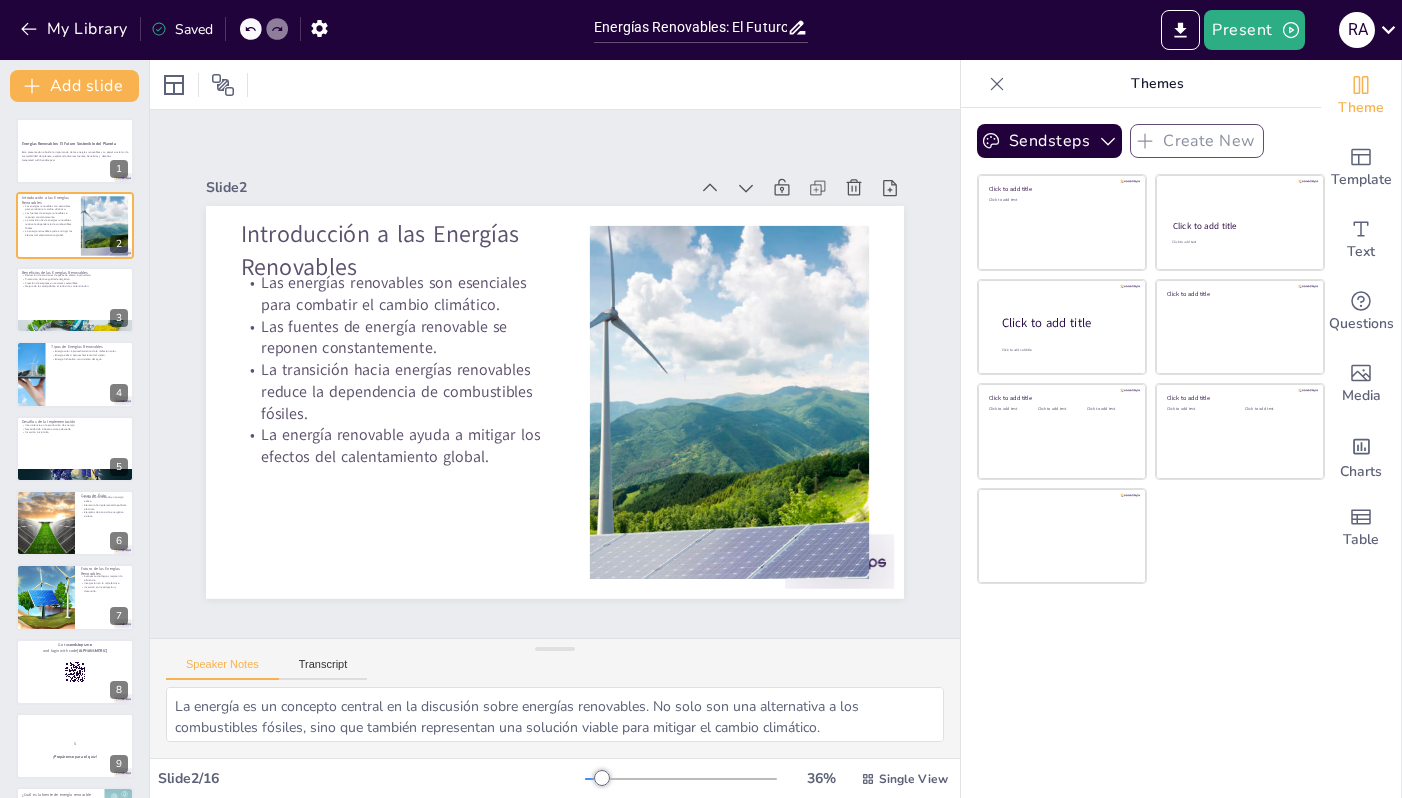 checkbox on "true" 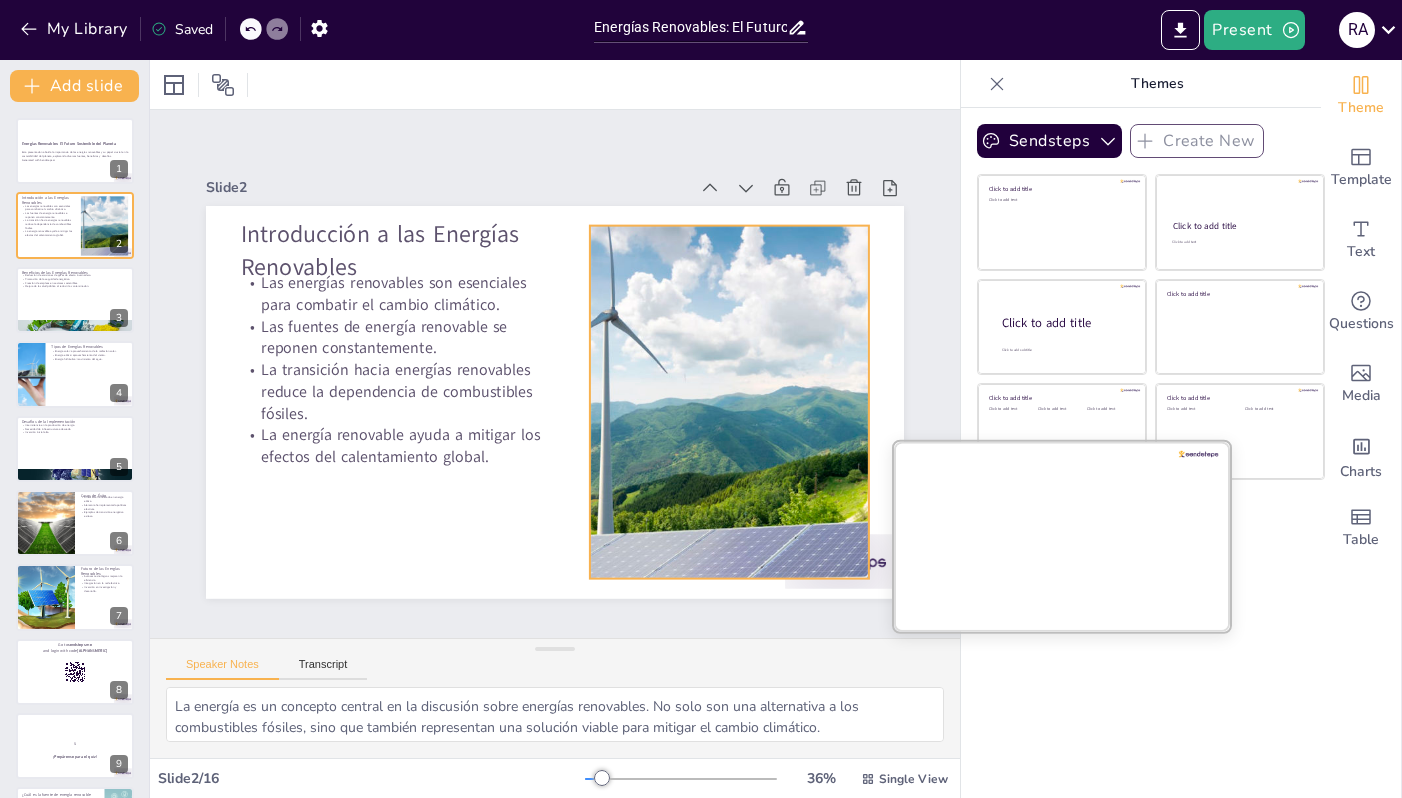 checkbox on "true" 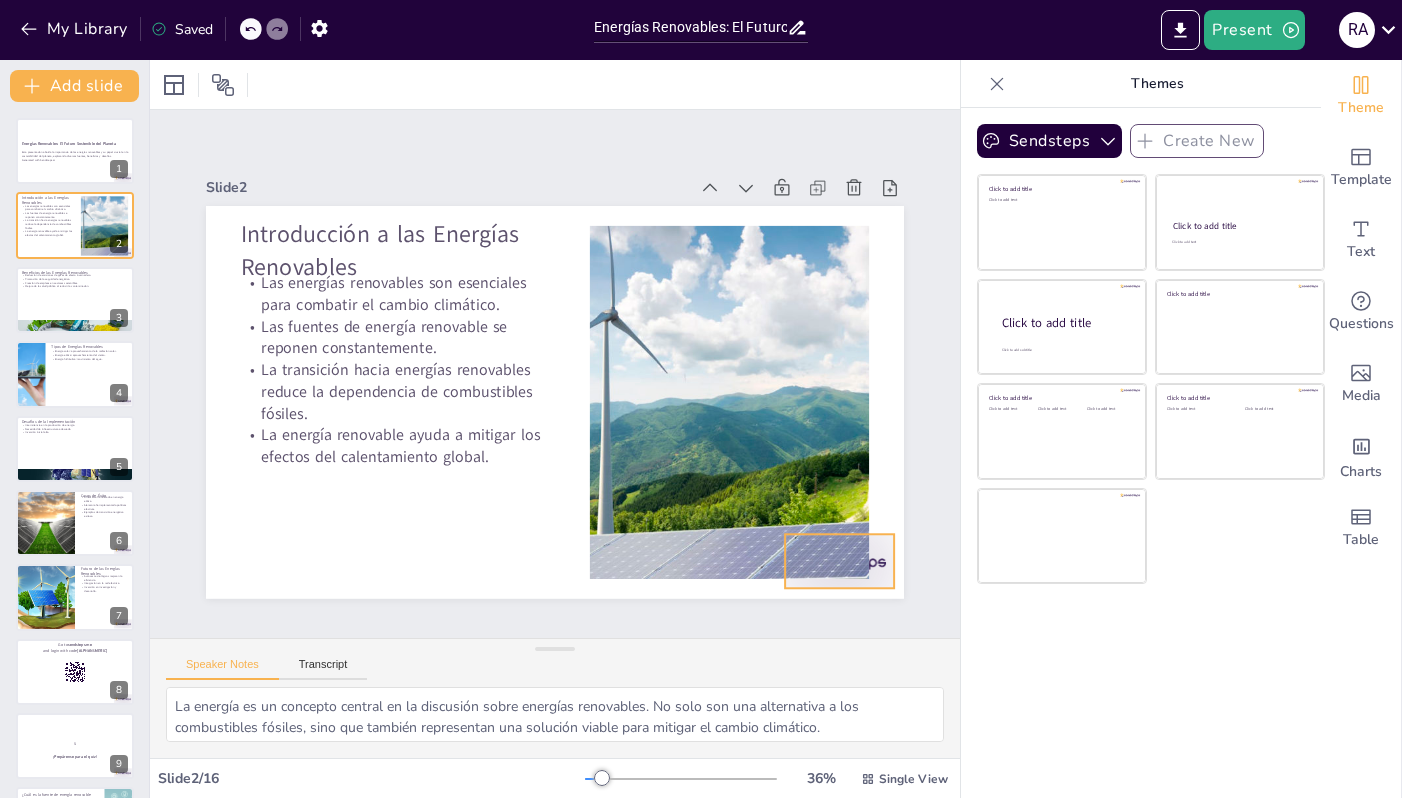 checkbox on "true" 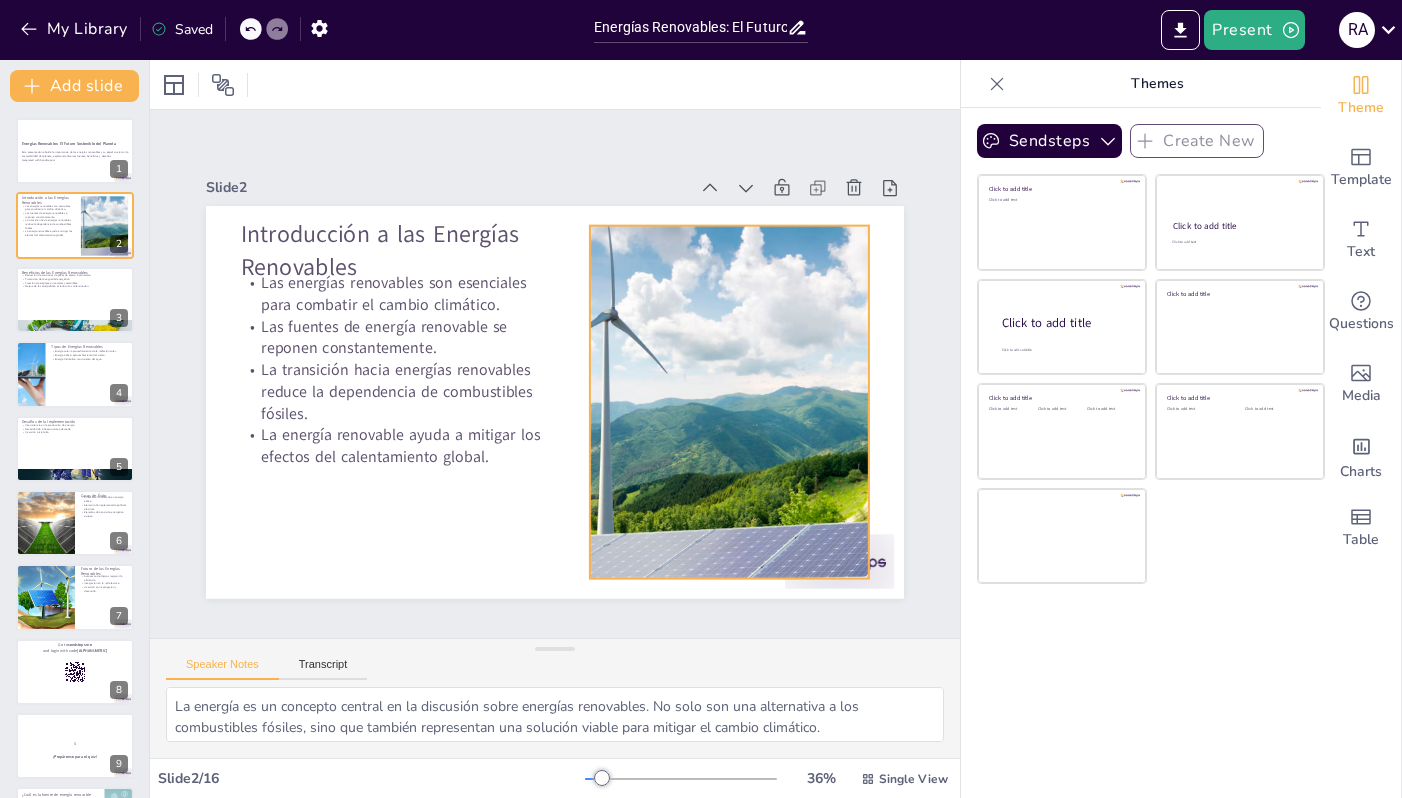 checkbox on "true" 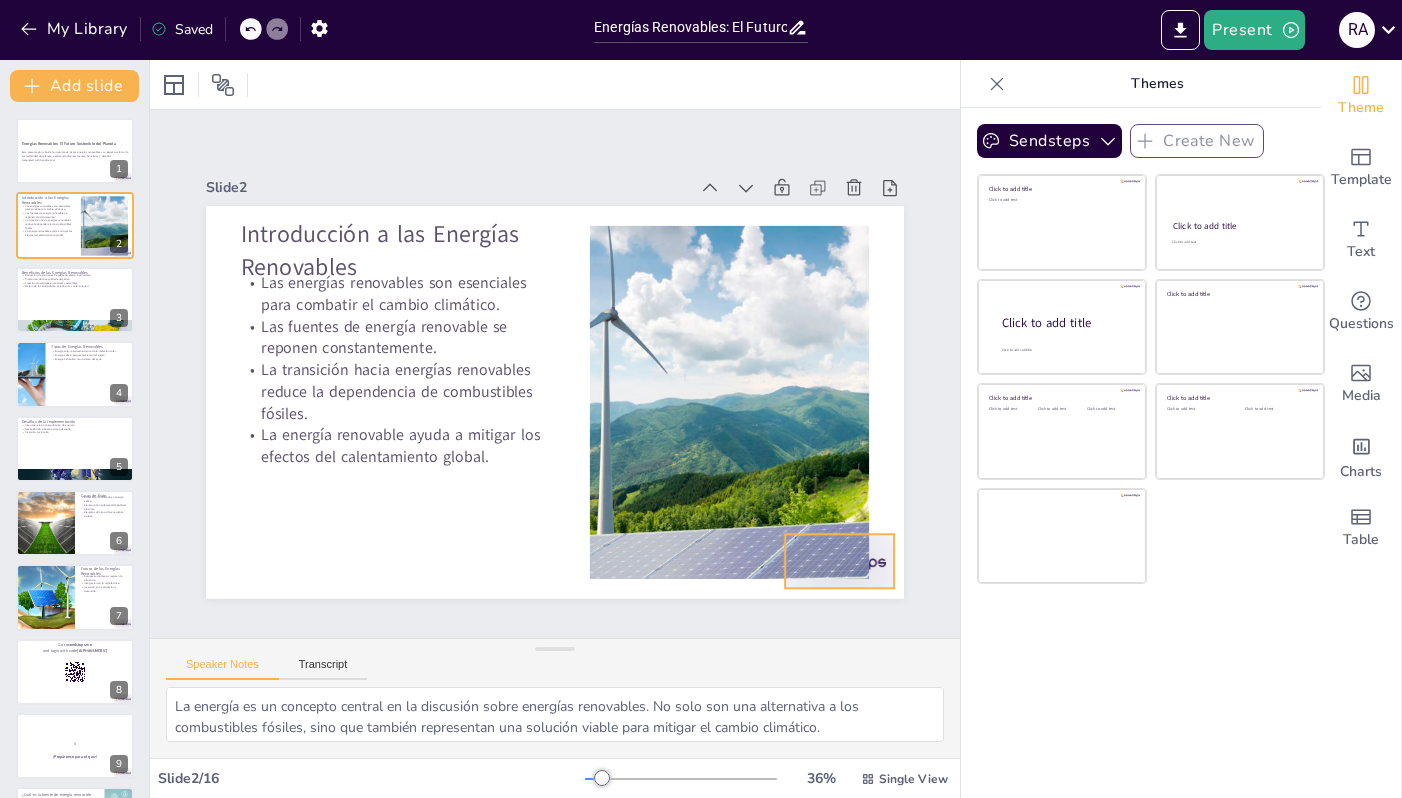 checkbox on "true" 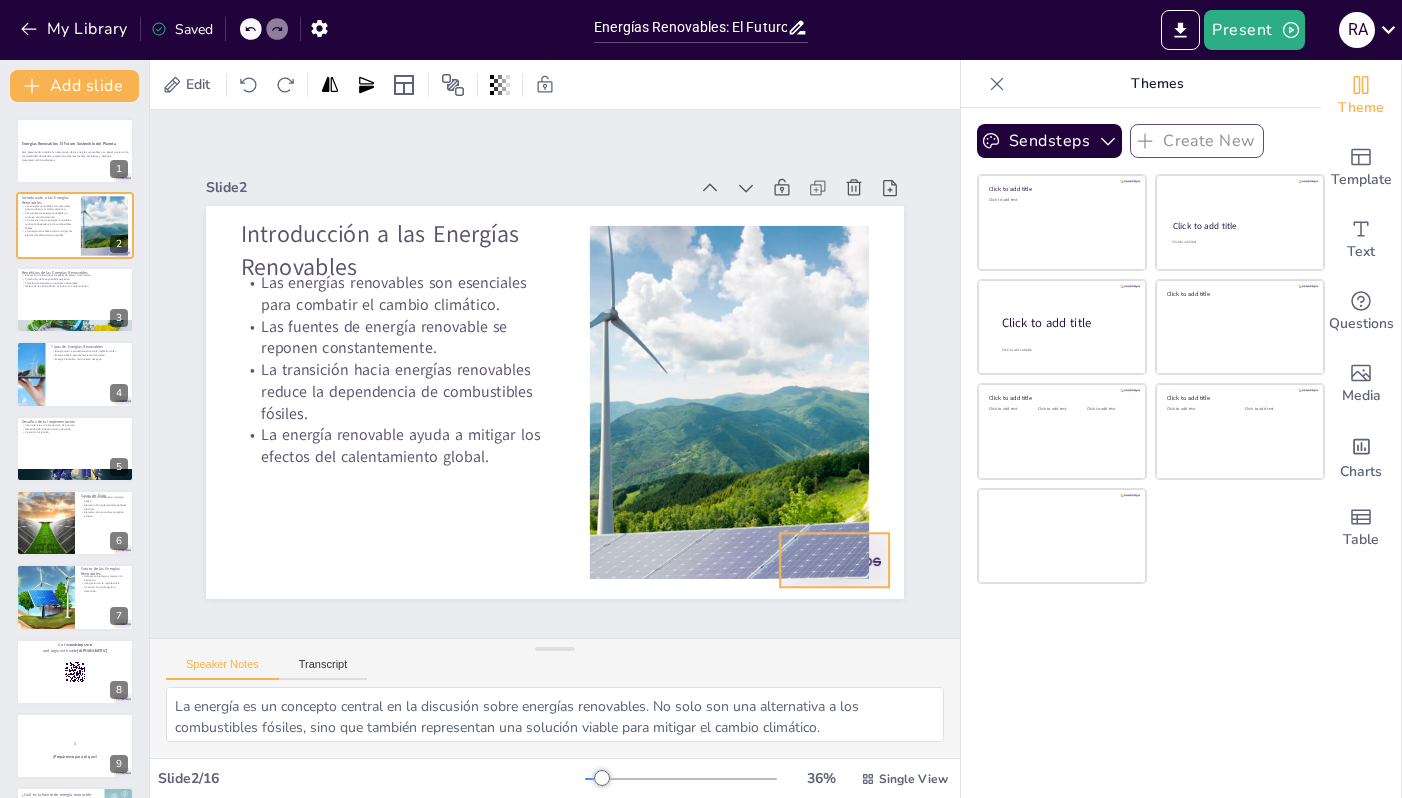 checkbox on "true" 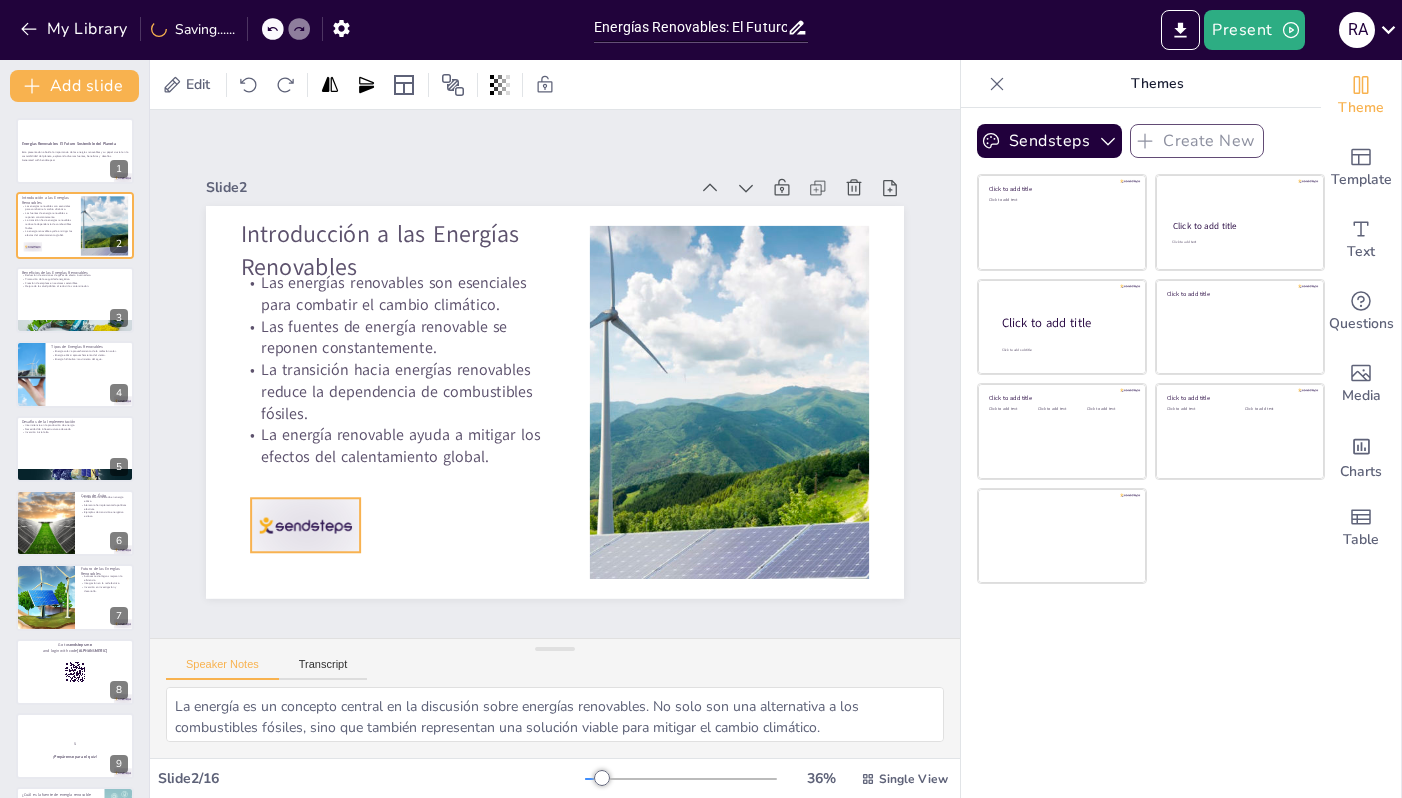 drag, startPoint x: 879, startPoint y: 560, endPoint x: 218, endPoint y: 469, distance: 667.2346 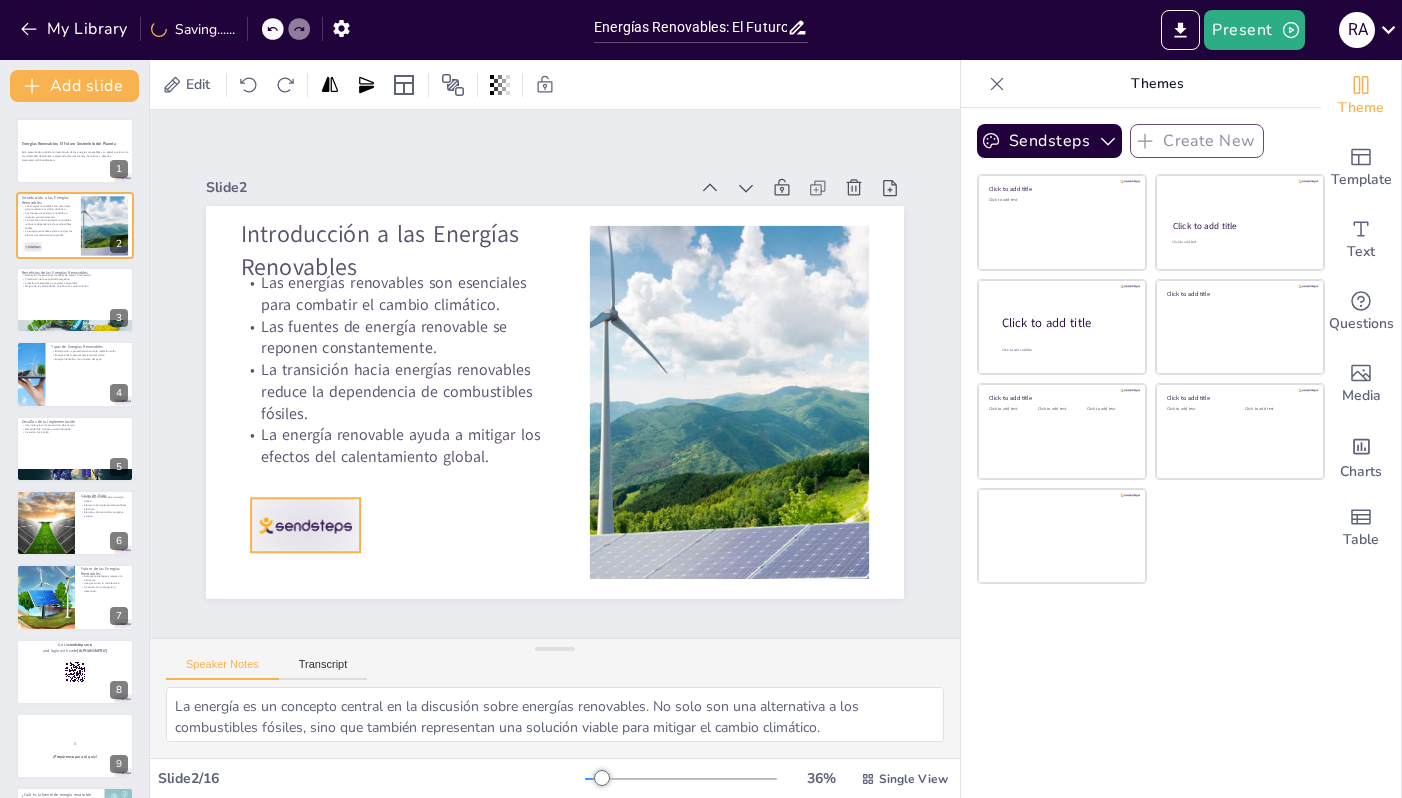 click at bounding box center [264, 350] 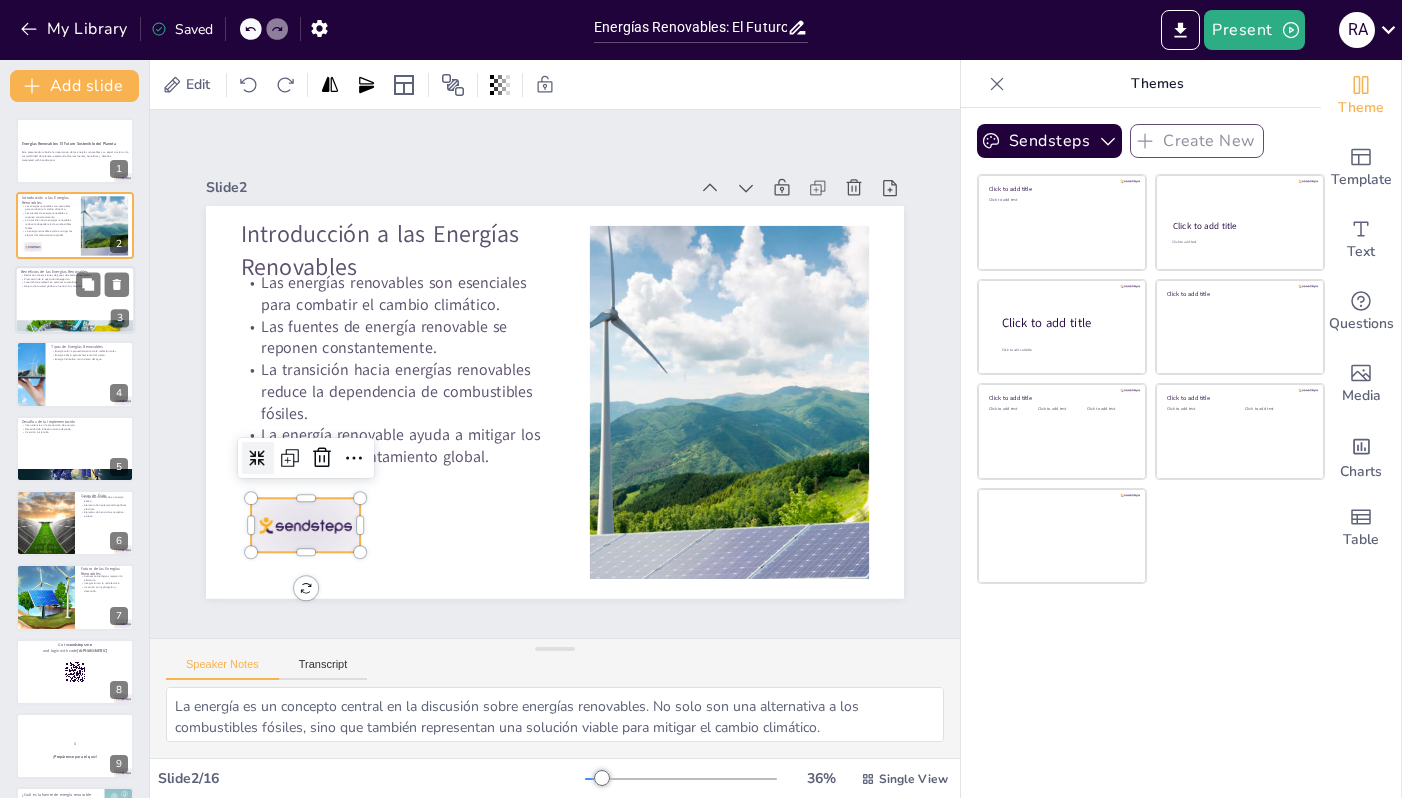 click at bounding box center [75, 300] 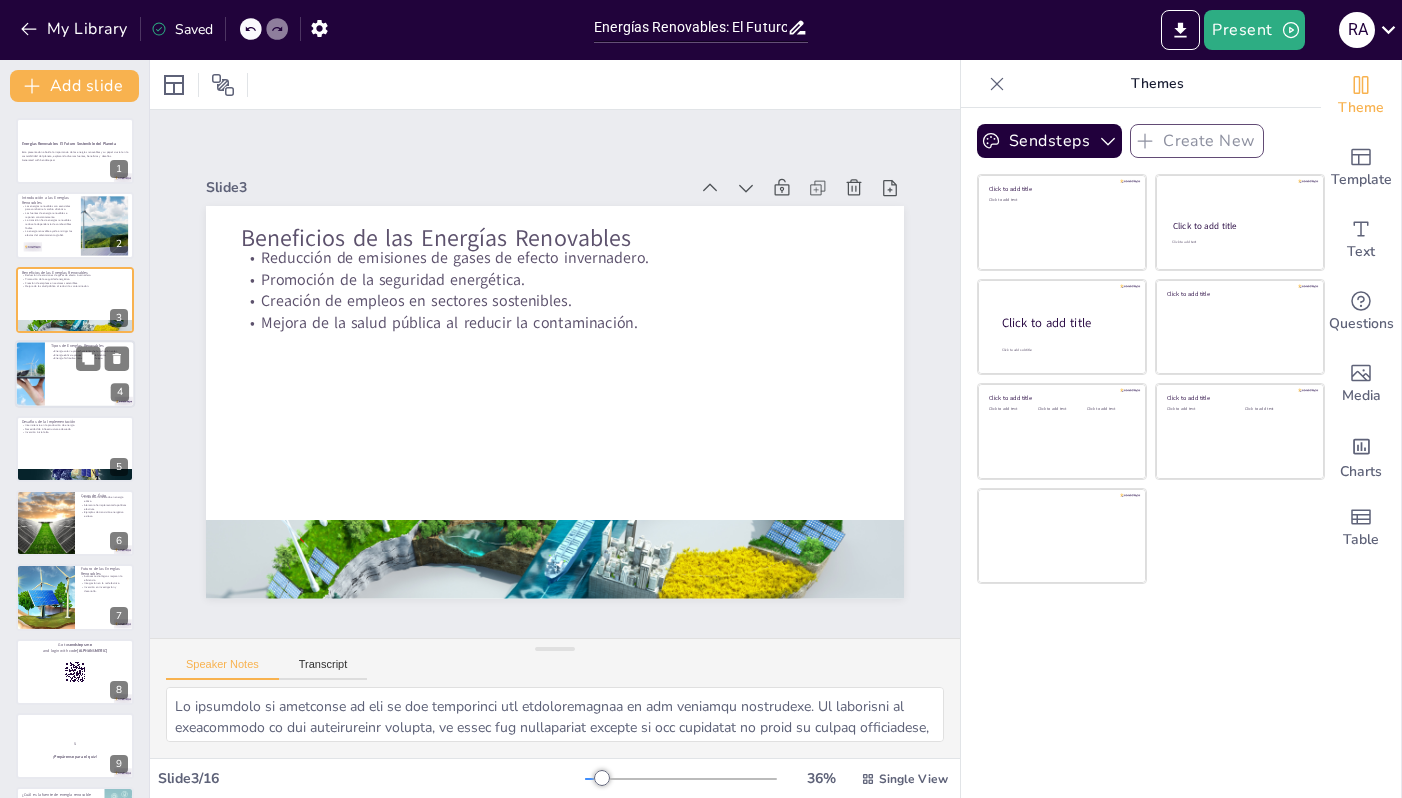 click at bounding box center [75, 374] 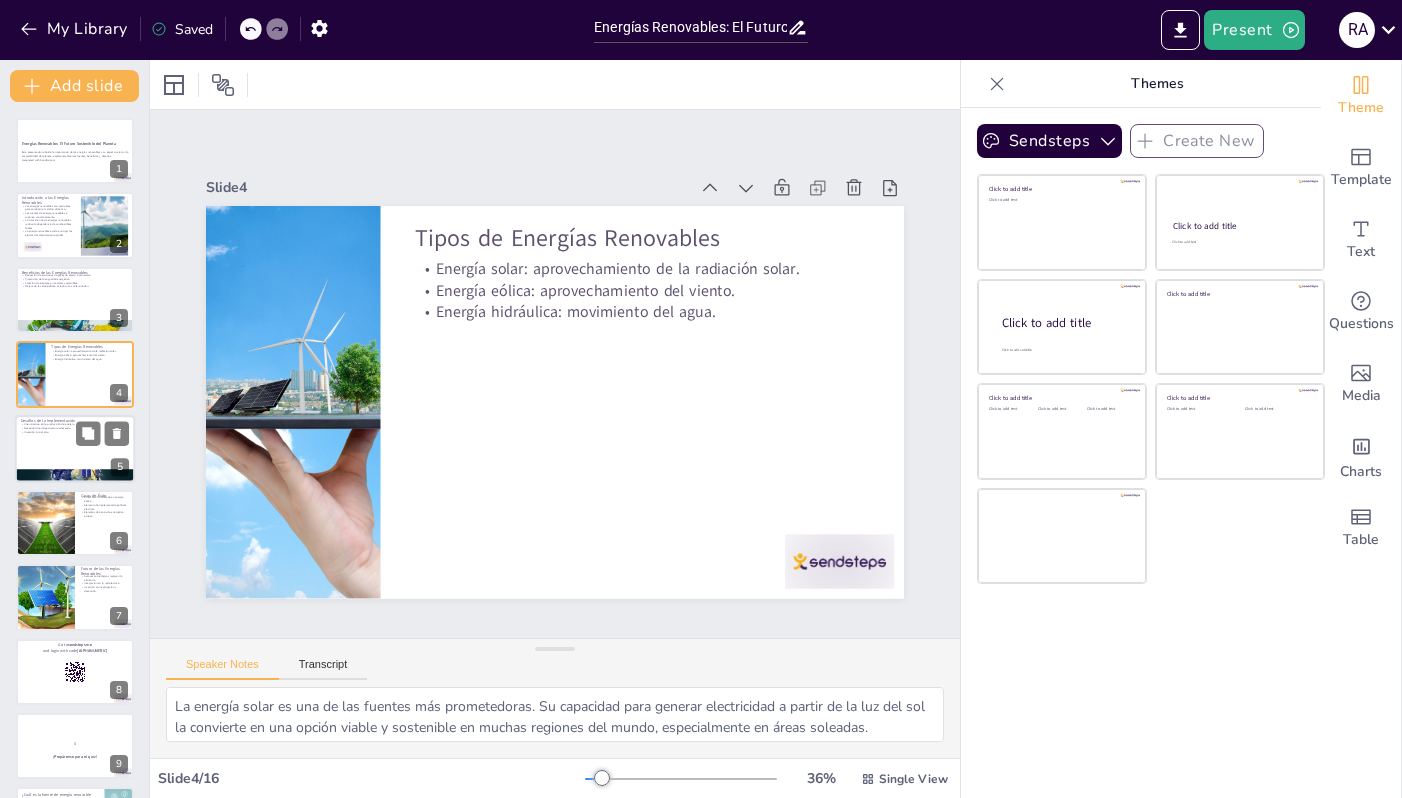 click at bounding box center (75, 449) 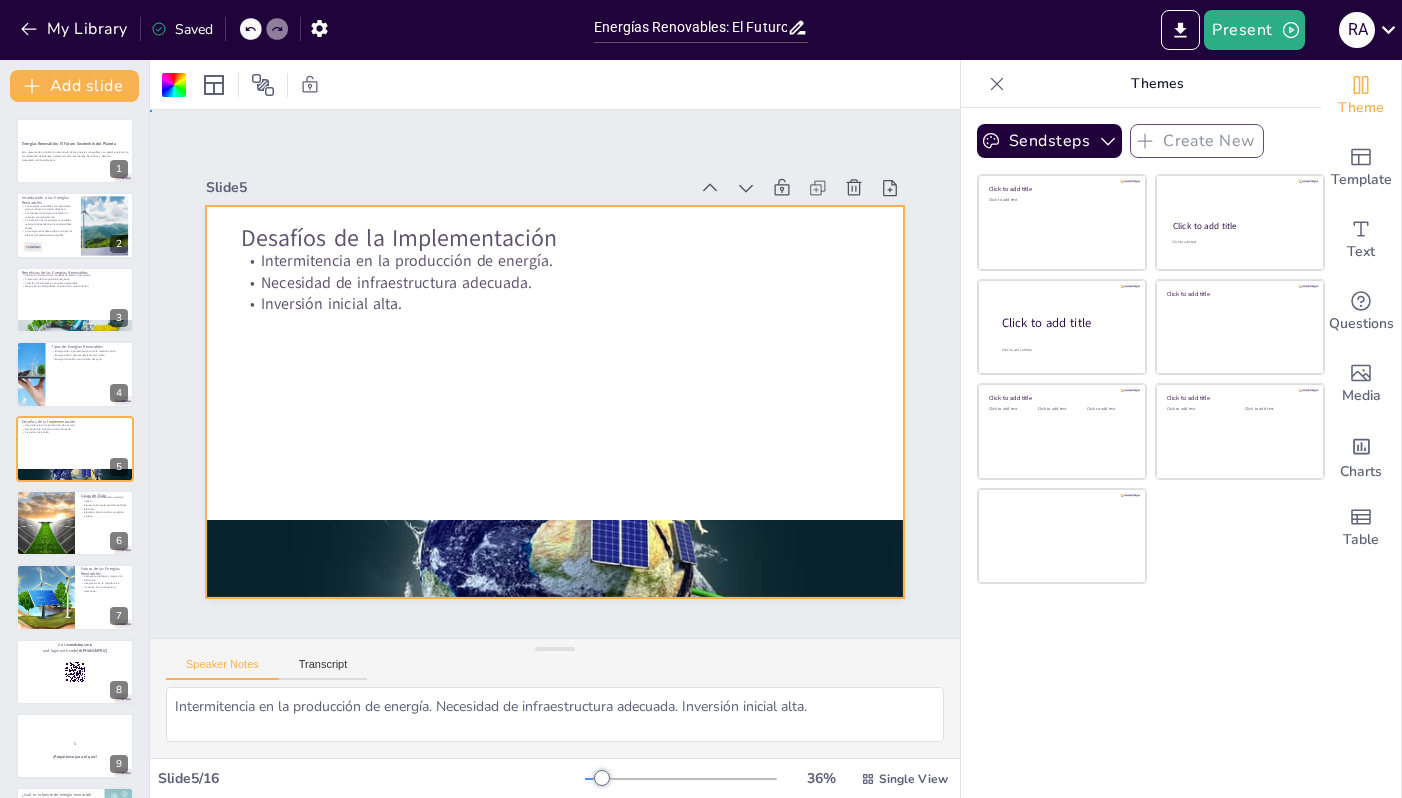 click at bounding box center (534, 392) 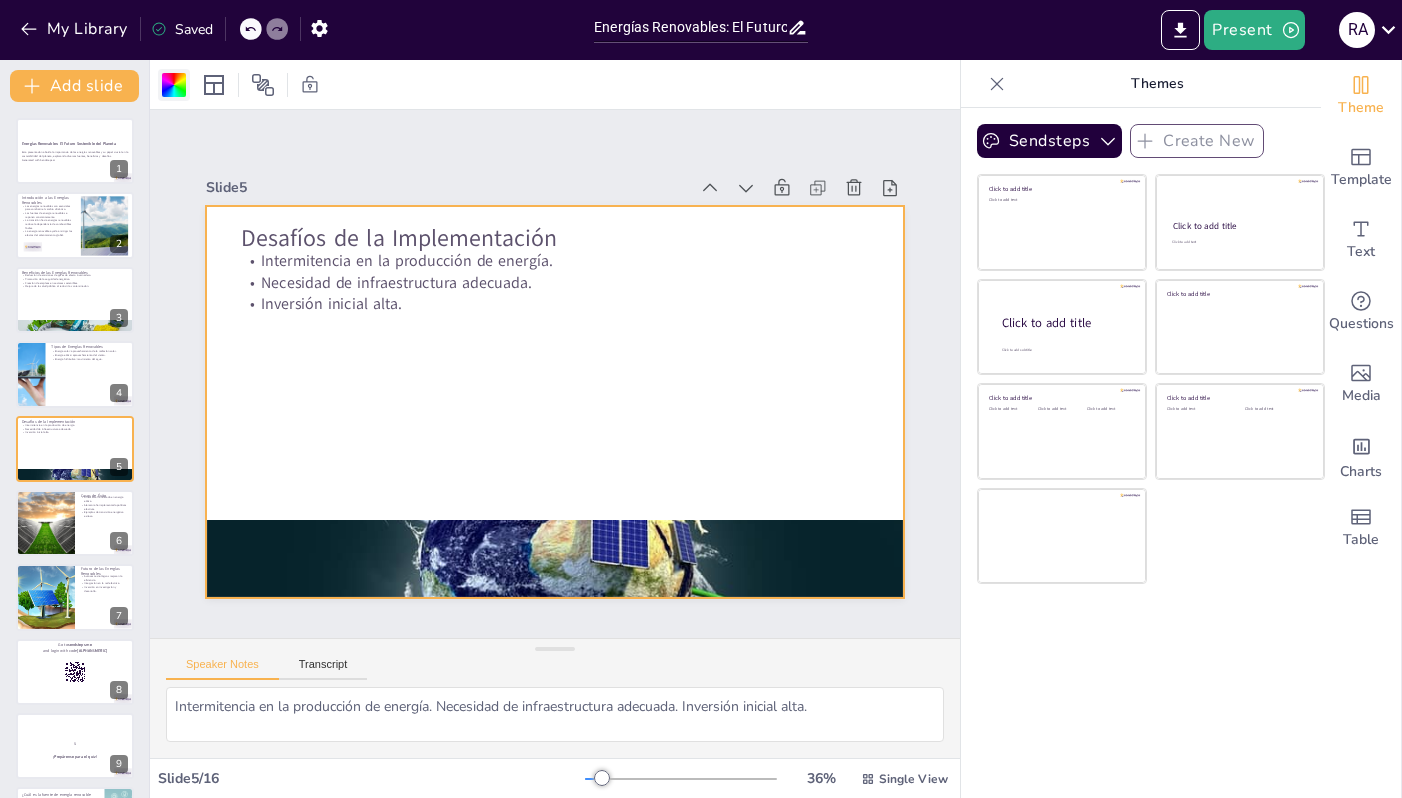 click at bounding box center [174, 85] 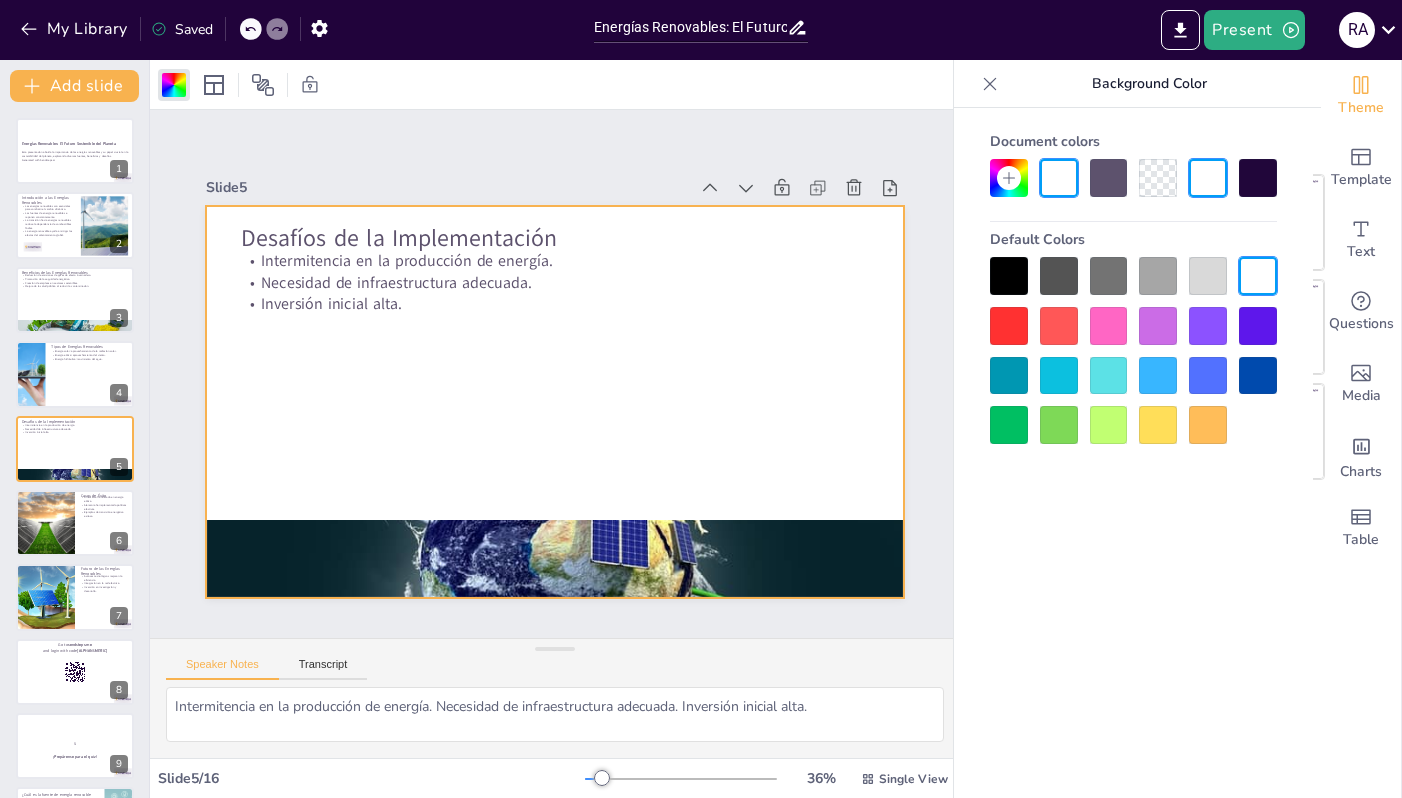 click at bounding box center [1059, 276] 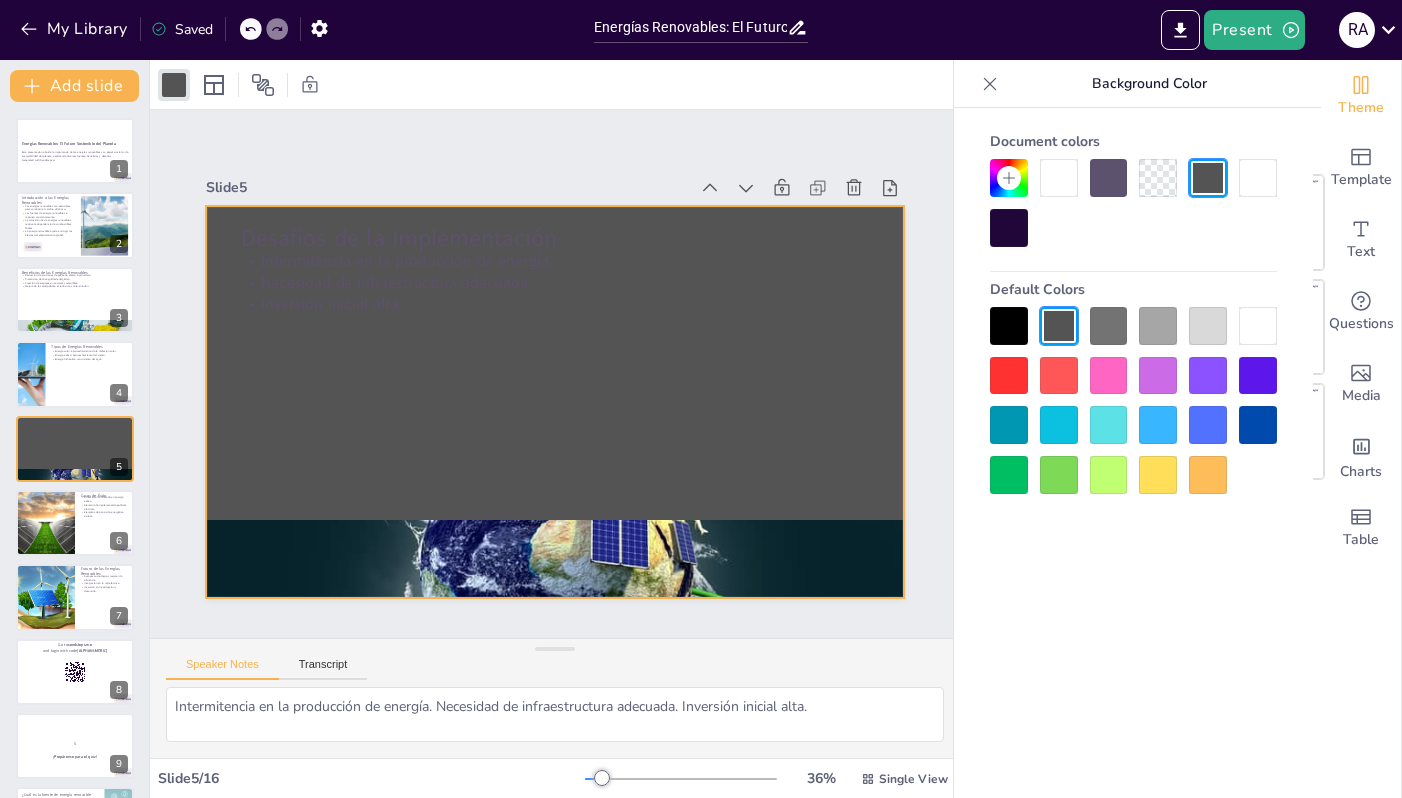 click on "Default Colors" at bounding box center [1133, 289] 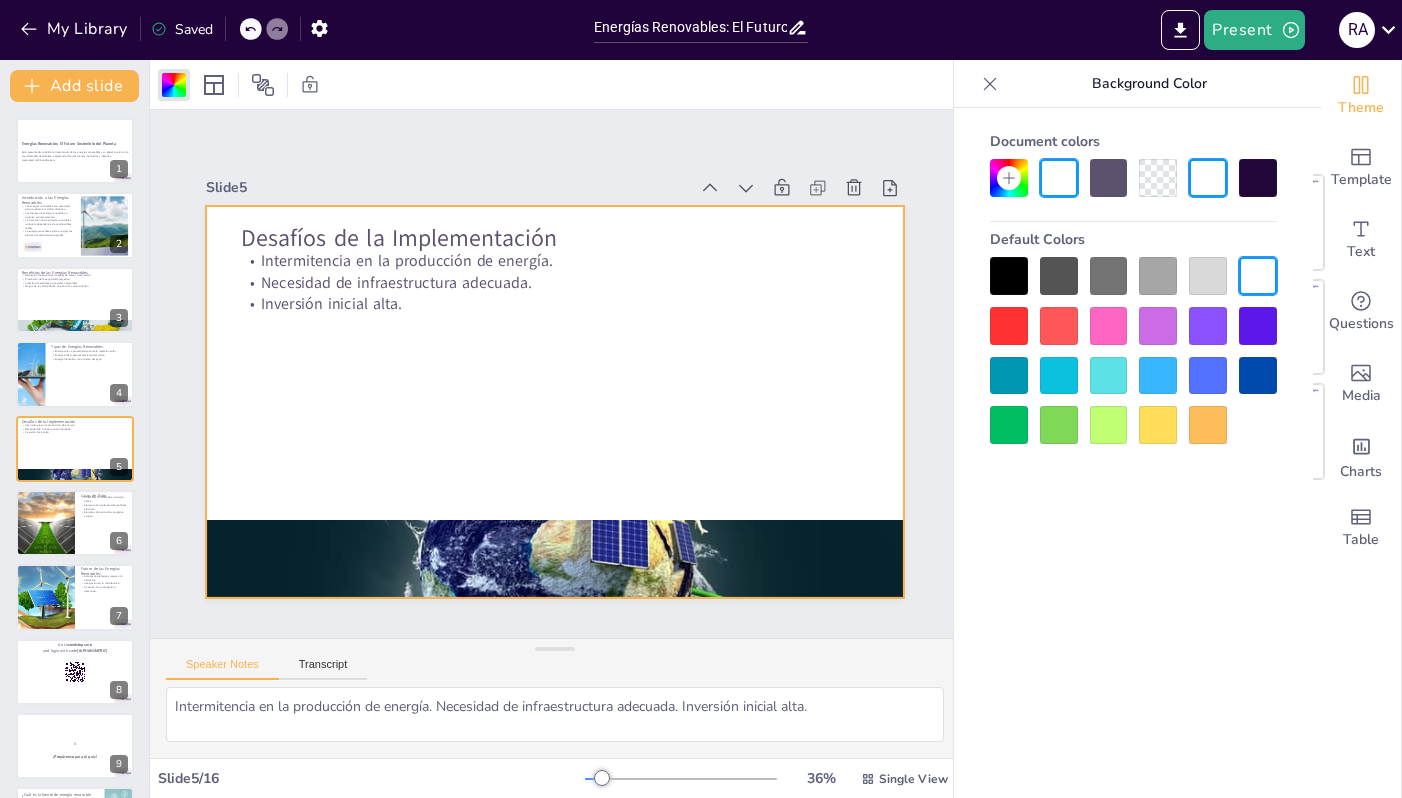 click at bounding box center [1208, 326] 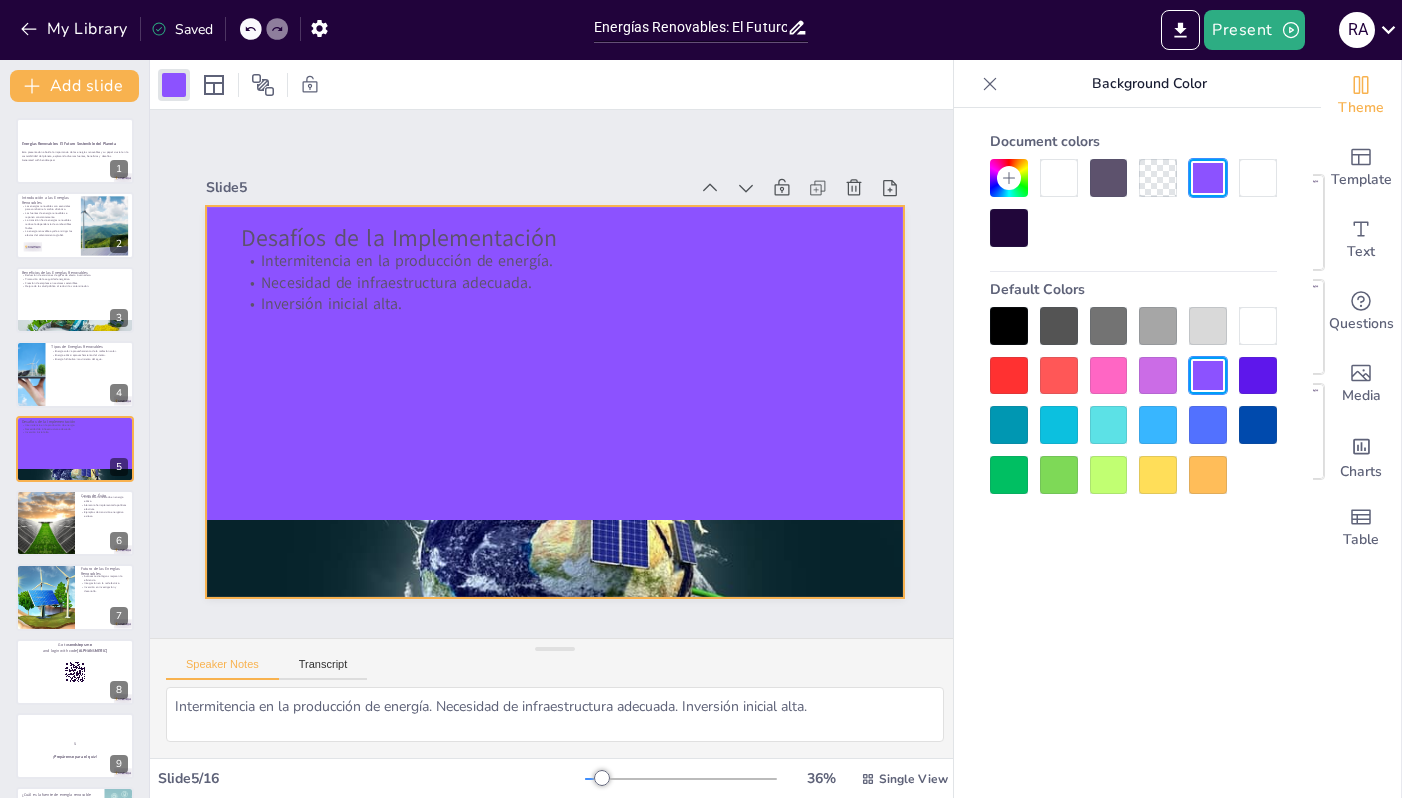 click at bounding box center [1133, 400] 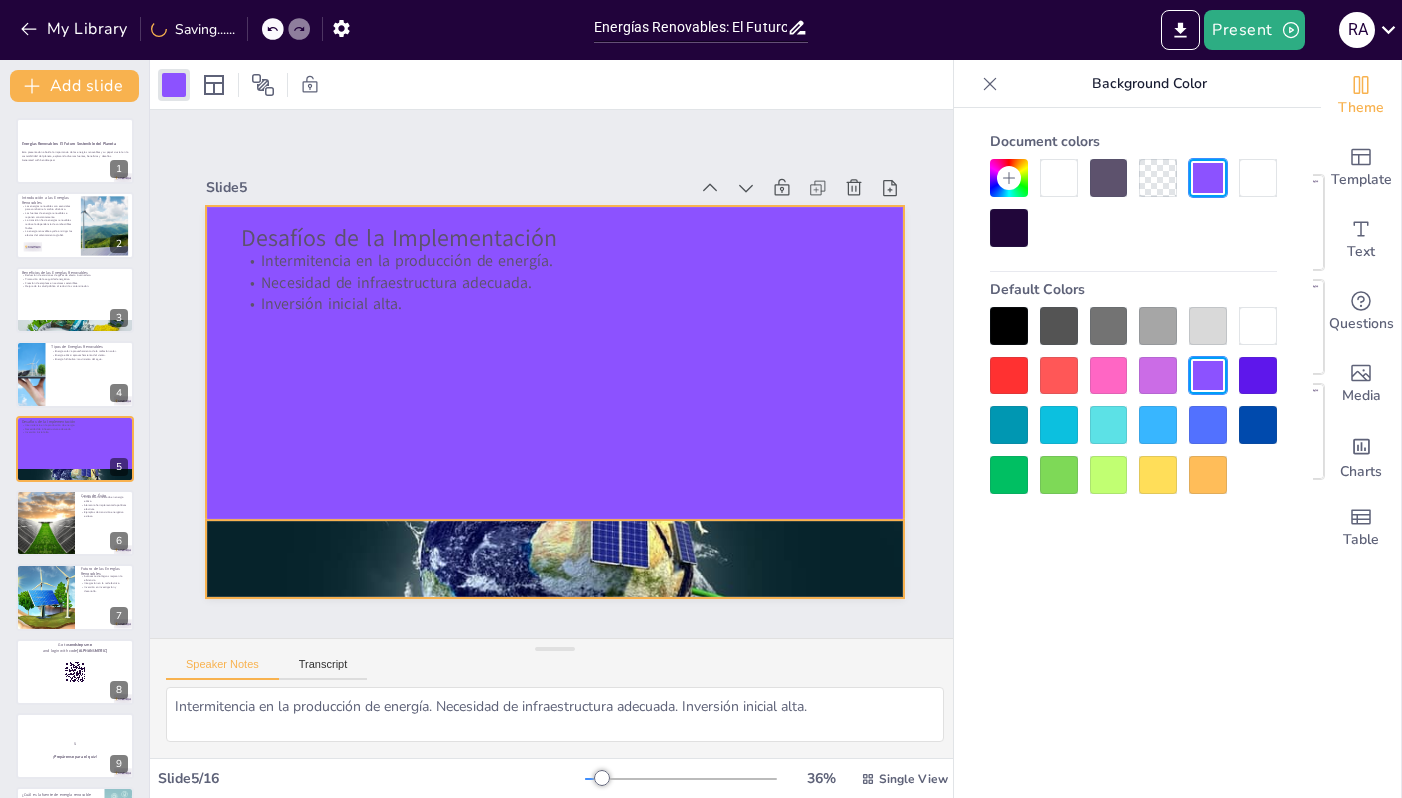 click at bounding box center (535, 558) 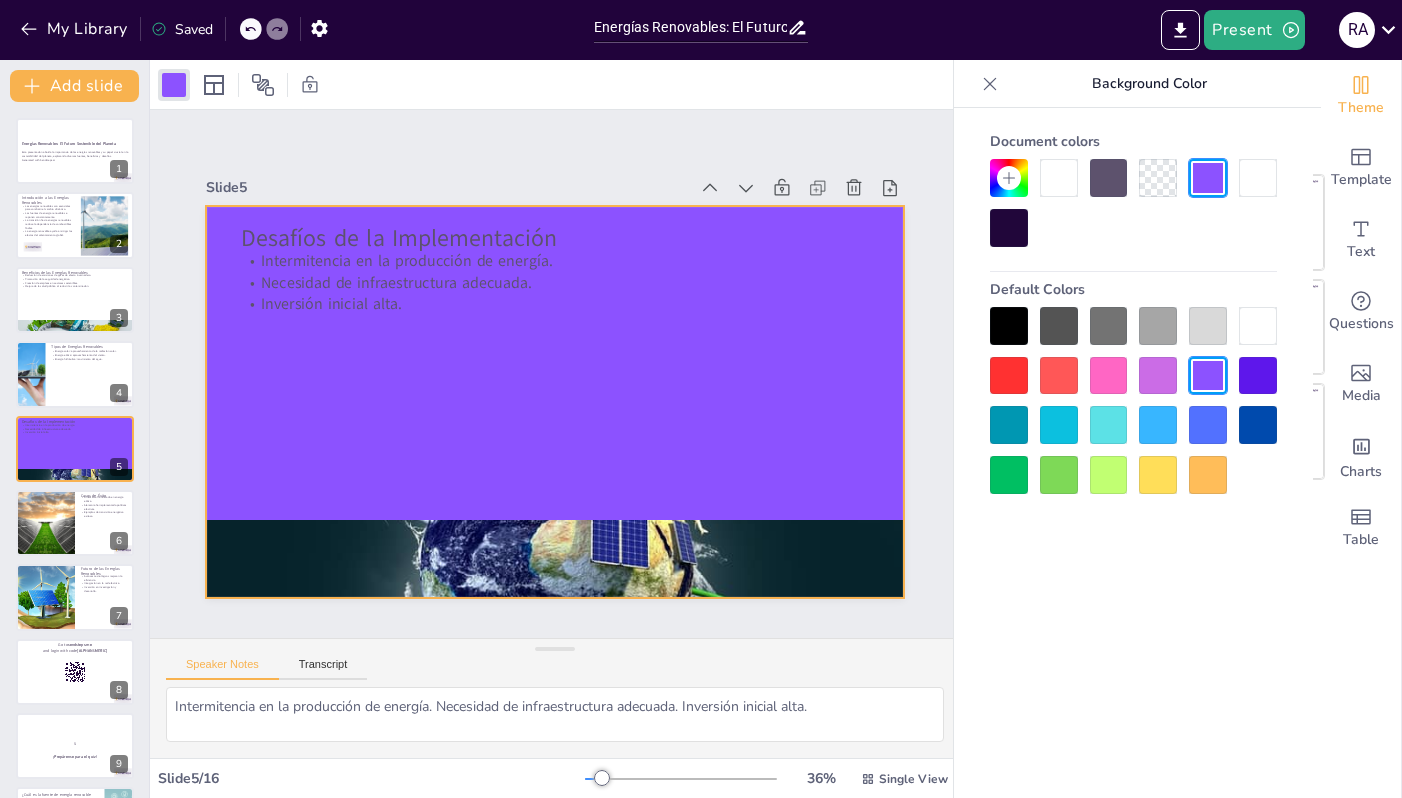 click at bounding box center (1258, 425) 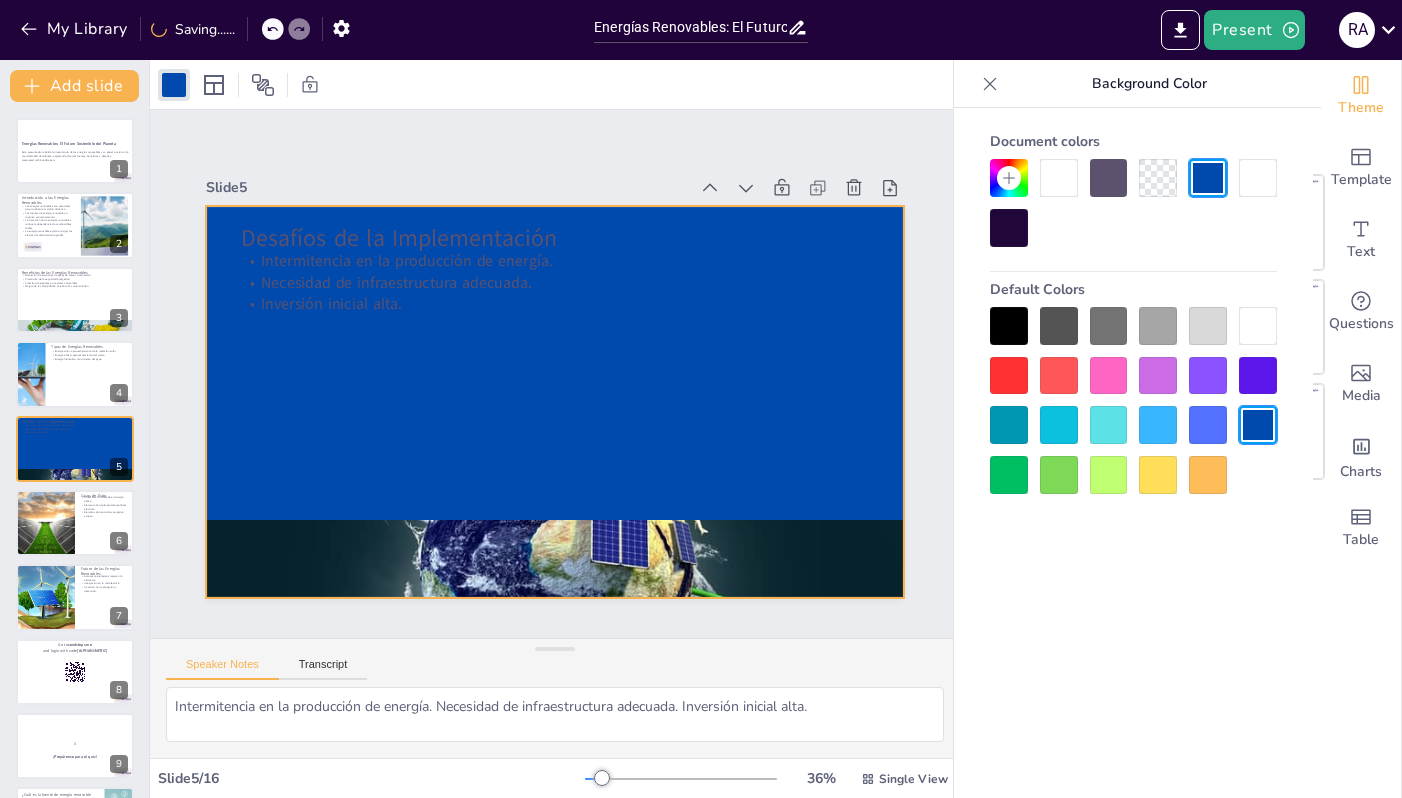 click 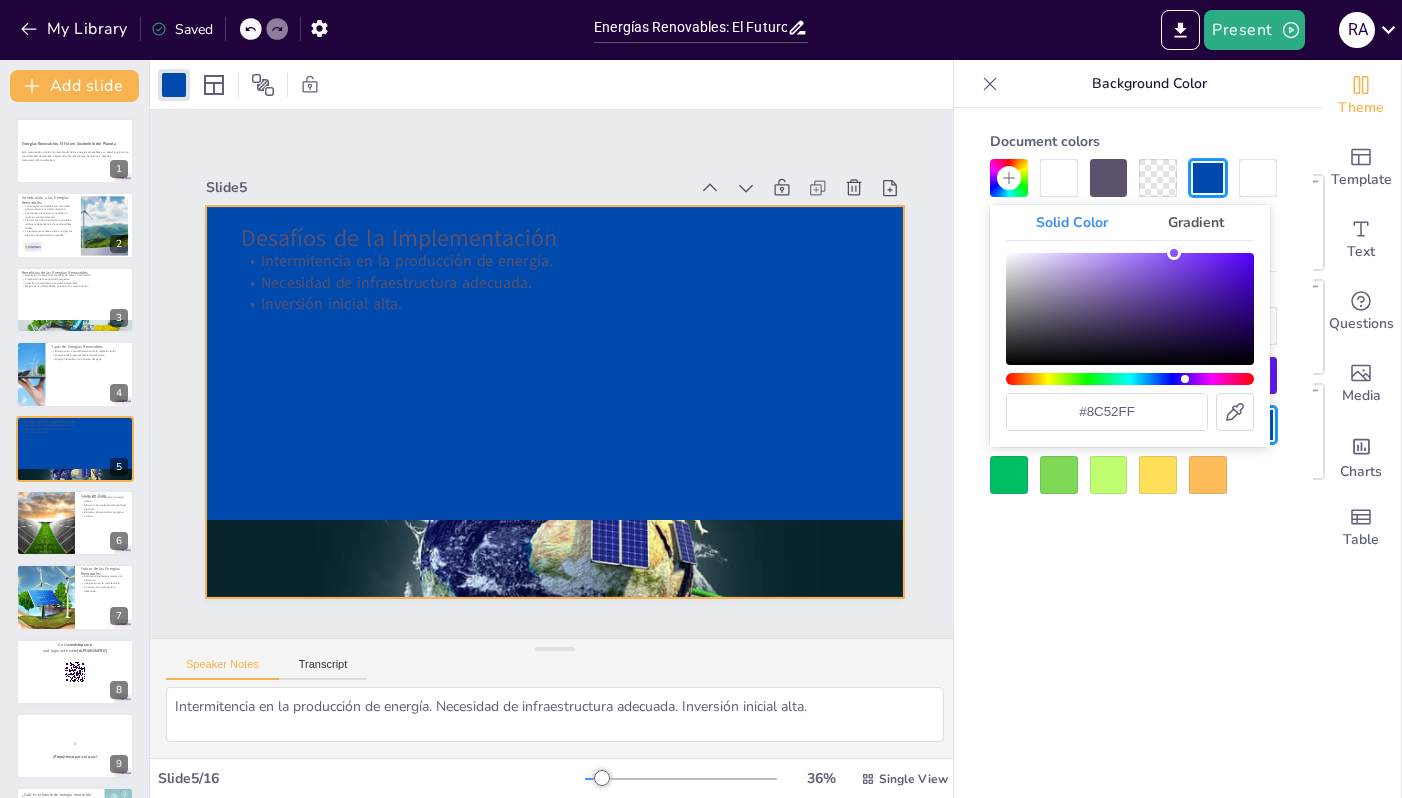 drag, startPoint x: 1235, startPoint y: 413, endPoint x: 1158, endPoint y: 444, distance: 83.00603 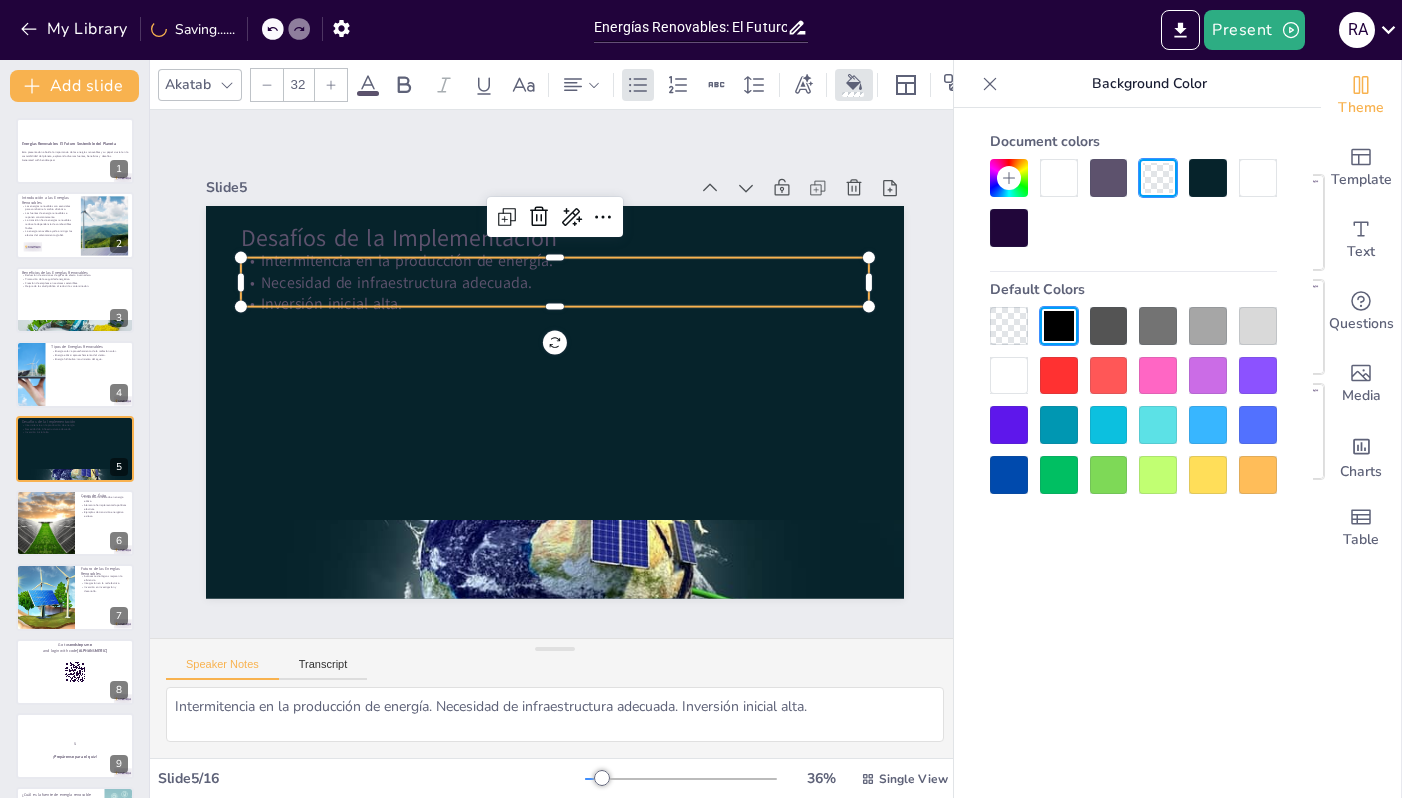 click on "Intermitencia en la producción de energía." at bounding box center [566, 260] 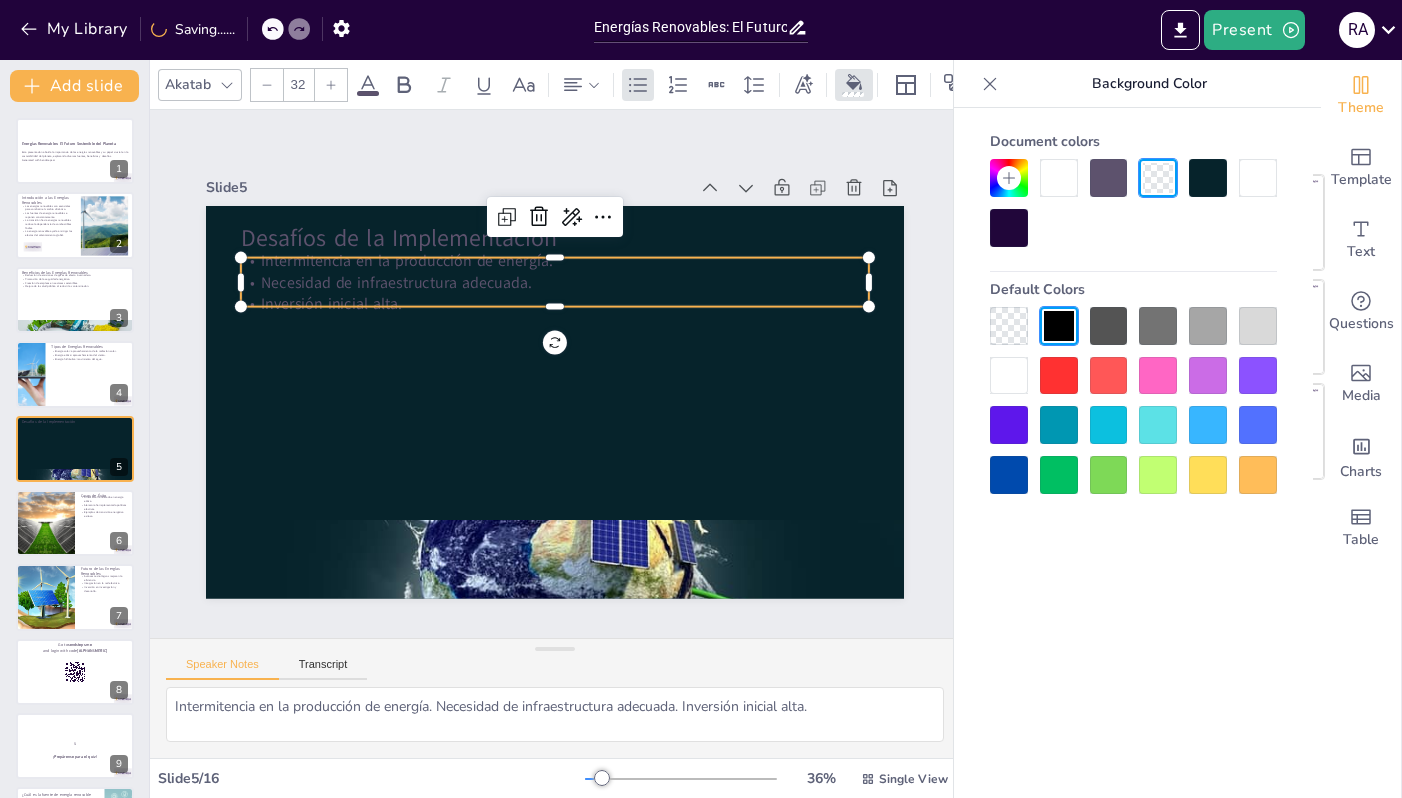 click on "Necesidad de infraestructura adecuada." at bounding box center (634, 328) 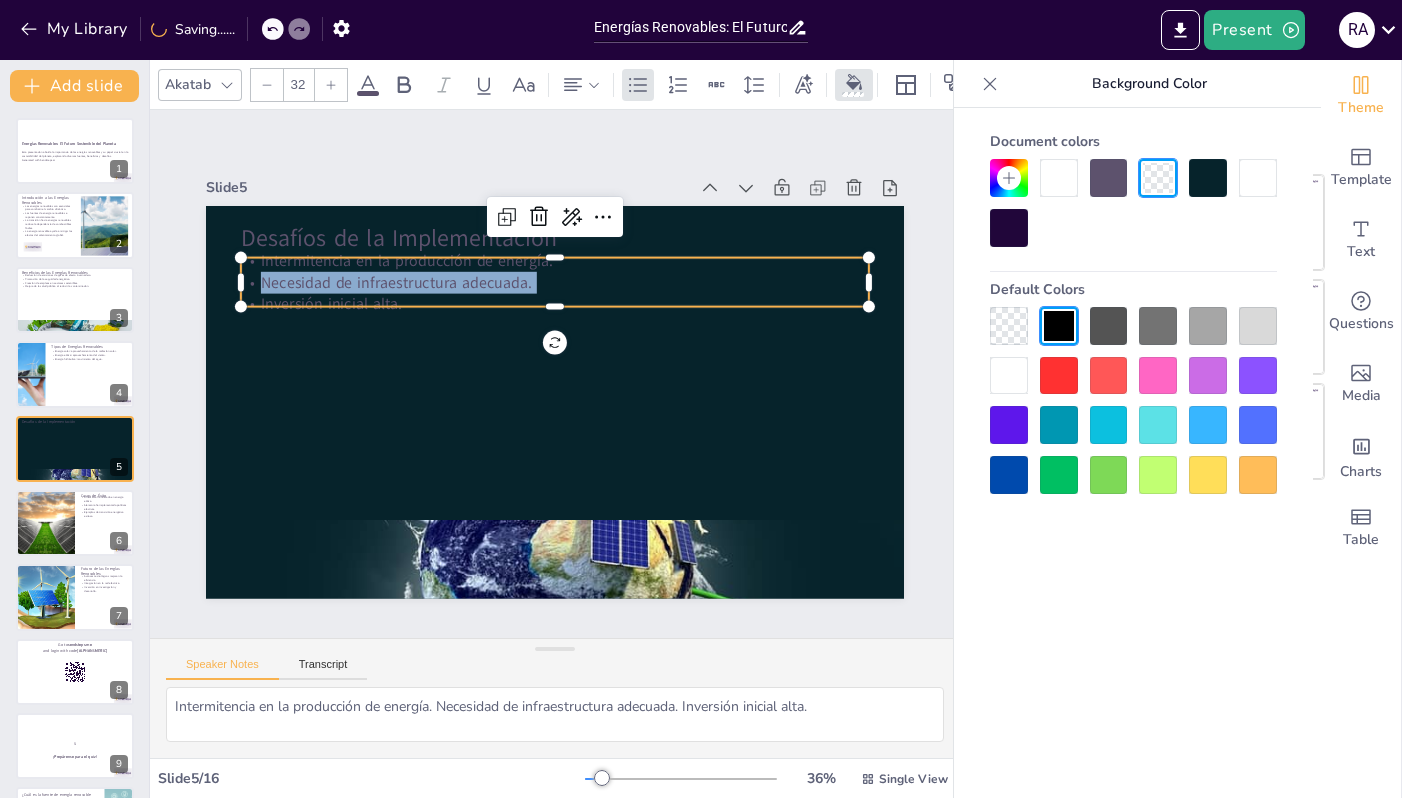 click on "Necesidad de infraestructura adecuada." at bounding box center (647, 364) 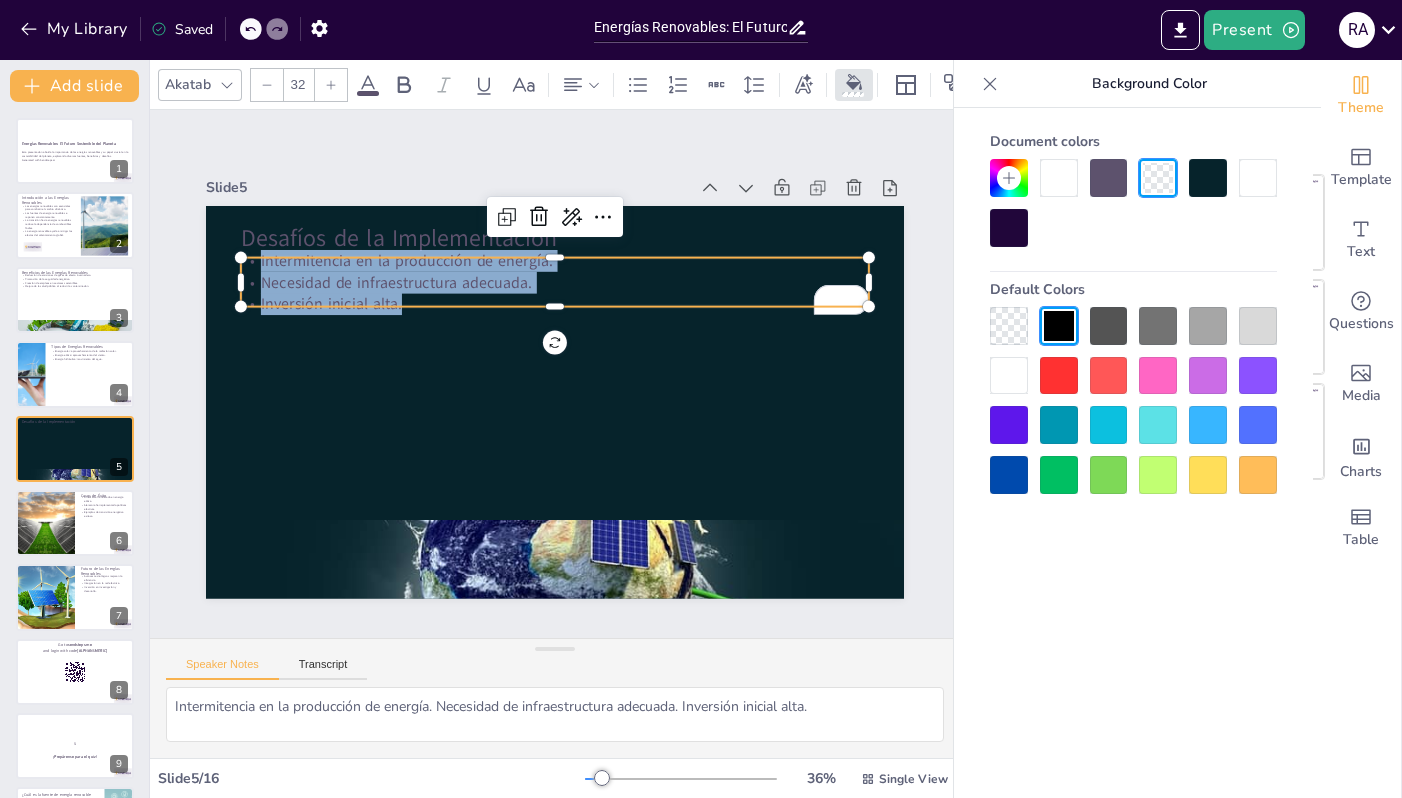 drag, startPoint x: 422, startPoint y: 301, endPoint x: 246, endPoint y: 261, distance: 180.48822 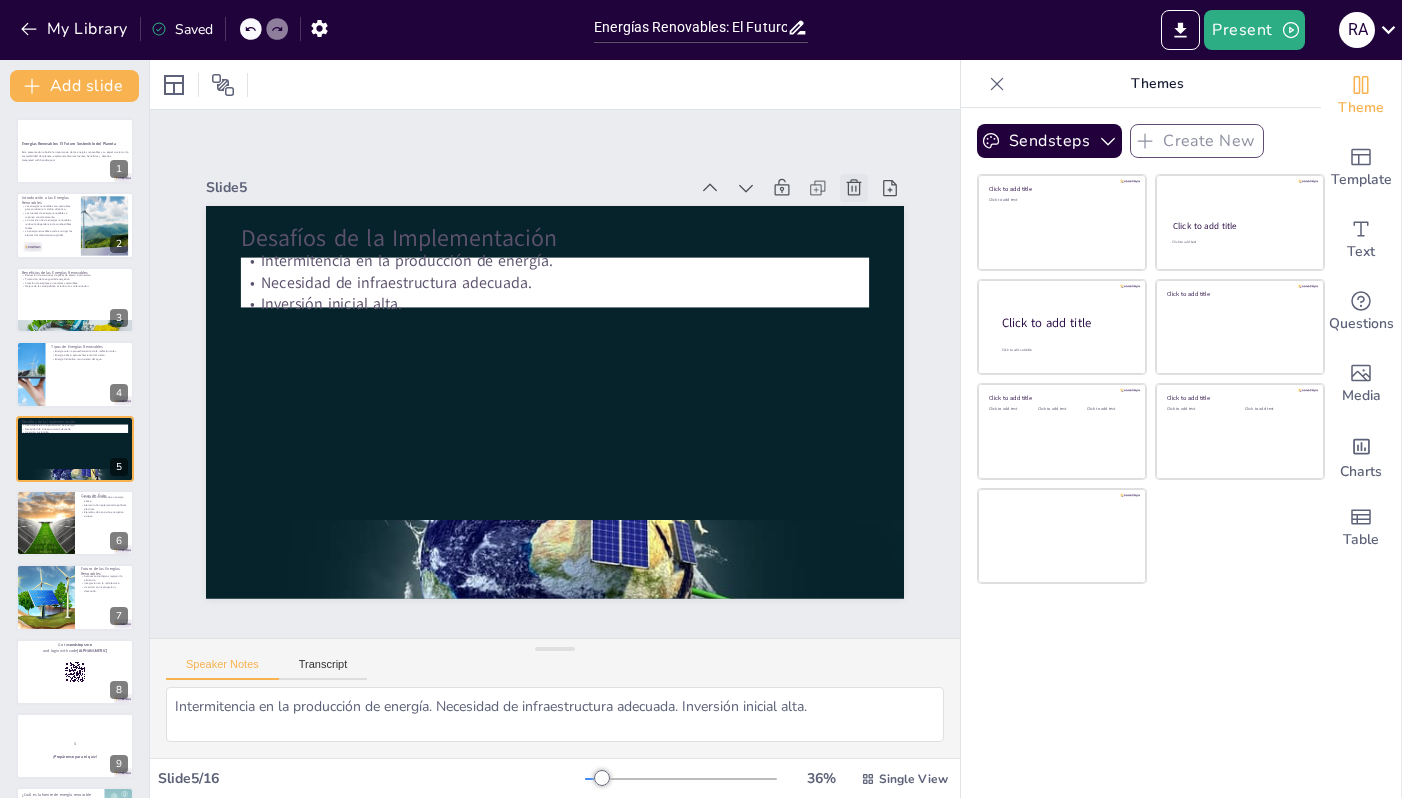 click 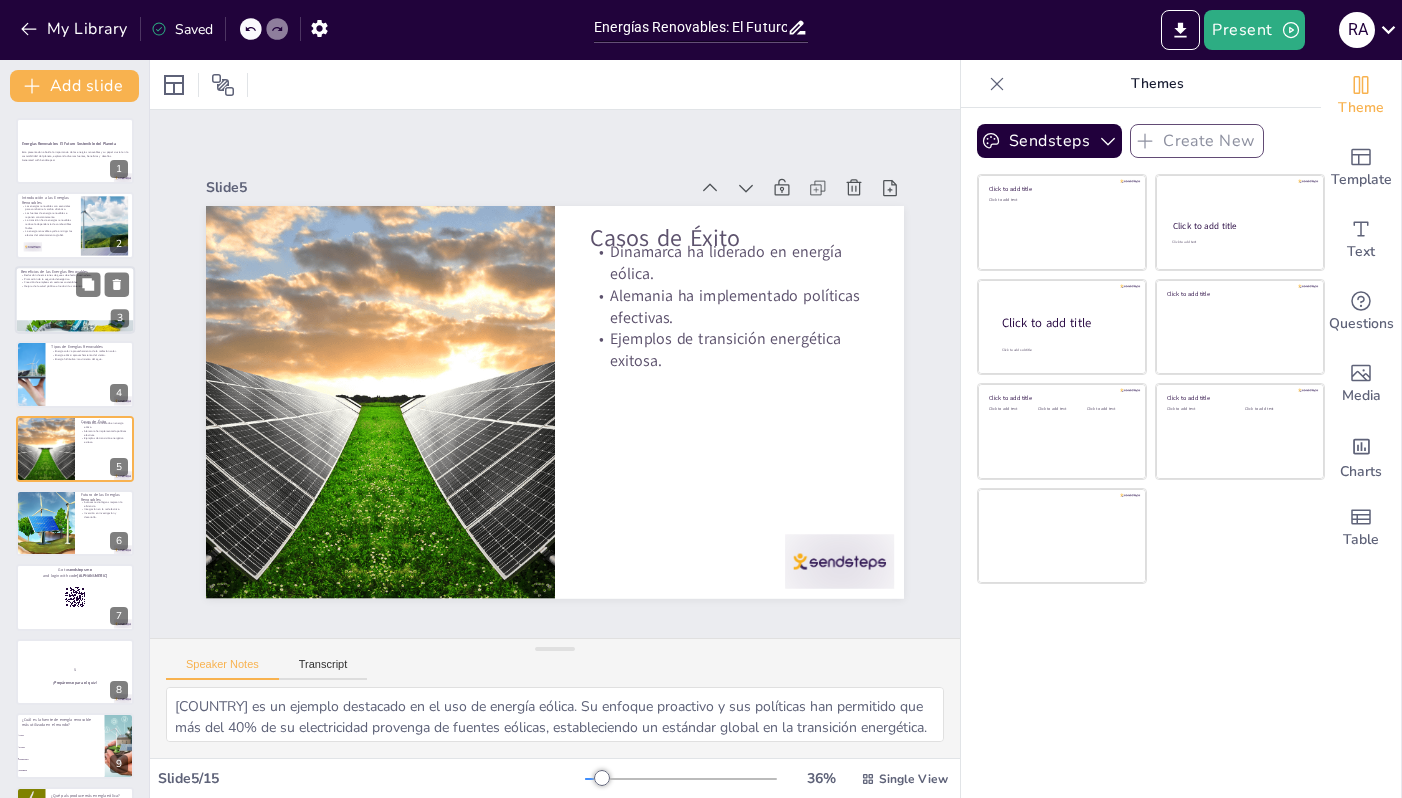 click on "3" at bounding box center (120, 318) 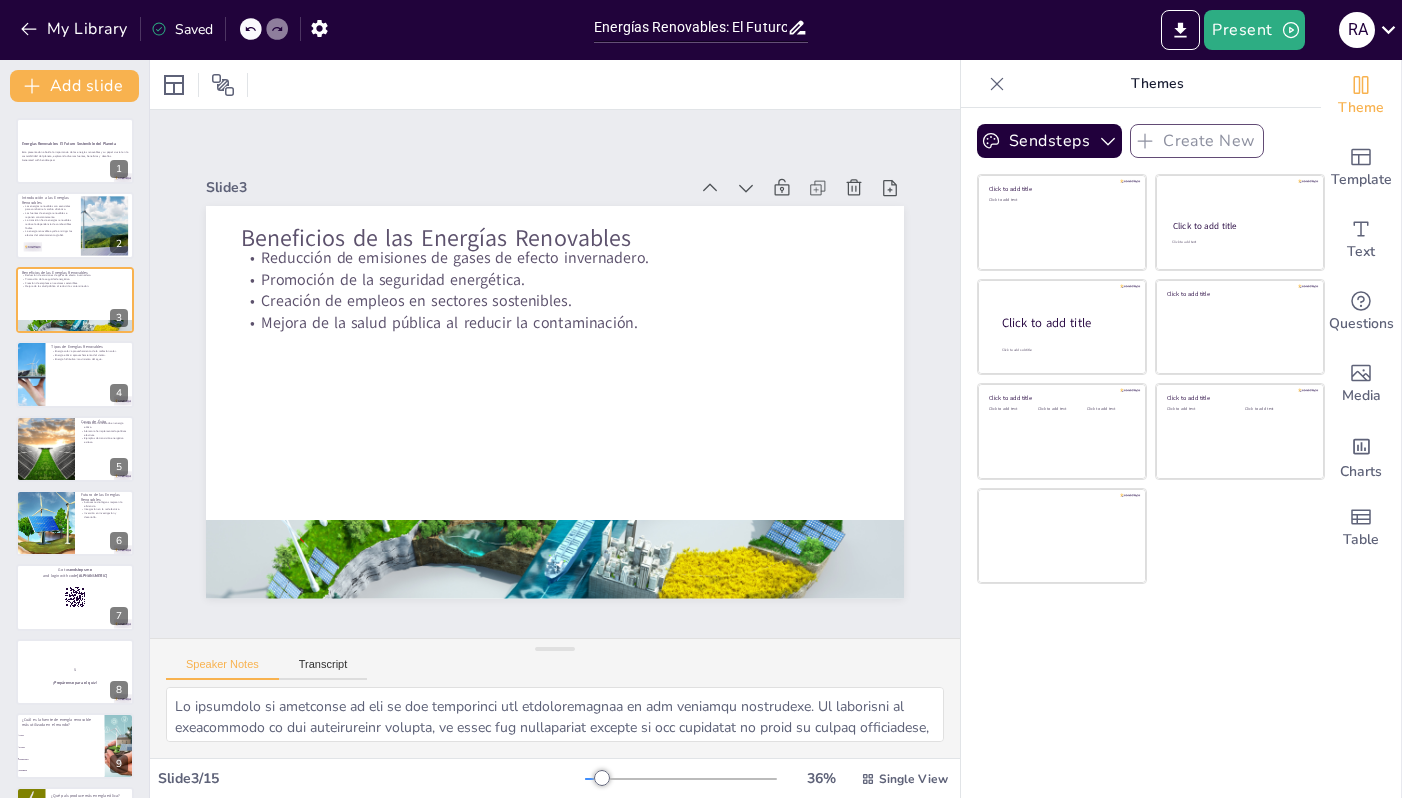 click on "Energías Renovables: El Futuro Sostenible del Planeta Esta presentación aborda la importancia de las energías renovables y su papel crucial en la sostenibilidad del planeta, explorando diversas fuentes, beneficios y desafíos. Generated with Sendsteps.ai 1 Introducción a las Energías Renovables Las energías renovables son esenciales para combatir el cambio climático. Las fuentes de energía renovable se reponen constantemente. La transición hacia energías renovables reduce la dependencia de combustibles fósiles. La energía renovable ayuda a mitigar los efectos del calentamiento global. 2 Beneficios de las Energías Renovables Reducción de emisiones de gases de efecto invernadero. Promoción de la seguridad energética. Creación de empleos en sectores sostenibles. Mejora de la salud pública al reducir la contaminación. 3 Tipos de Energías Renovables Energía solar: aprovechamiento de la radiación solar. Energía eólica: aprovechamiento del viento. Energía hidráulica: movimiento del agua. 4" at bounding box center (74, 672) 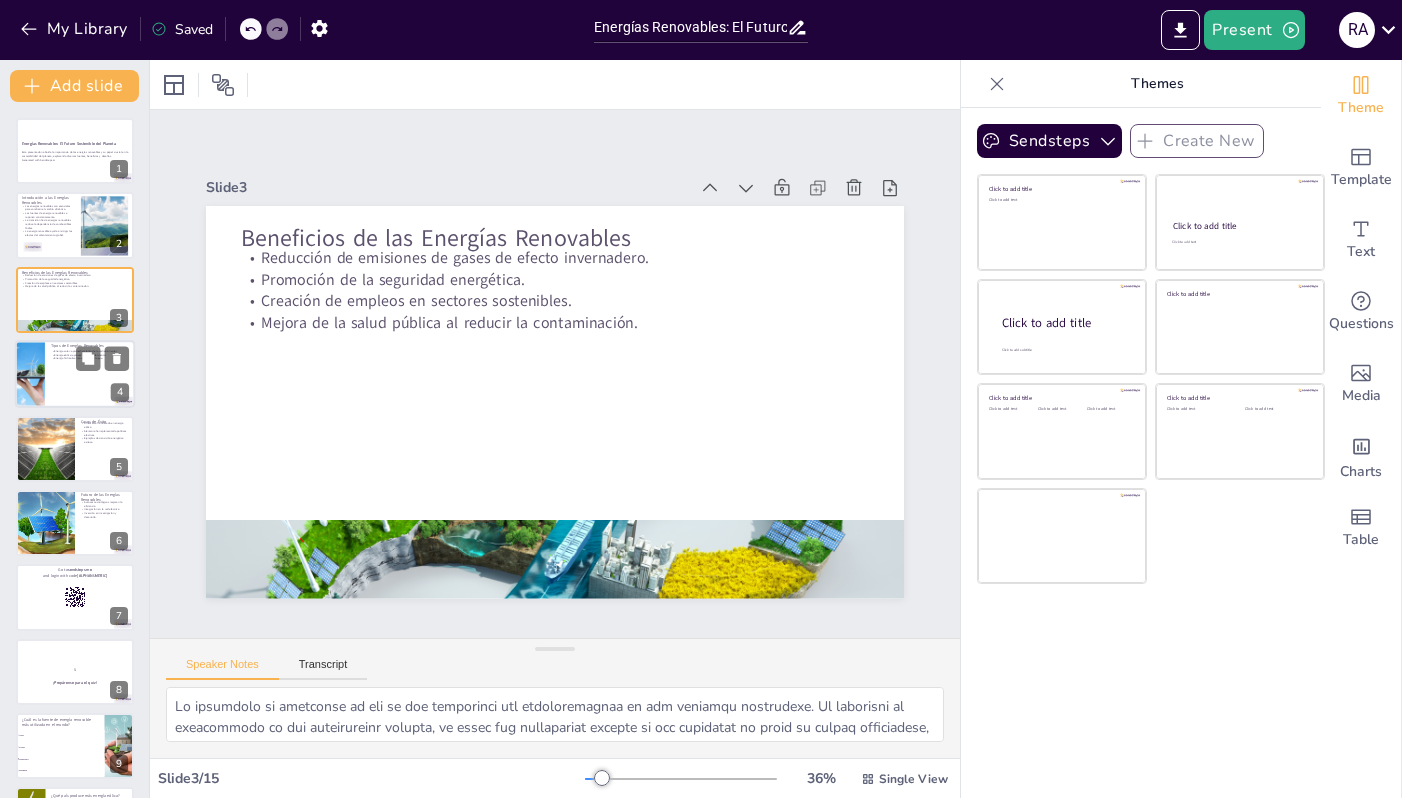 click at bounding box center (75, 374) 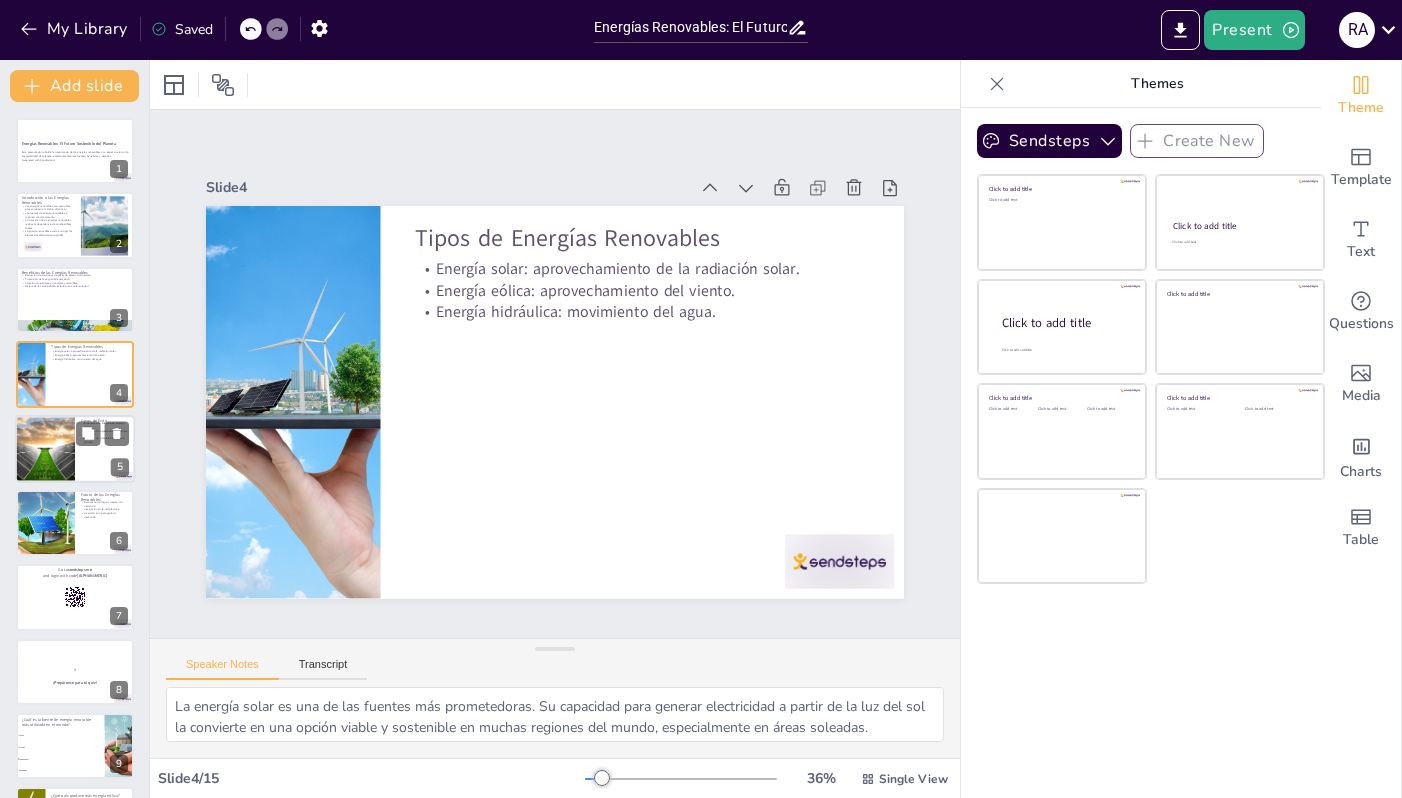 click at bounding box center [44, 449] 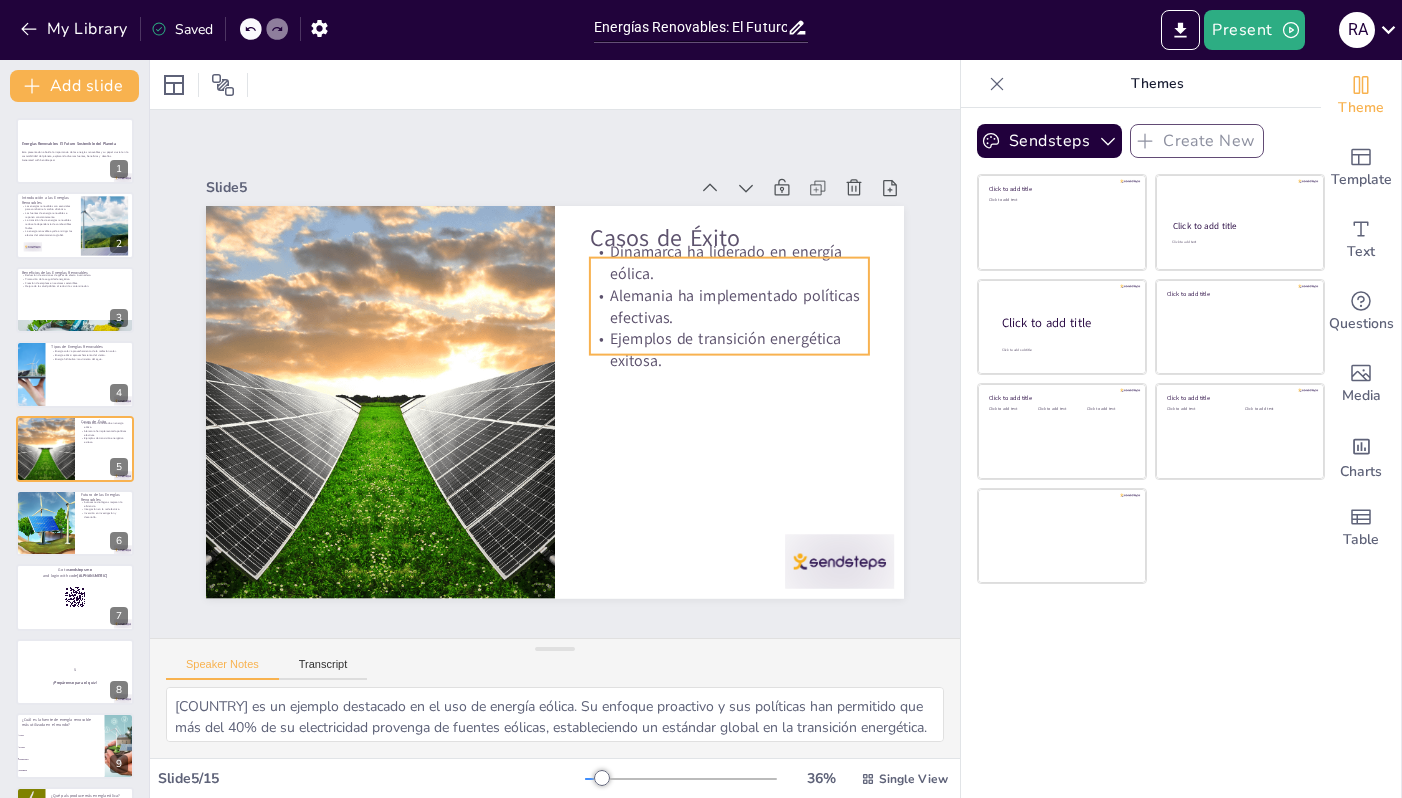 click on "Dinamarca ha liderado en energía eólica." at bounding box center [647, 559] 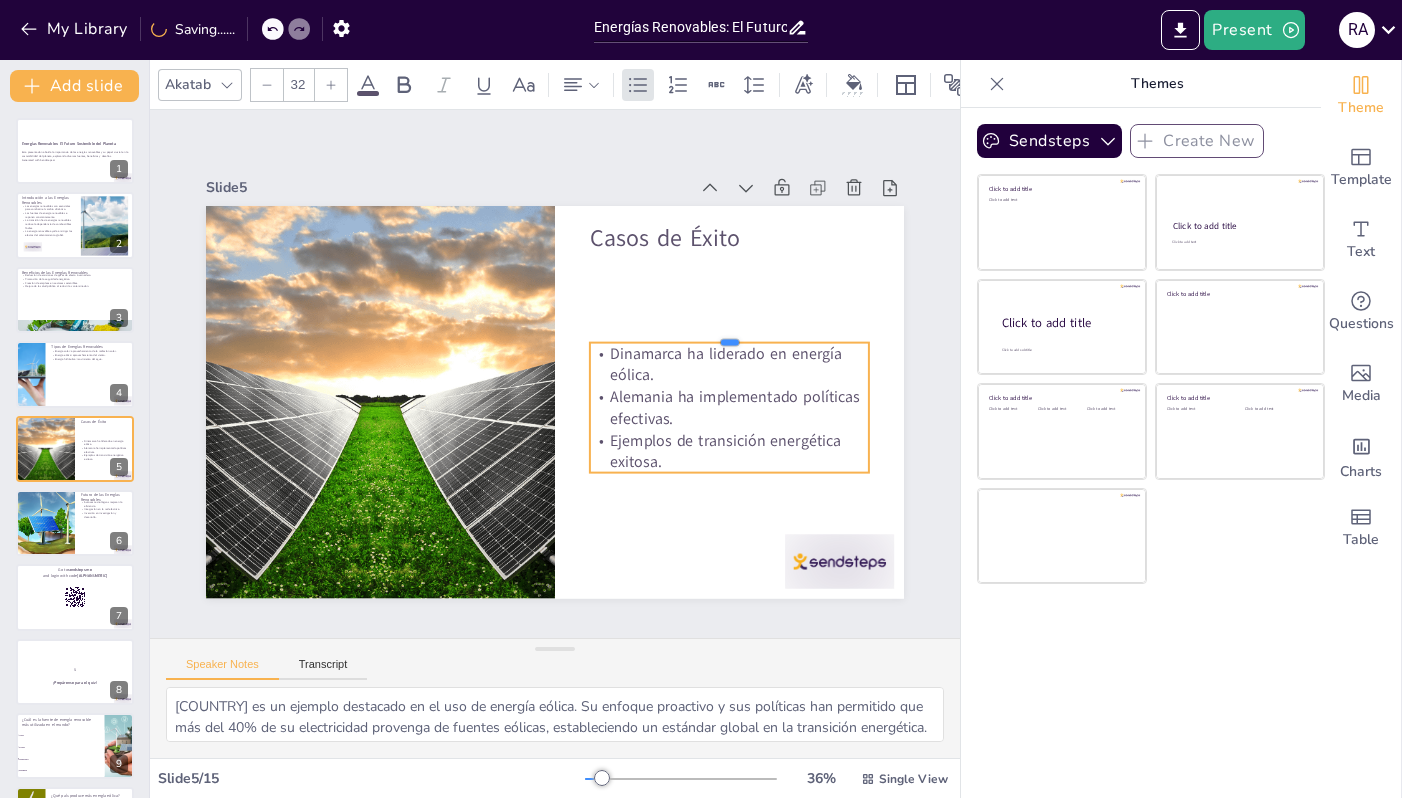drag, startPoint x: 784, startPoint y: 255, endPoint x: 768, endPoint y: 340, distance: 86.492775 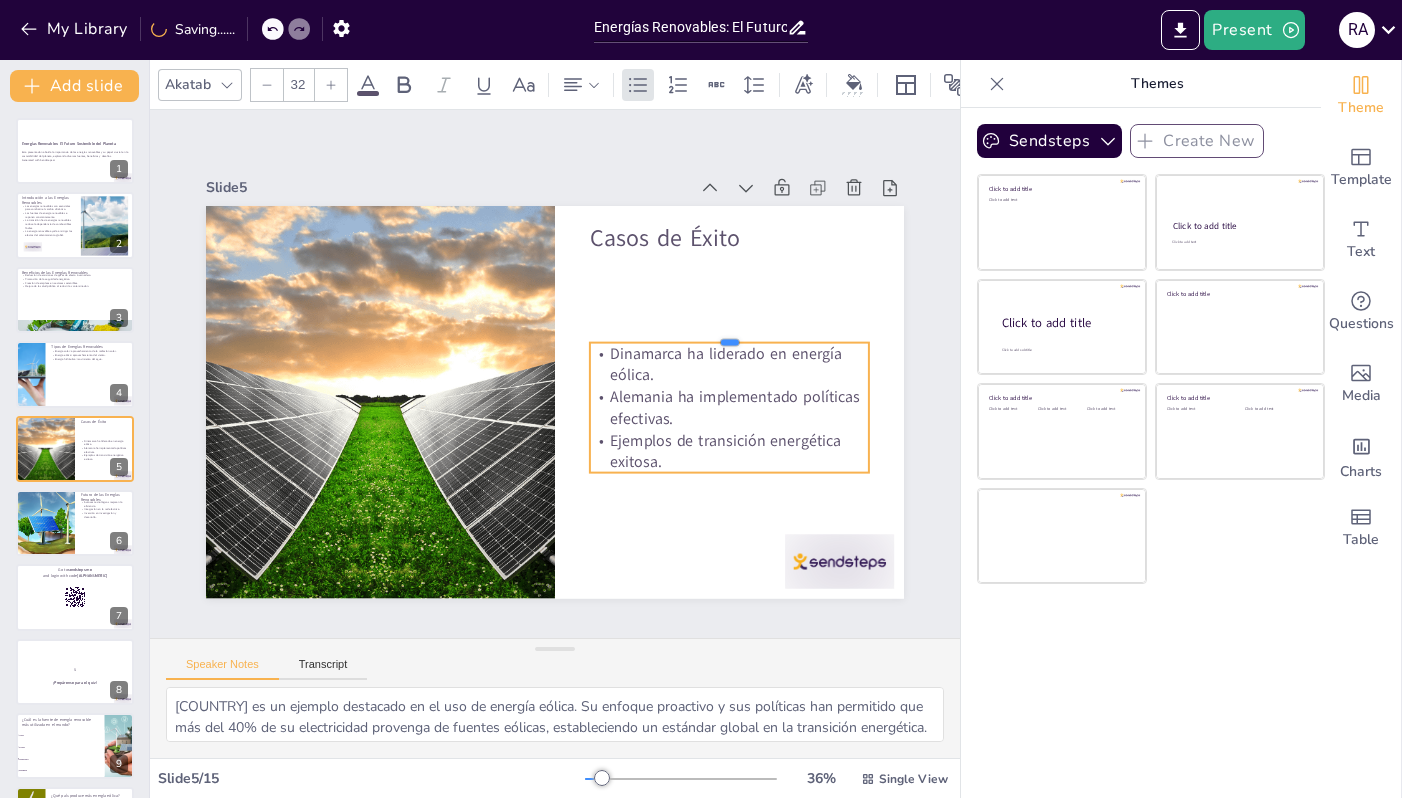 click at bounding box center [424, 496] 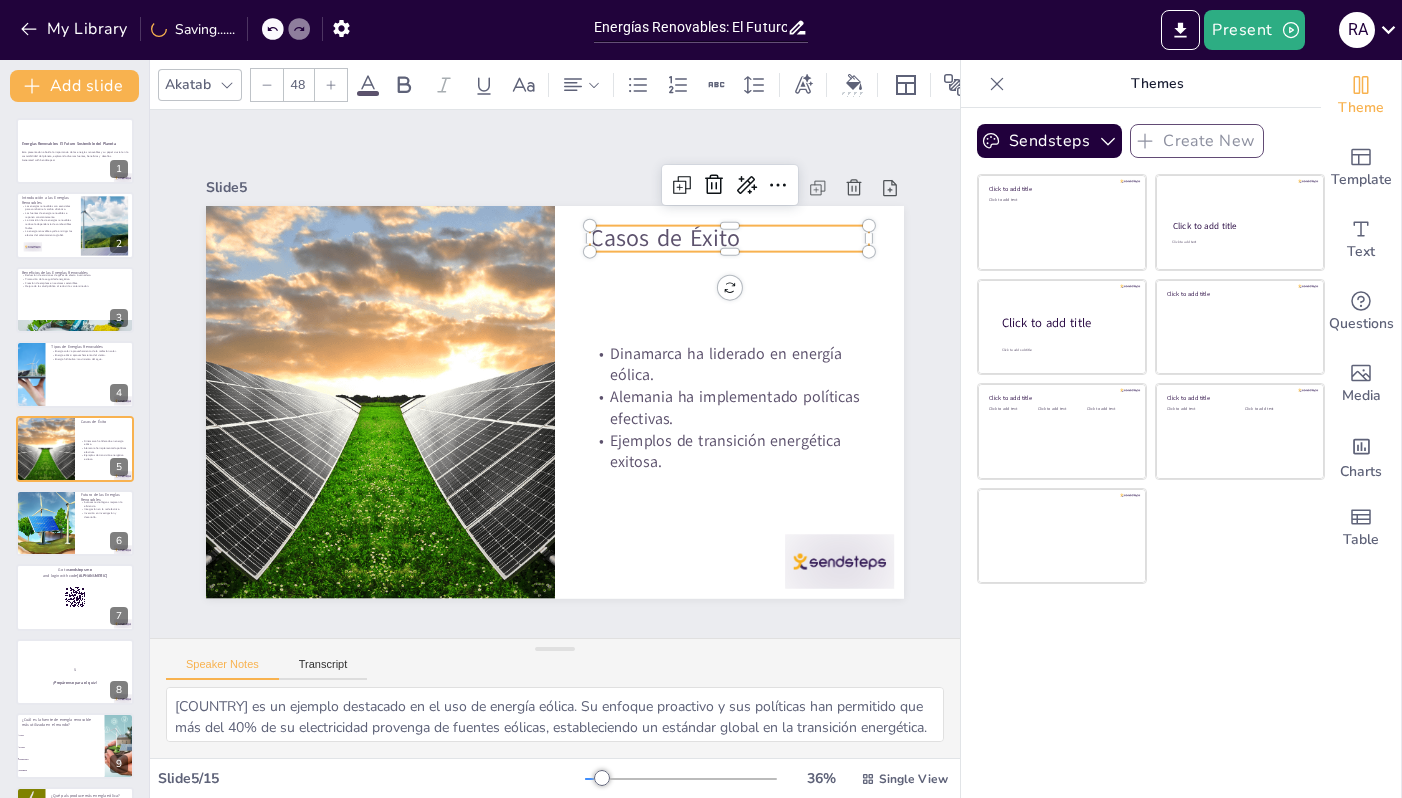drag, startPoint x: 700, startPoint y: 243, endPoint x: 713, endPoint y: 239, distance: 13.601471 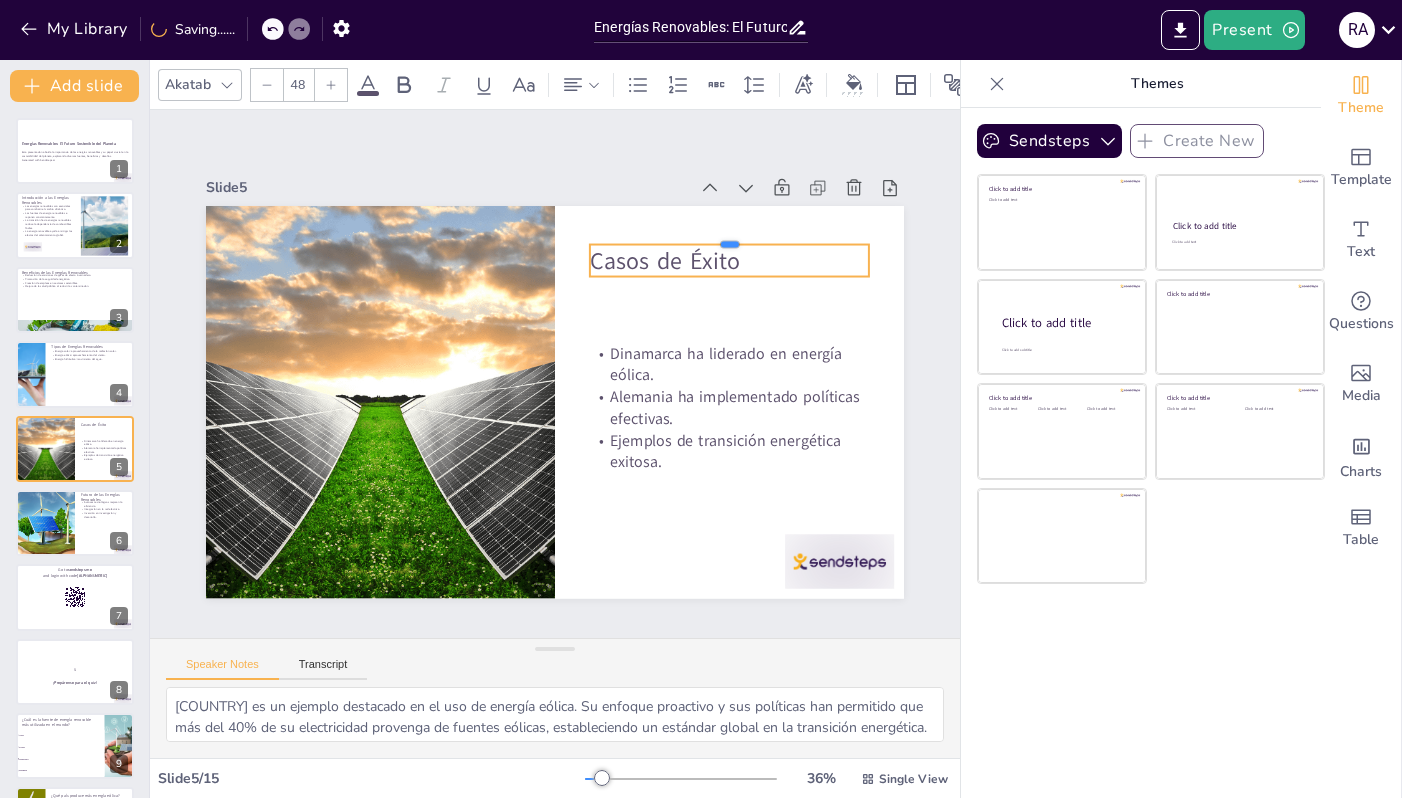 drag, startPoint x: 751, startPoint y: 222, endPoint x: 774, endPoint y: 286, distance: 68.007355 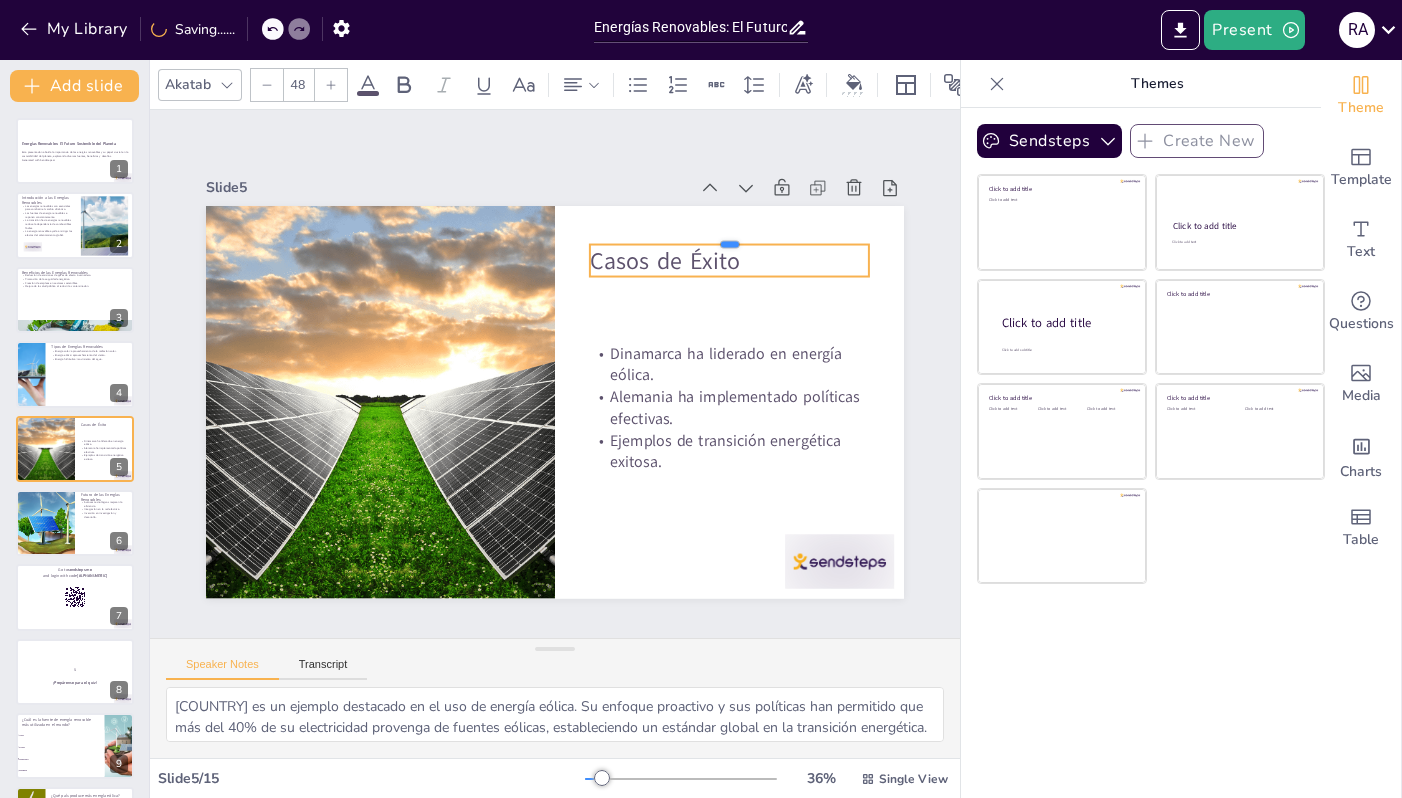 click on "Casos de Éxito [COUNTRY] ha liderado en energía eólica. [COUNTRY] ha implementado políticas efectivas. Ejemplos de transición energética exitosa." at bounding box center (532, 390) 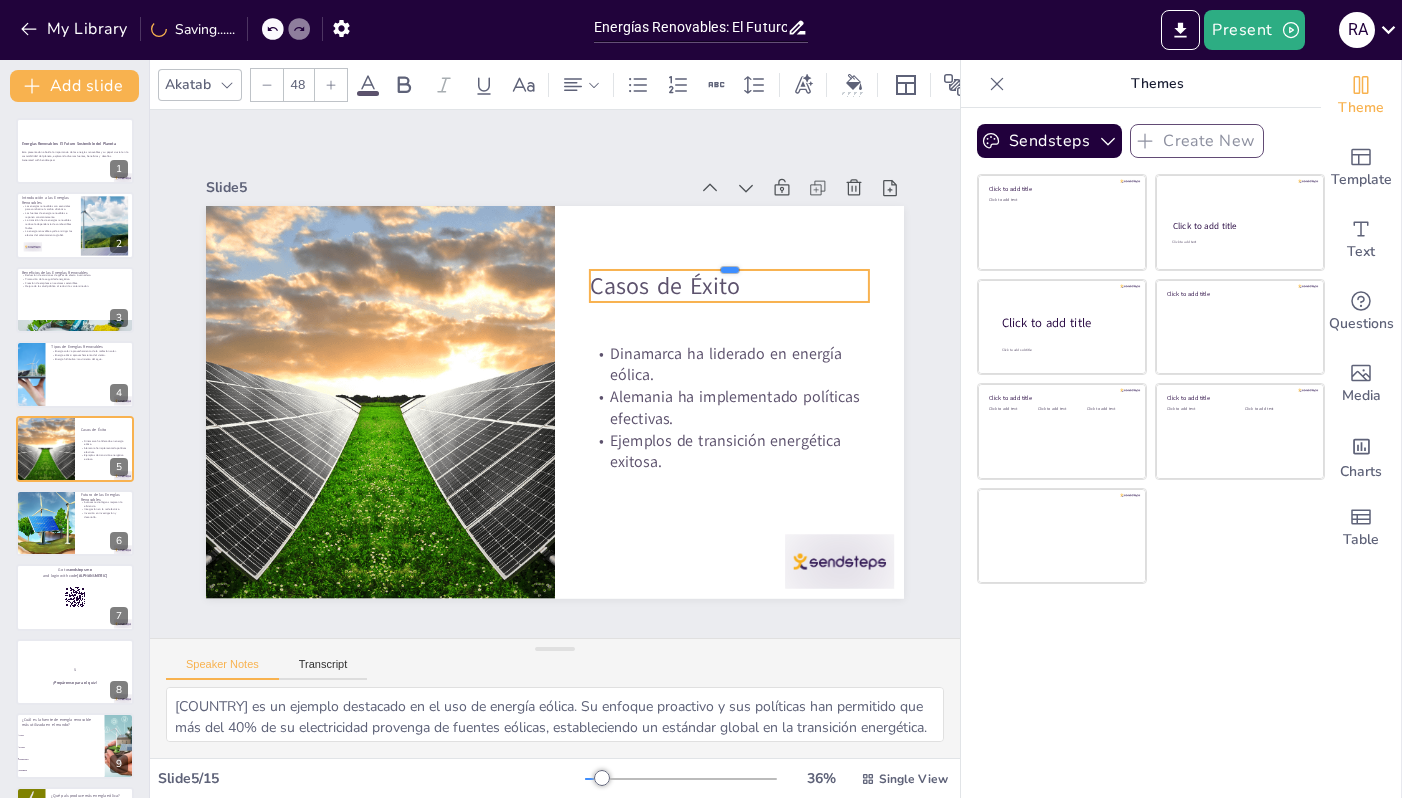 drag, startPoint x: 807, startPoint y: 242, endPoint x: 798, endPoint y: 277, distance: 36.138622 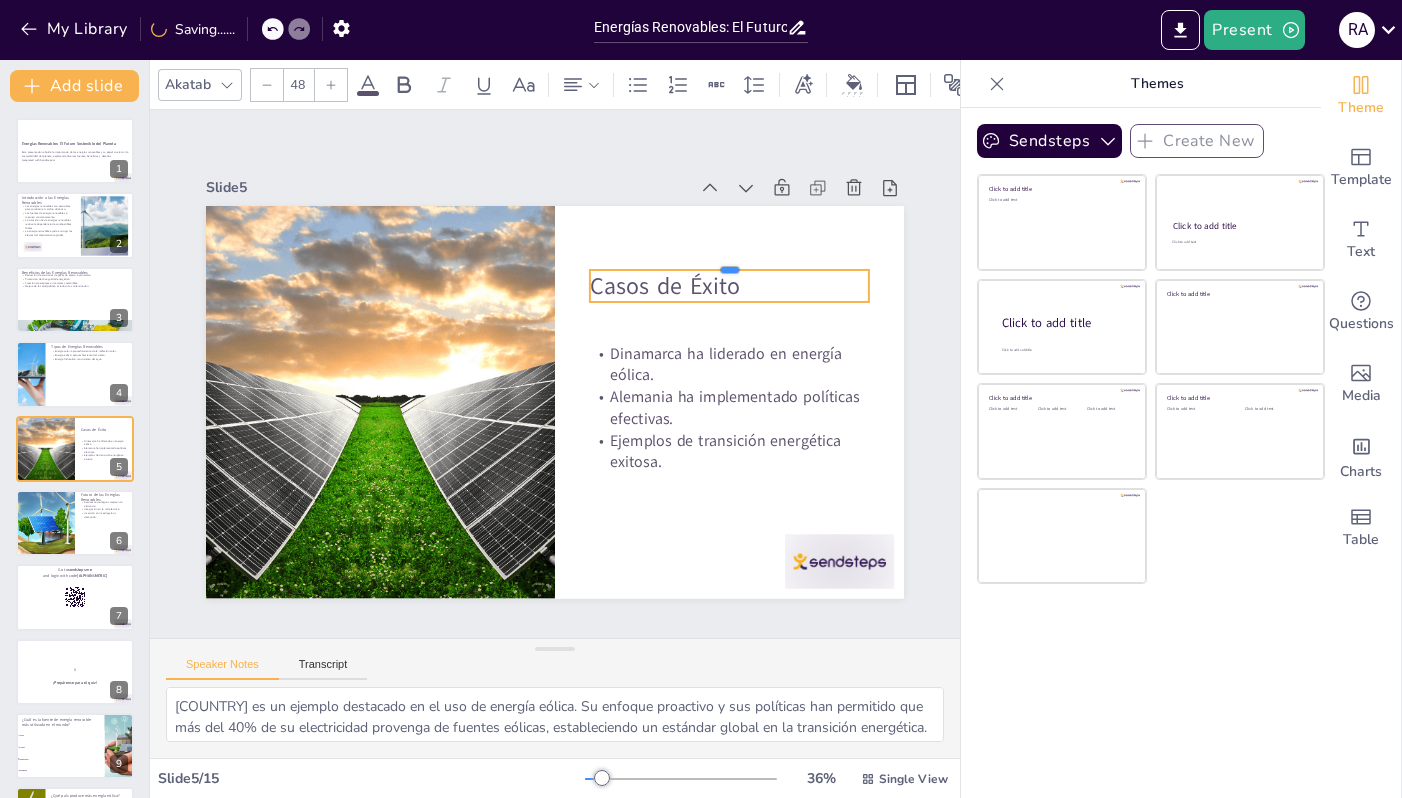 click on "Casos de Éxito [COUNTRY] ha liderado en energía eólica. [COUNTRY] ha implementado políticas efectivas. Ejemplos de transición energética exitosa." at bounding box center (549, 401) 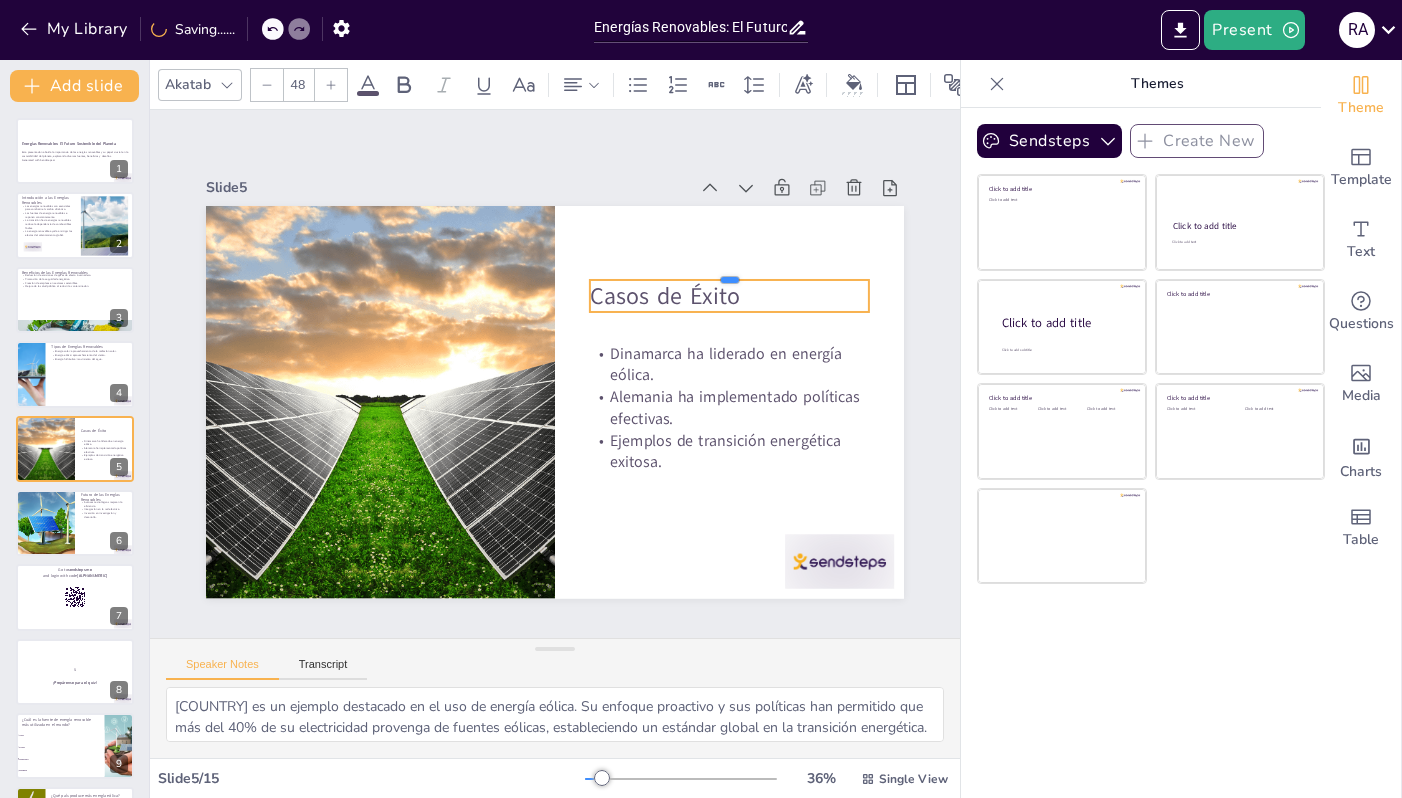 drag, startPoint x: 806, startPoint y: 269, endPoint x: 805, endPoint y: 279, distance: 10.049875 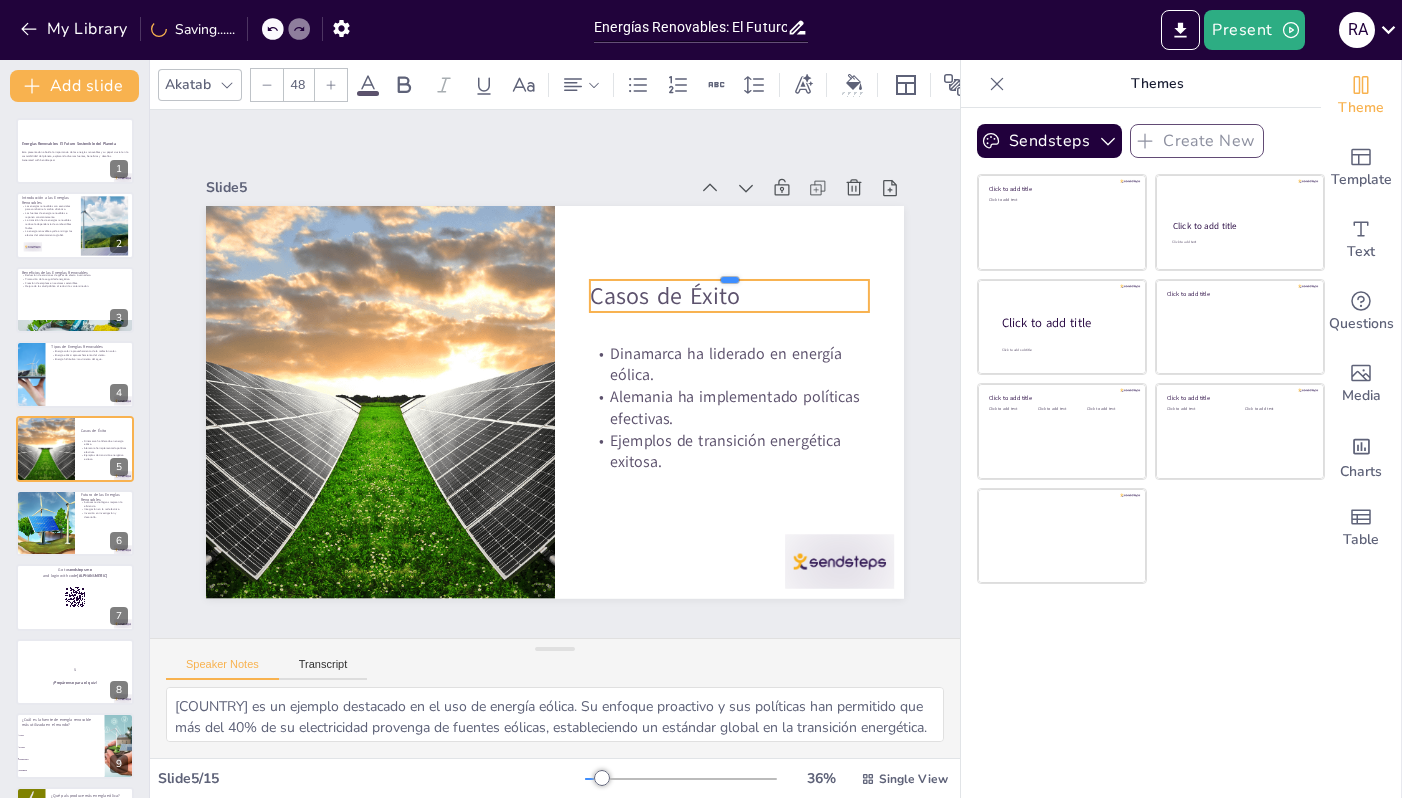 click at bounding box center [730, 474] 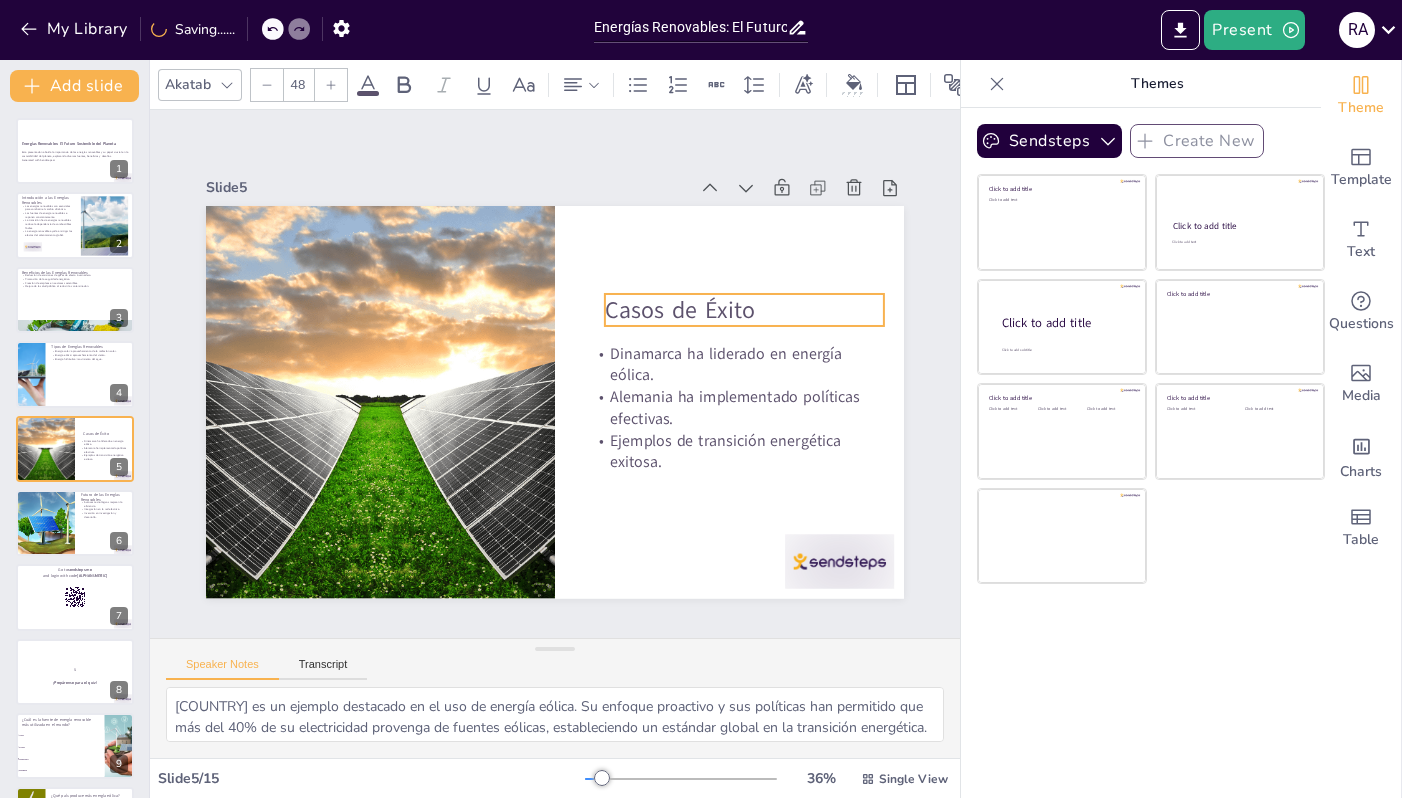 drag, startPoint x: 777, startPoint y: 283, endPoint x: 792, endPoint y: 297, distance: 20.518284 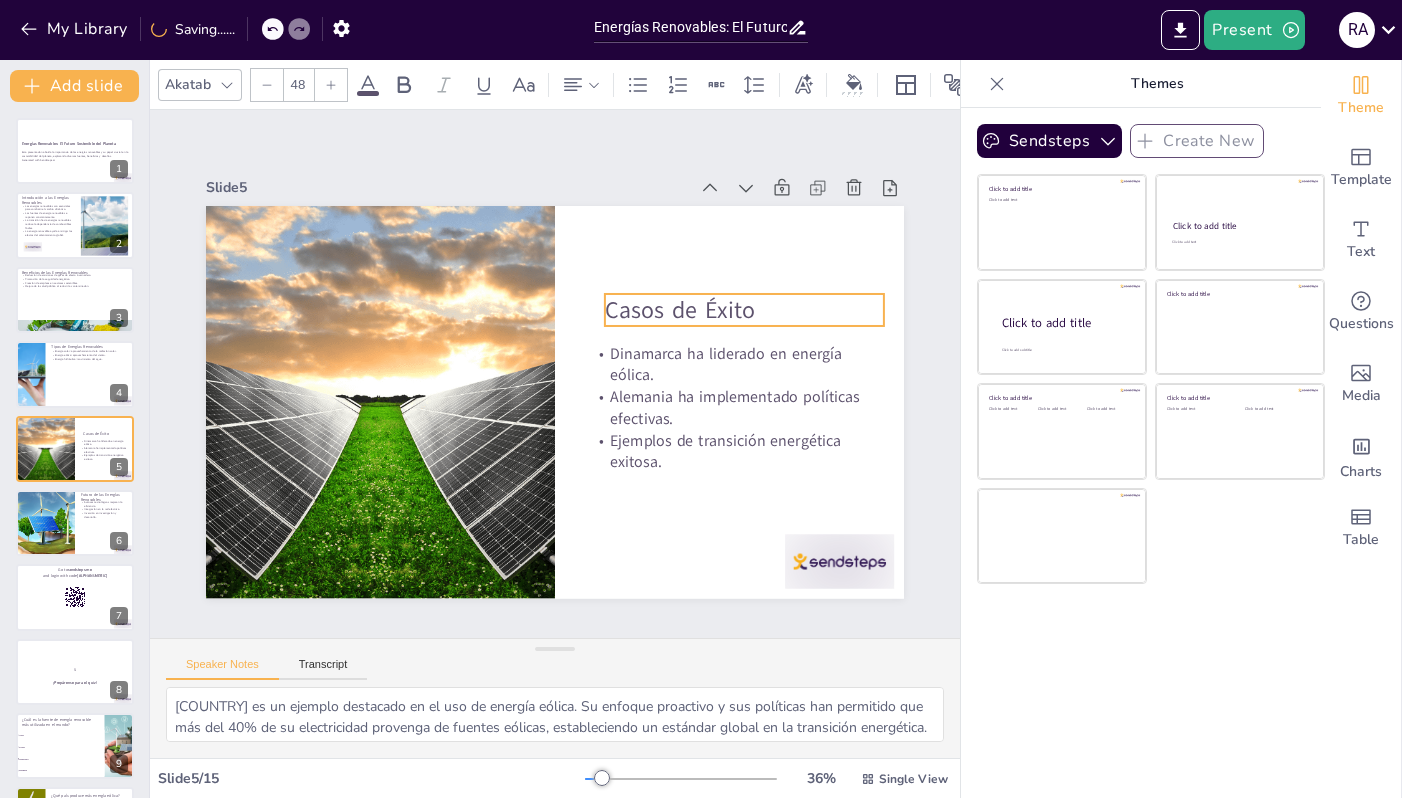 click on "Casos de Éxito" at bounding box center [750, 330] 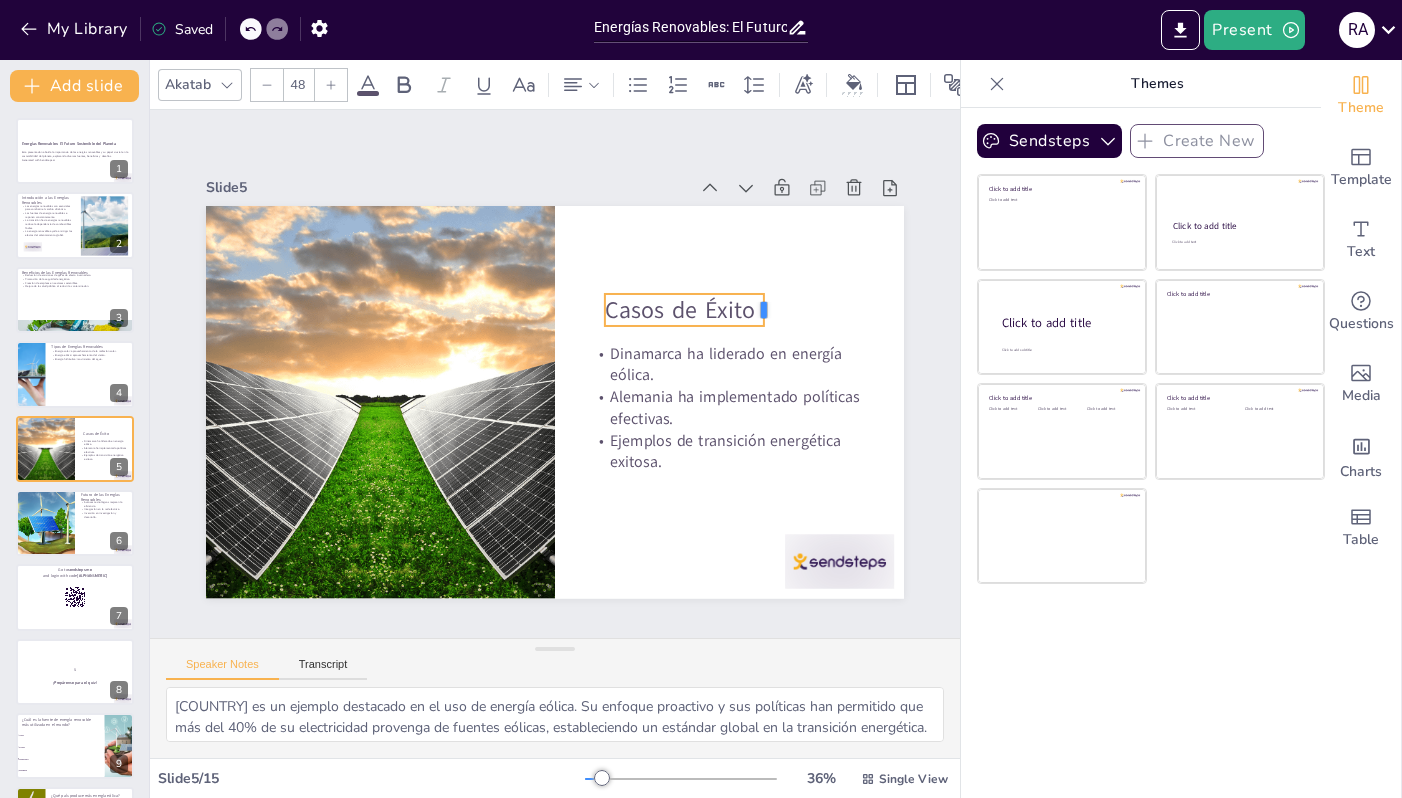 drag, startPoint x: 882, startPoint y: 309, endPoint x: 774, endPoint y: 310, distance: 108.00463 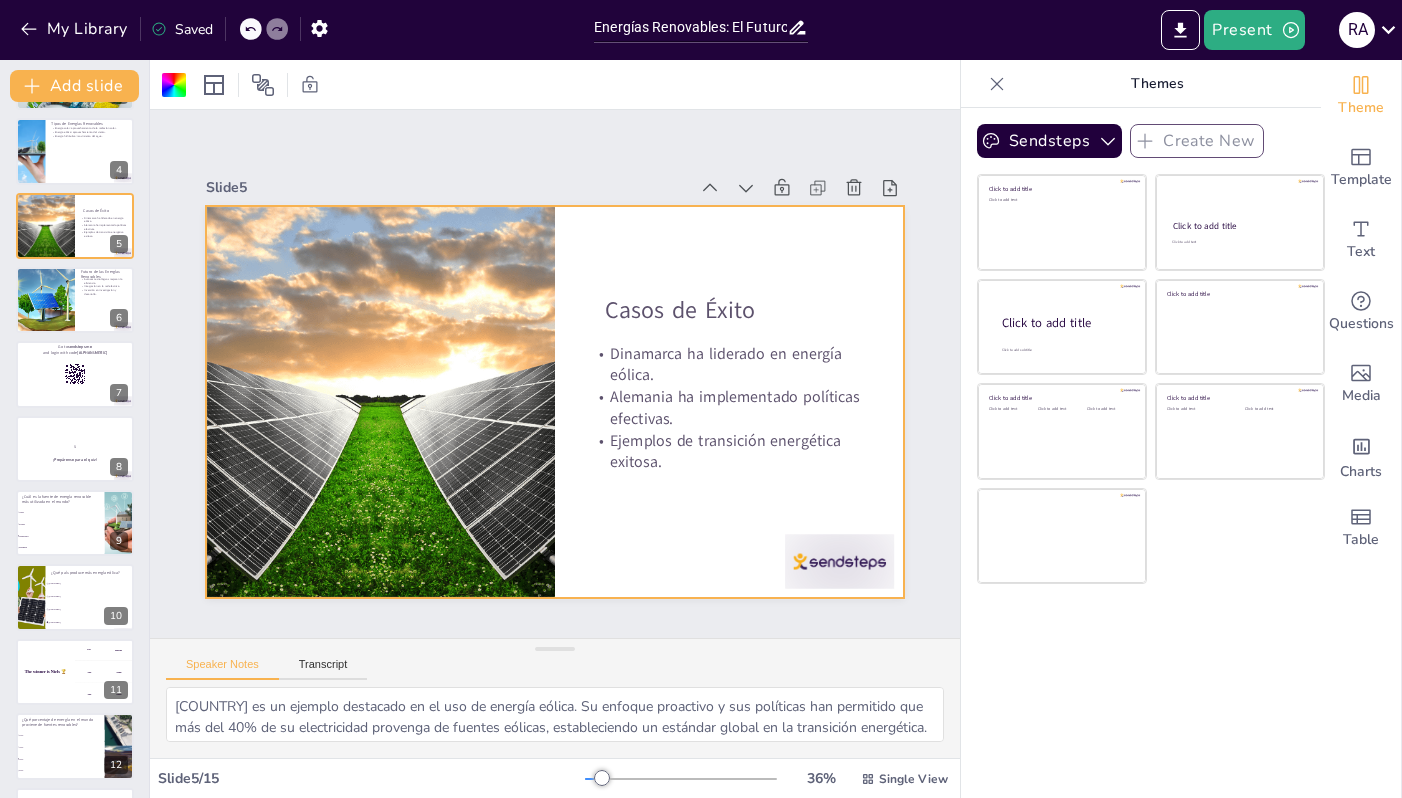 scroll, scrollTop: 443, scrollLeft: 0, axis: vertical 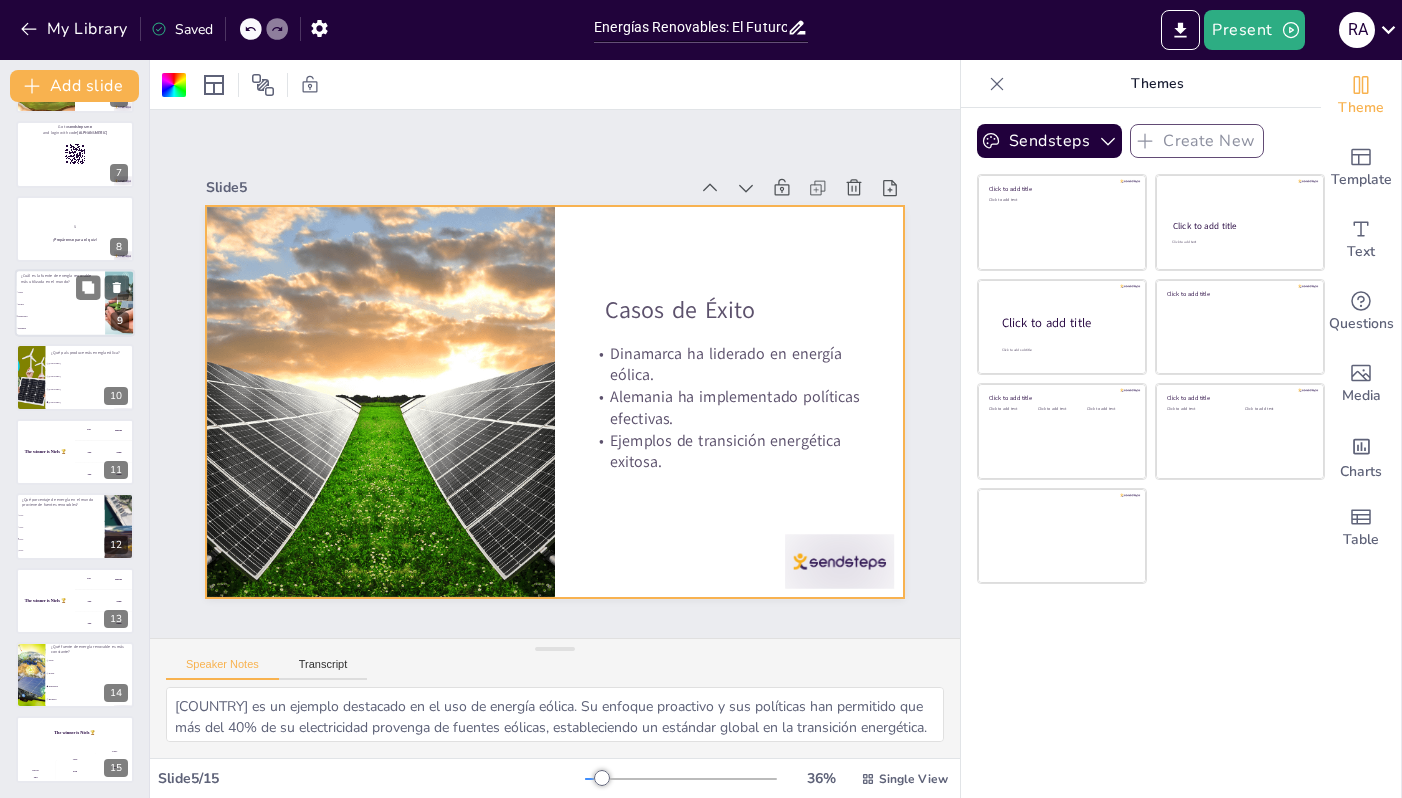 click on "Biomasa" at bounding box center [61, 328] 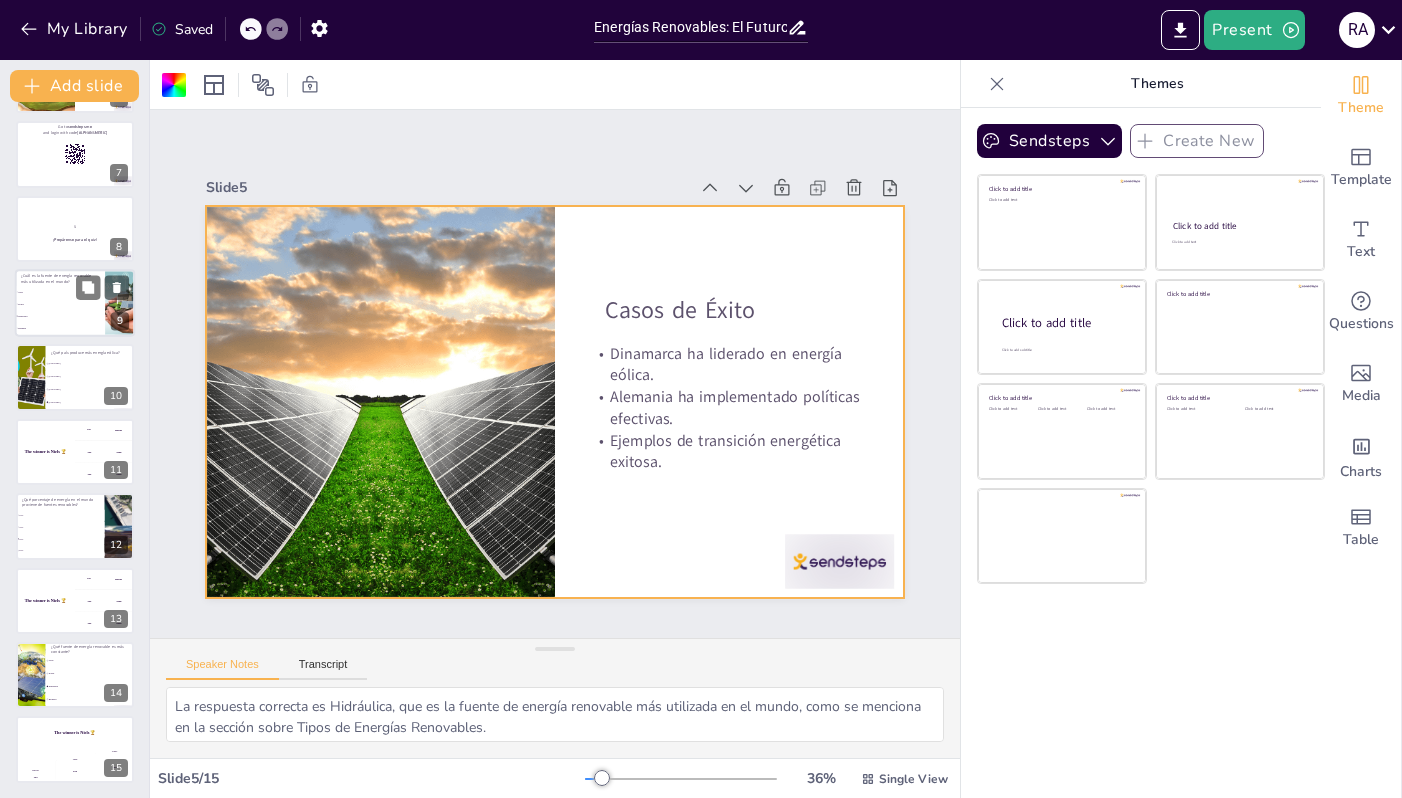 scroll, scrollTop: 296, scrollLeft: 0, axis: vertical 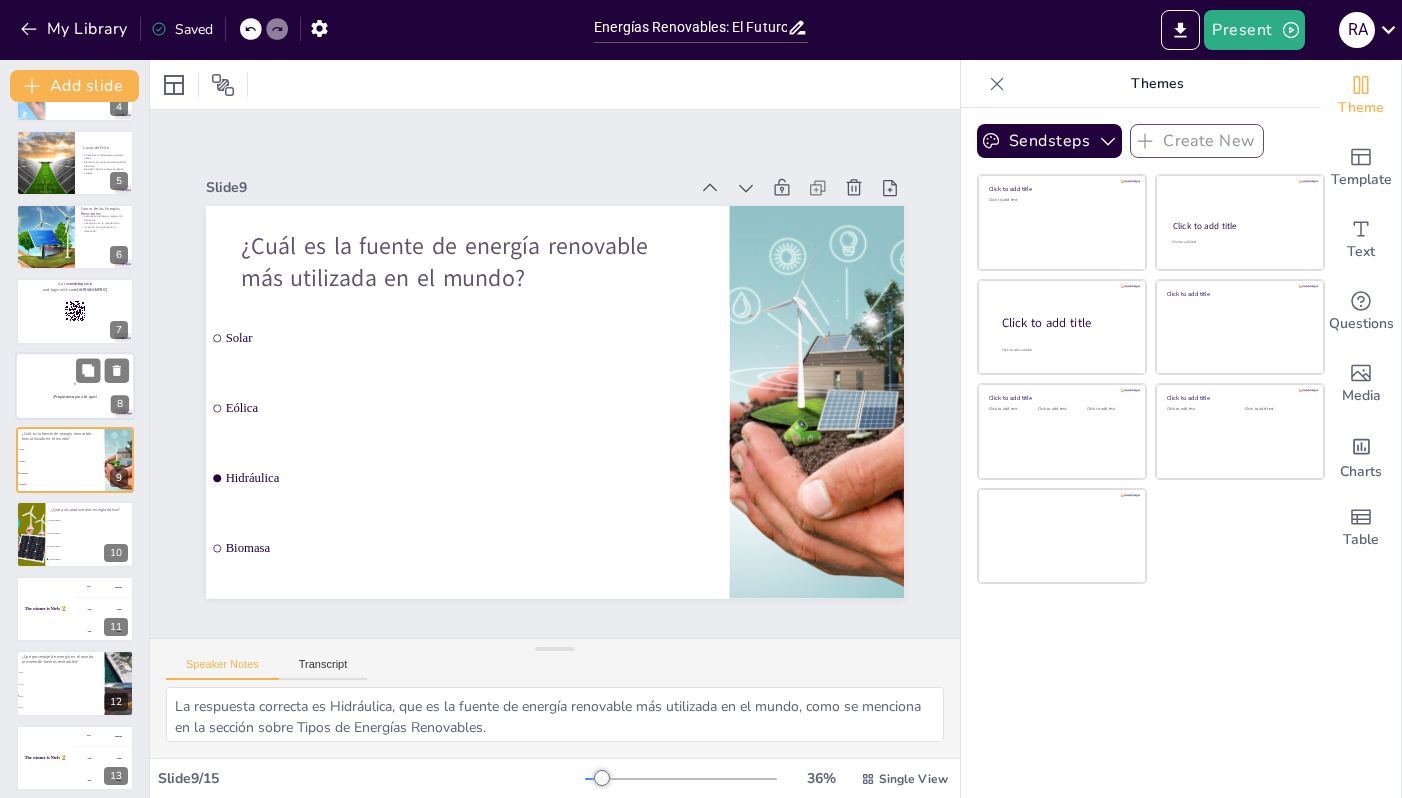 click on "¡Prepárense para el quiz!" at bounding box center [75, 396] 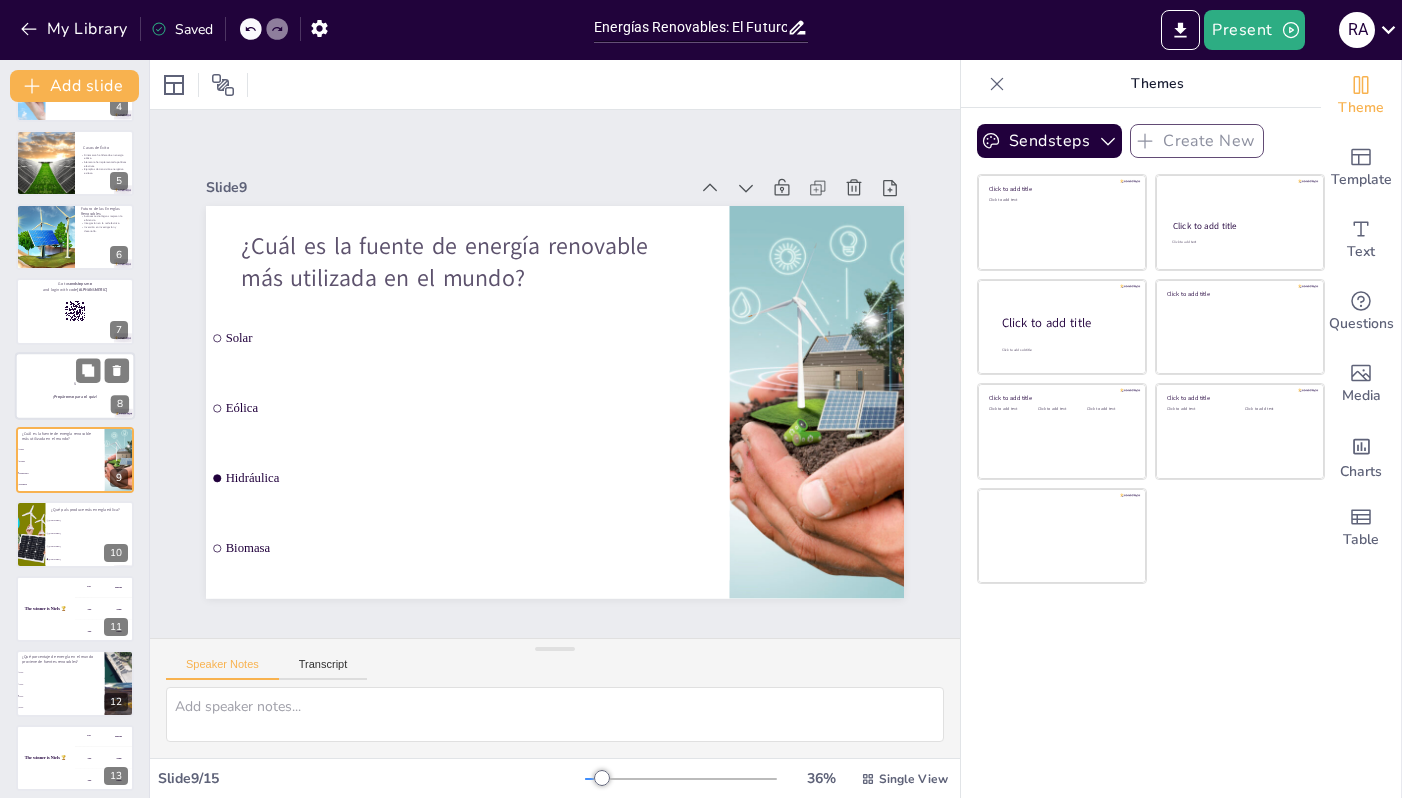 scroll, scrollTop: 222, scrollLeft: 0, axis: vertical 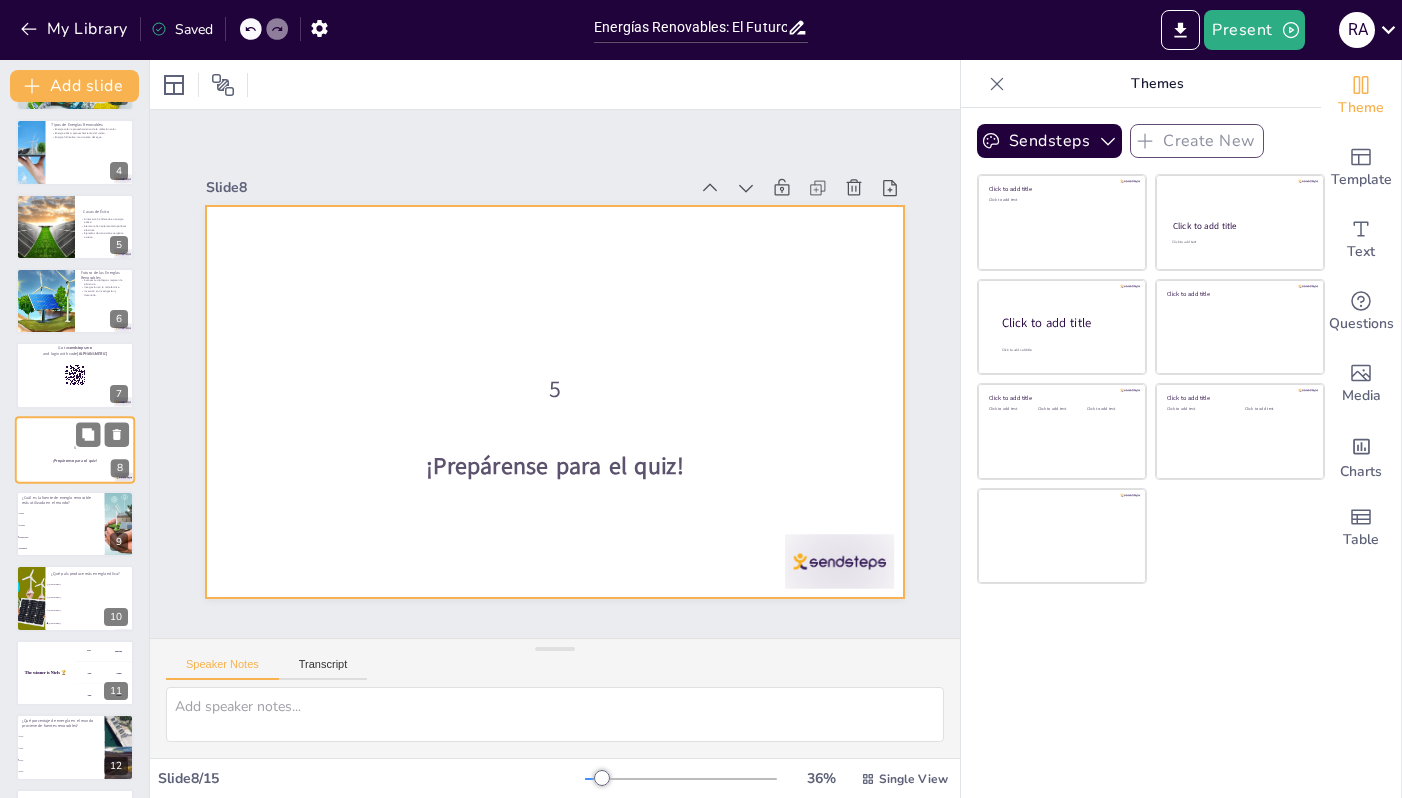 click at bounding box center (75, 450) 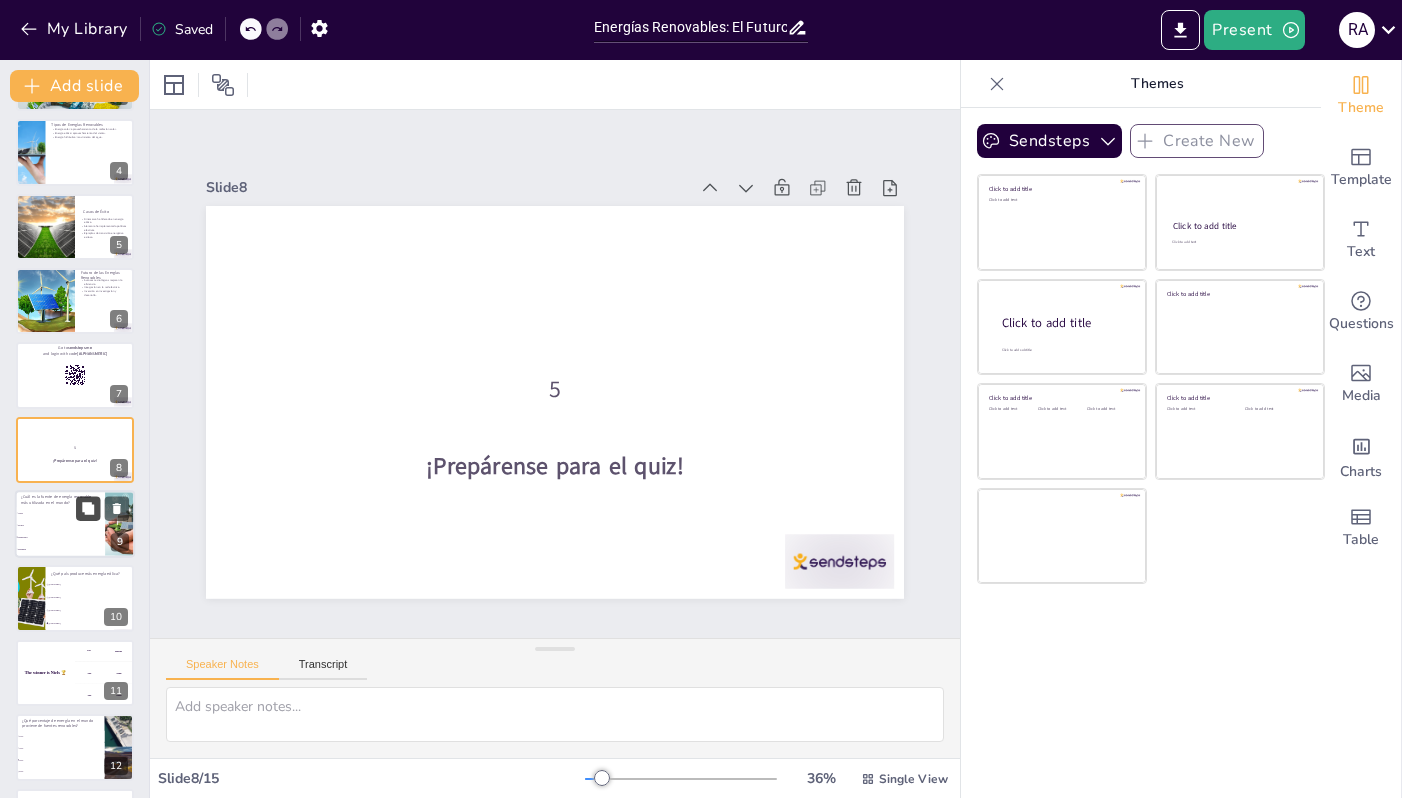 click 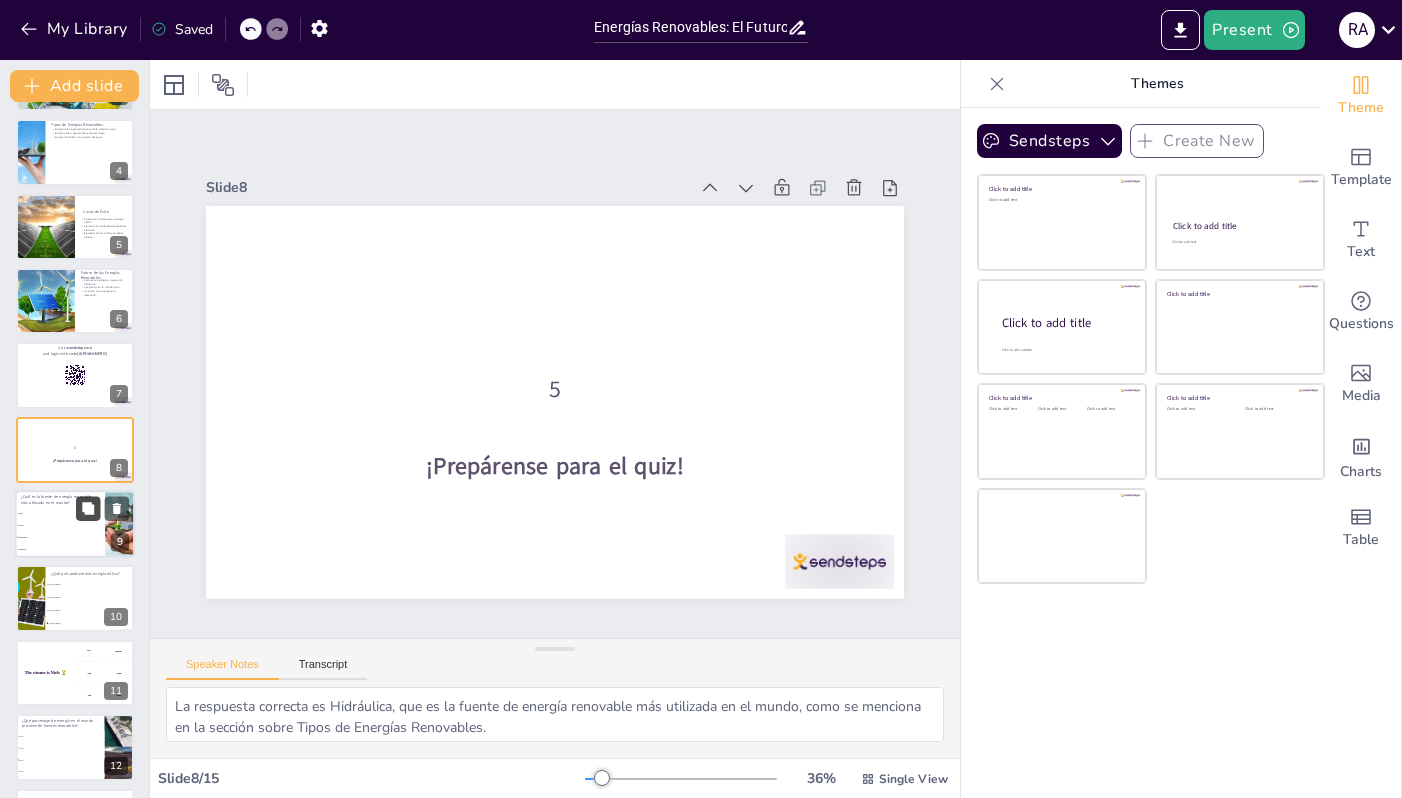 scroll, scrollTop: 370, scrollLeft: 0, axis: vertical 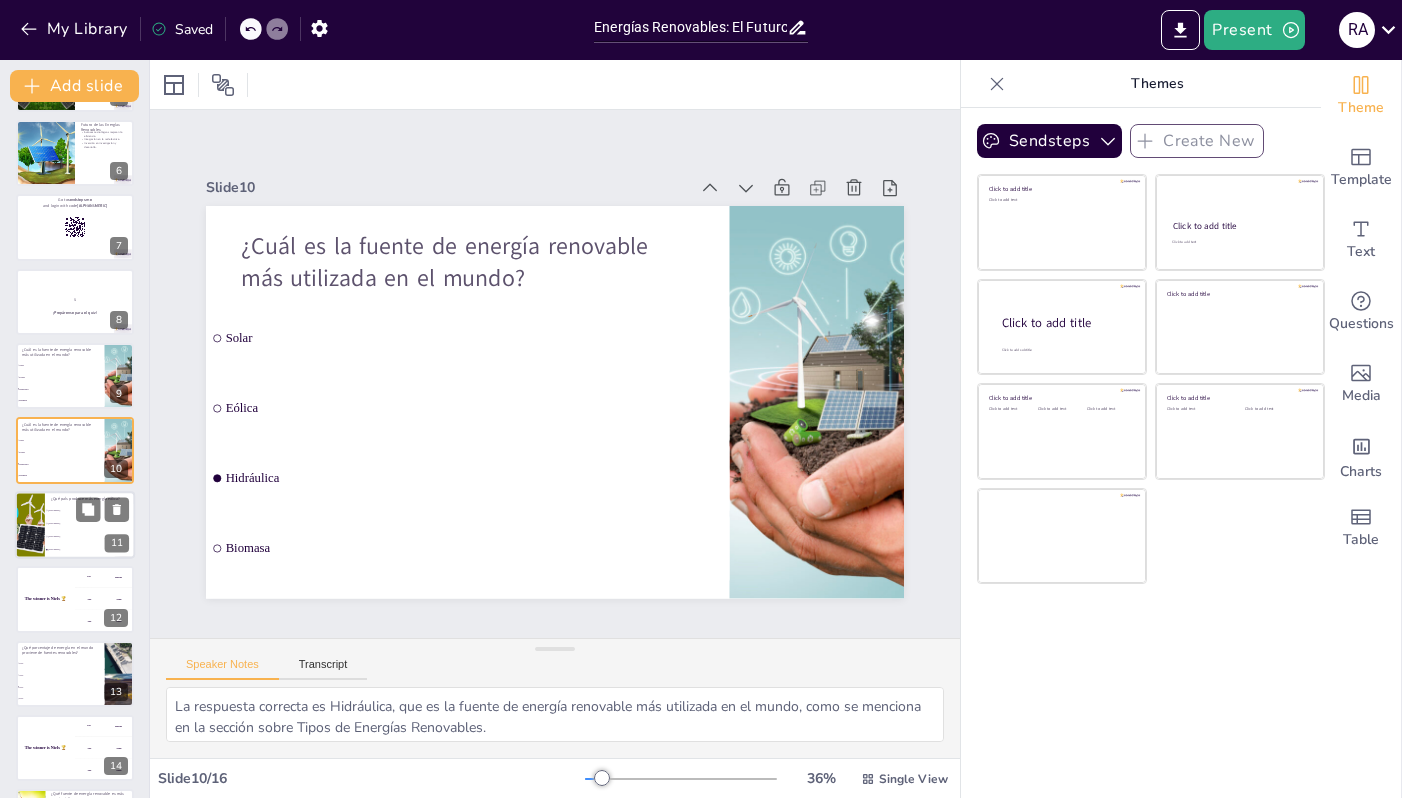 click on "[COUNTRY]" at bounding box center [90, 510] 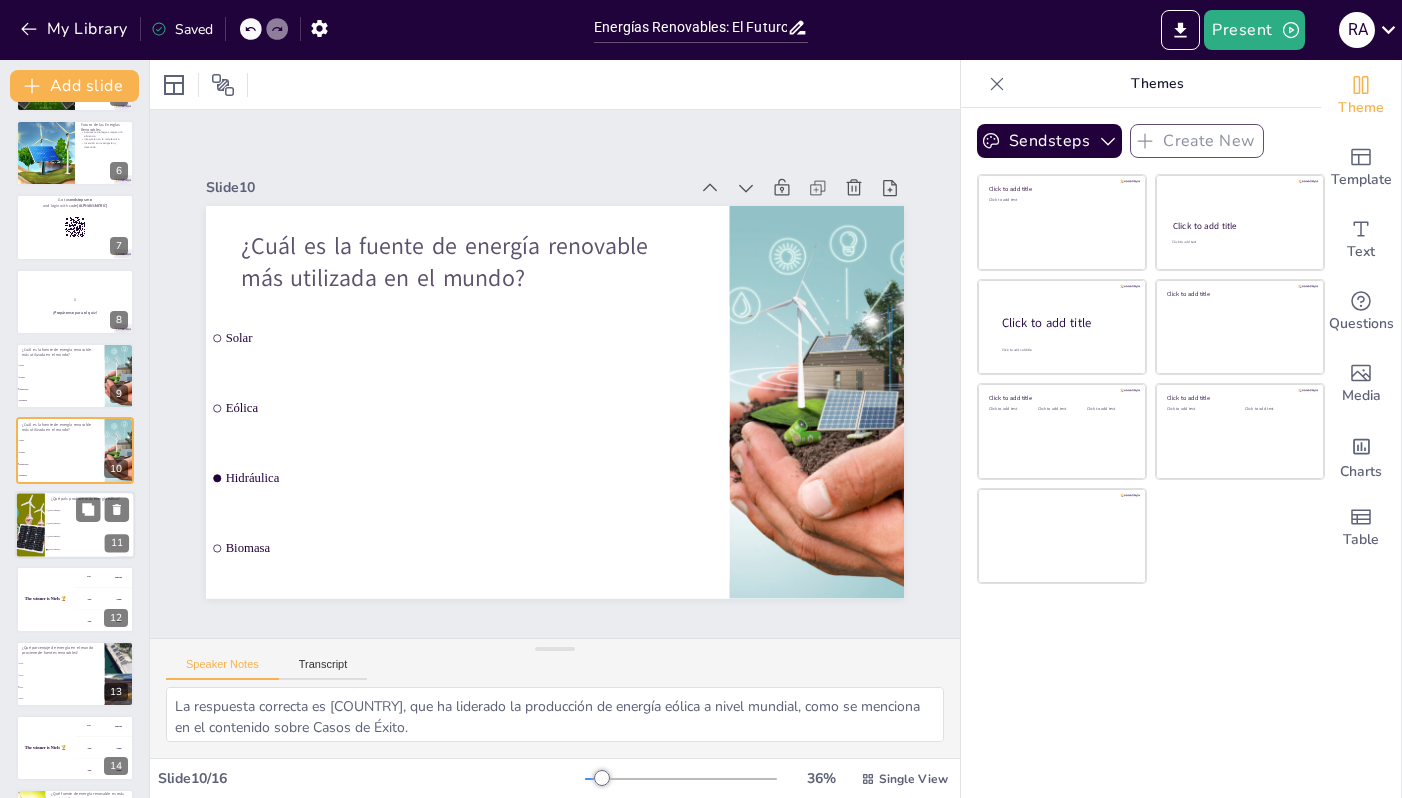 scroll, scrollTop: 445, scrollLeft: 0, axis: vertical 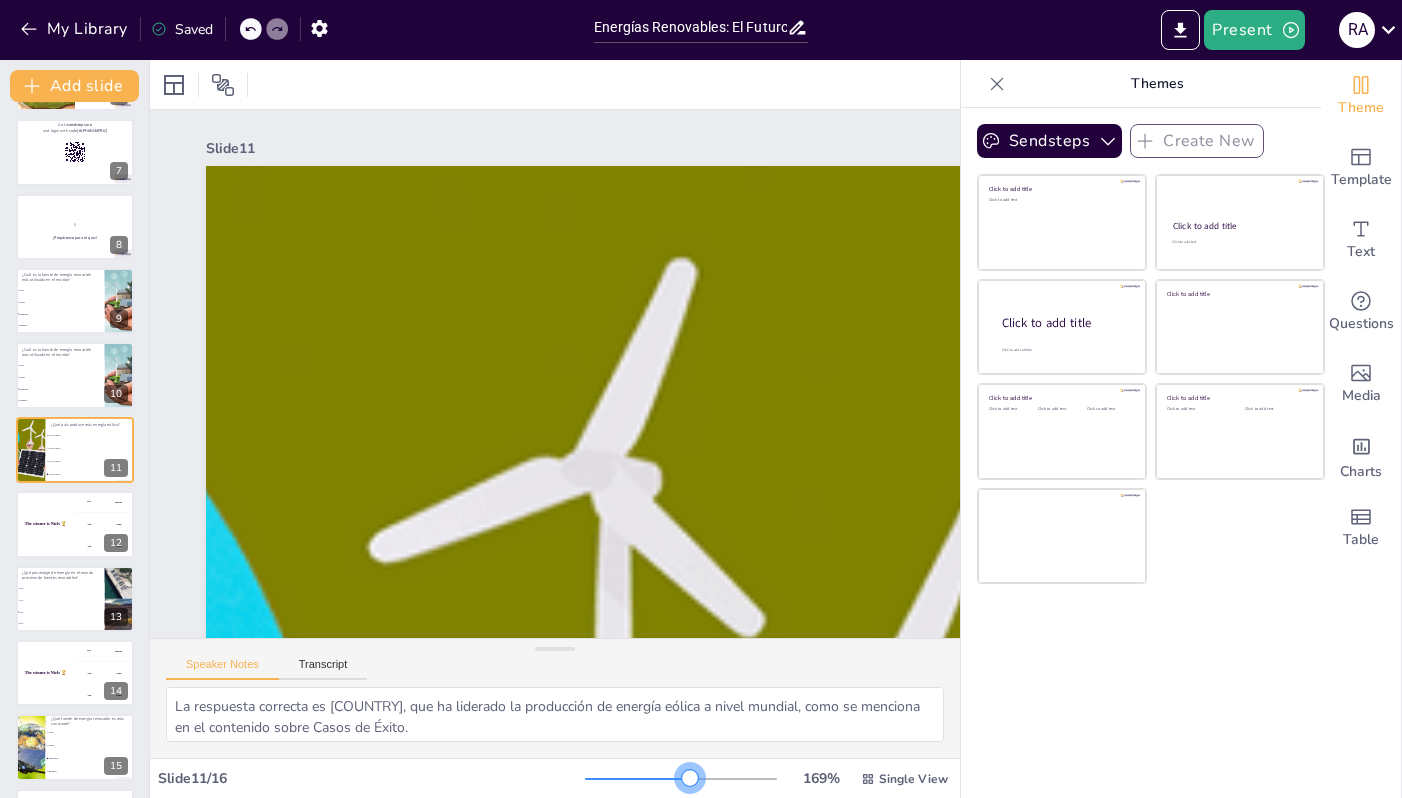 click at bounding box center (681, 779) 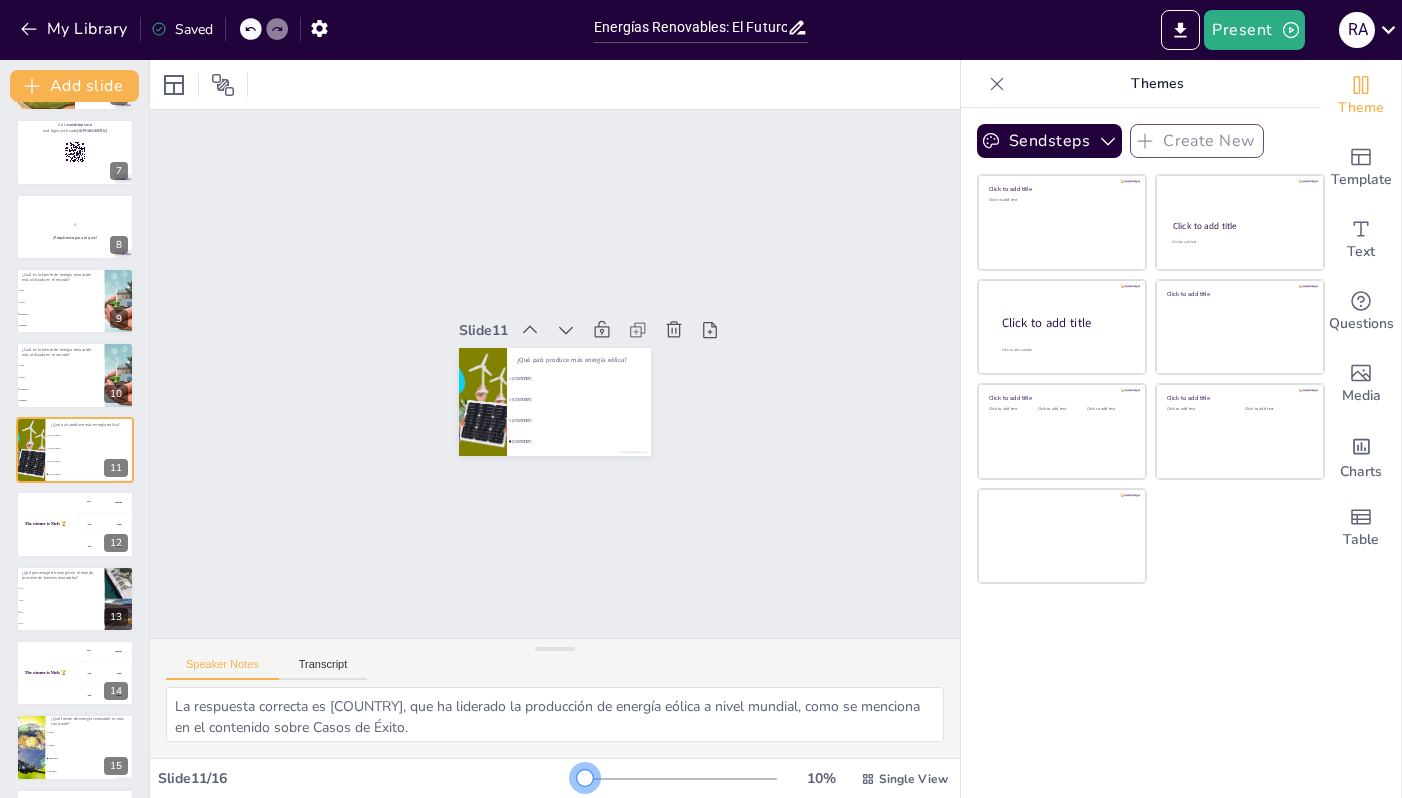 drag, startPoint x: 699, startPoint y: 779, endPoint x: 589, endPoint y: 767, distance: 110.65261 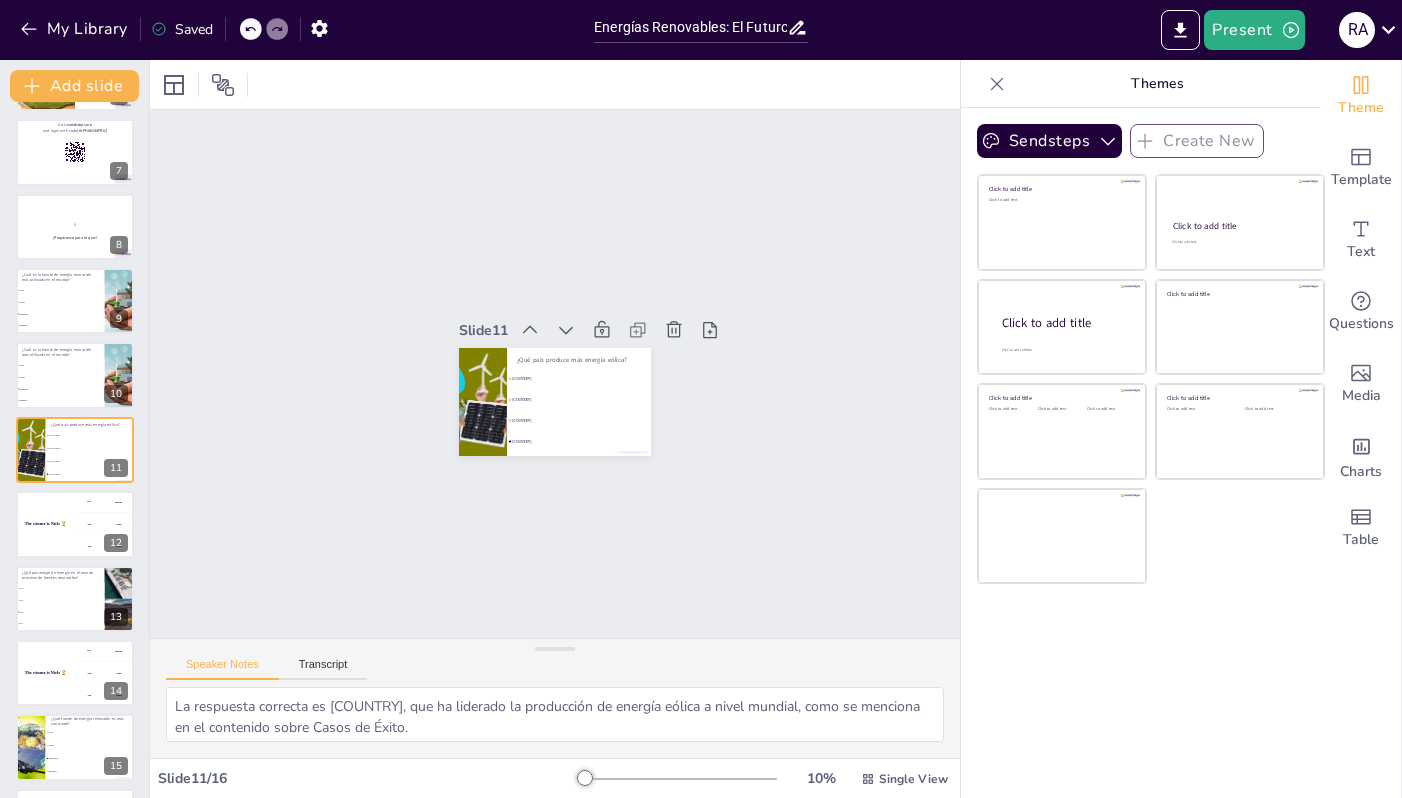 drag, startPoint x: 594, startPoint y: 767, endPoint x: 618, endPoint y: 769, distance: 24.083189 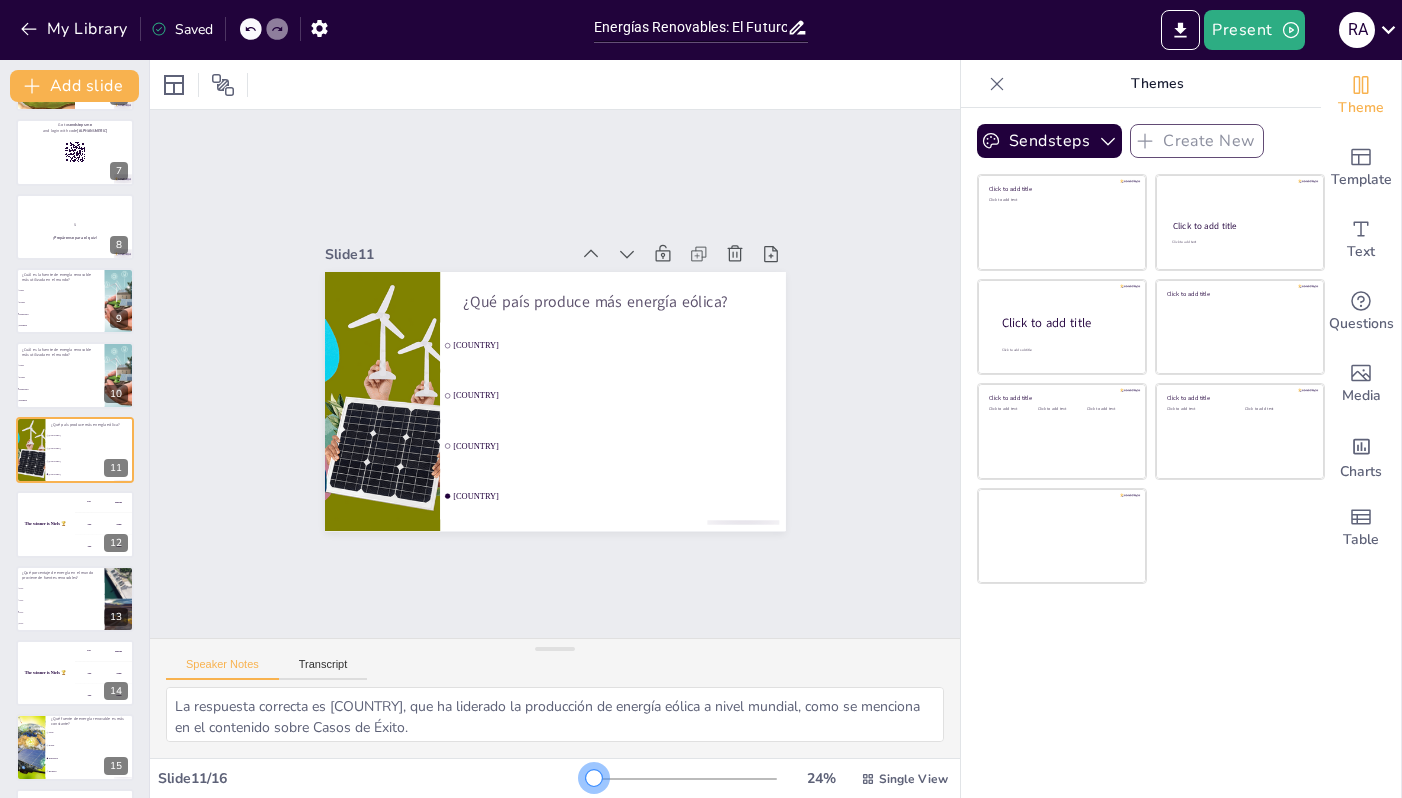 drag, startPoint x: 626, startPoint y: 774, endPoint x: 600, endPoint y: 772, distance: 26.076809 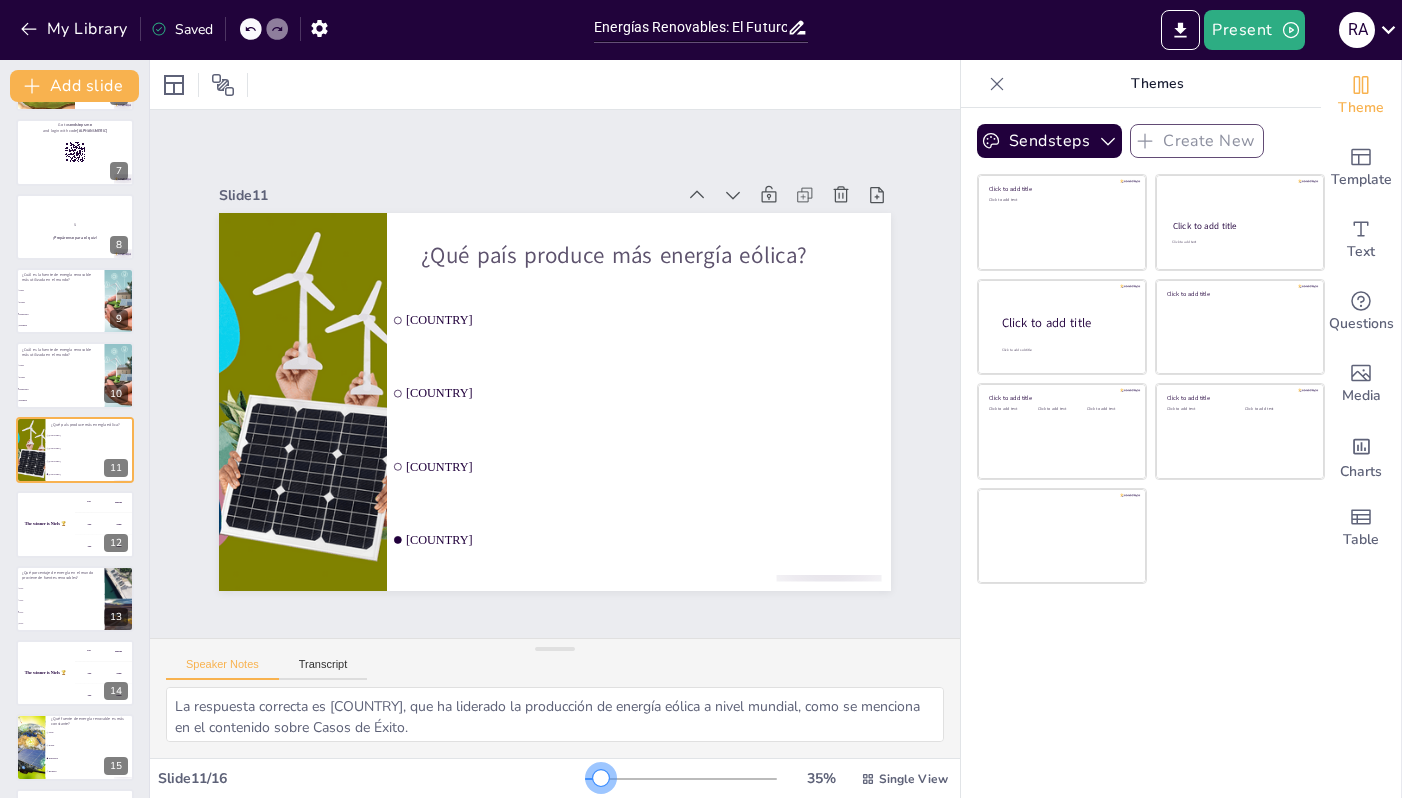 click at bounding box center [601, 778] 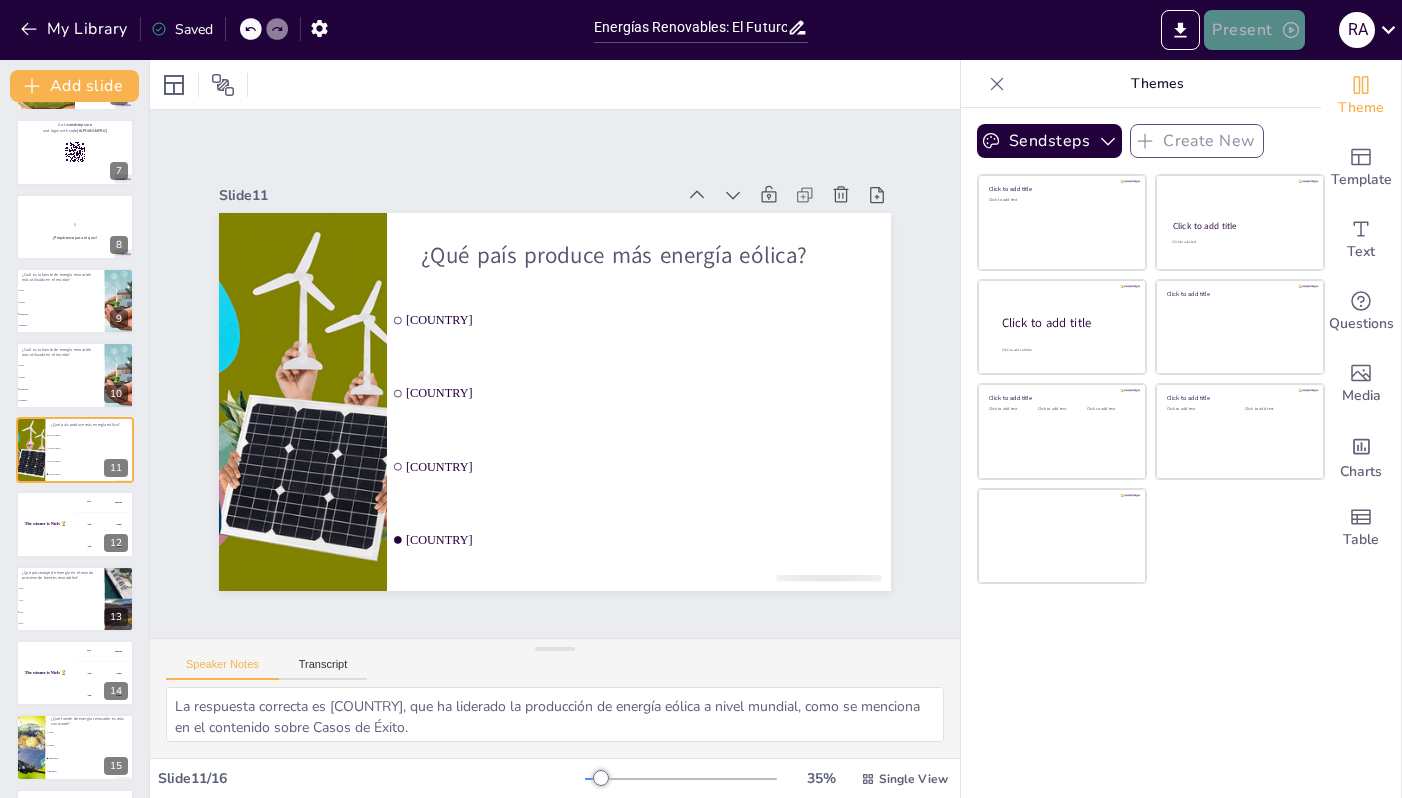click 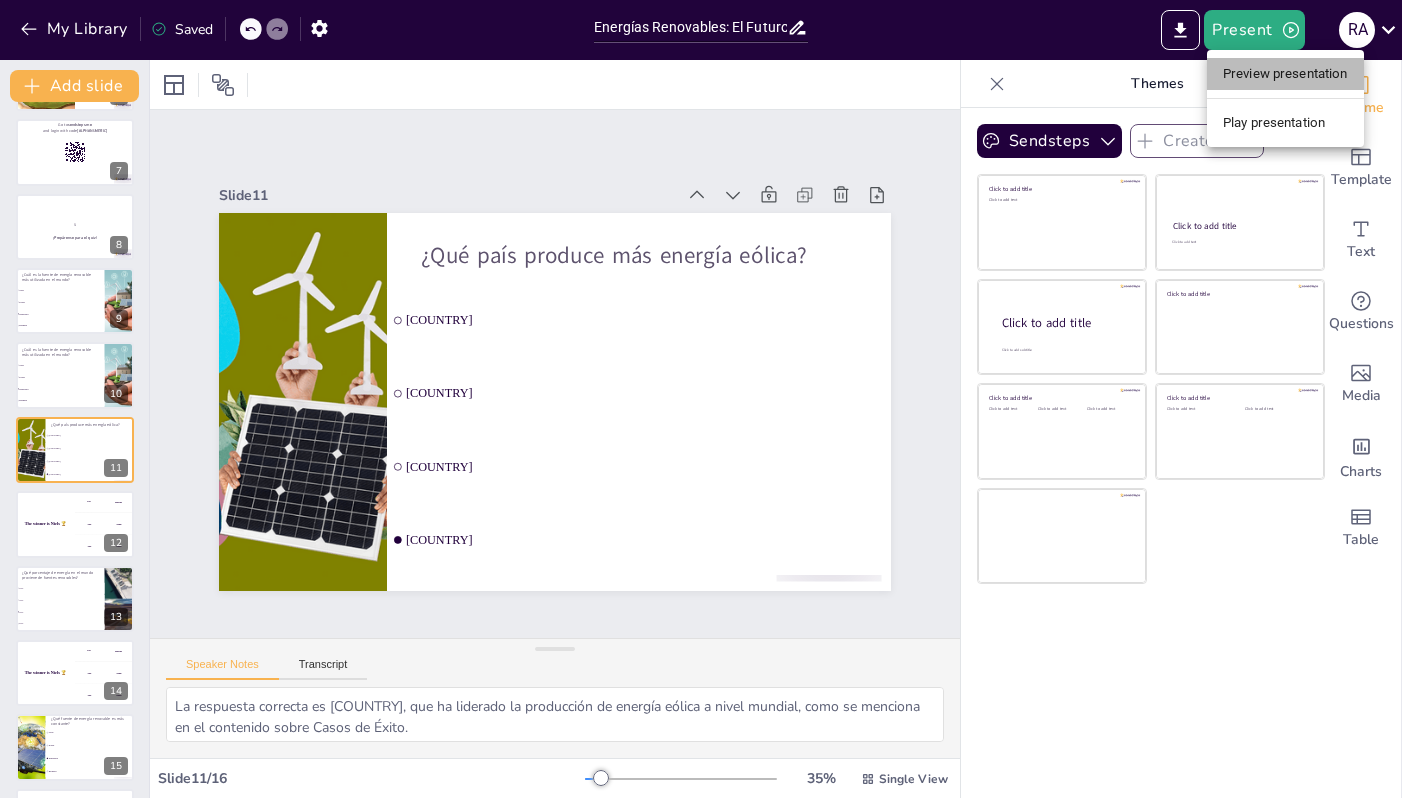 click on "Preview presentation" at bounding box center [1285, 74] 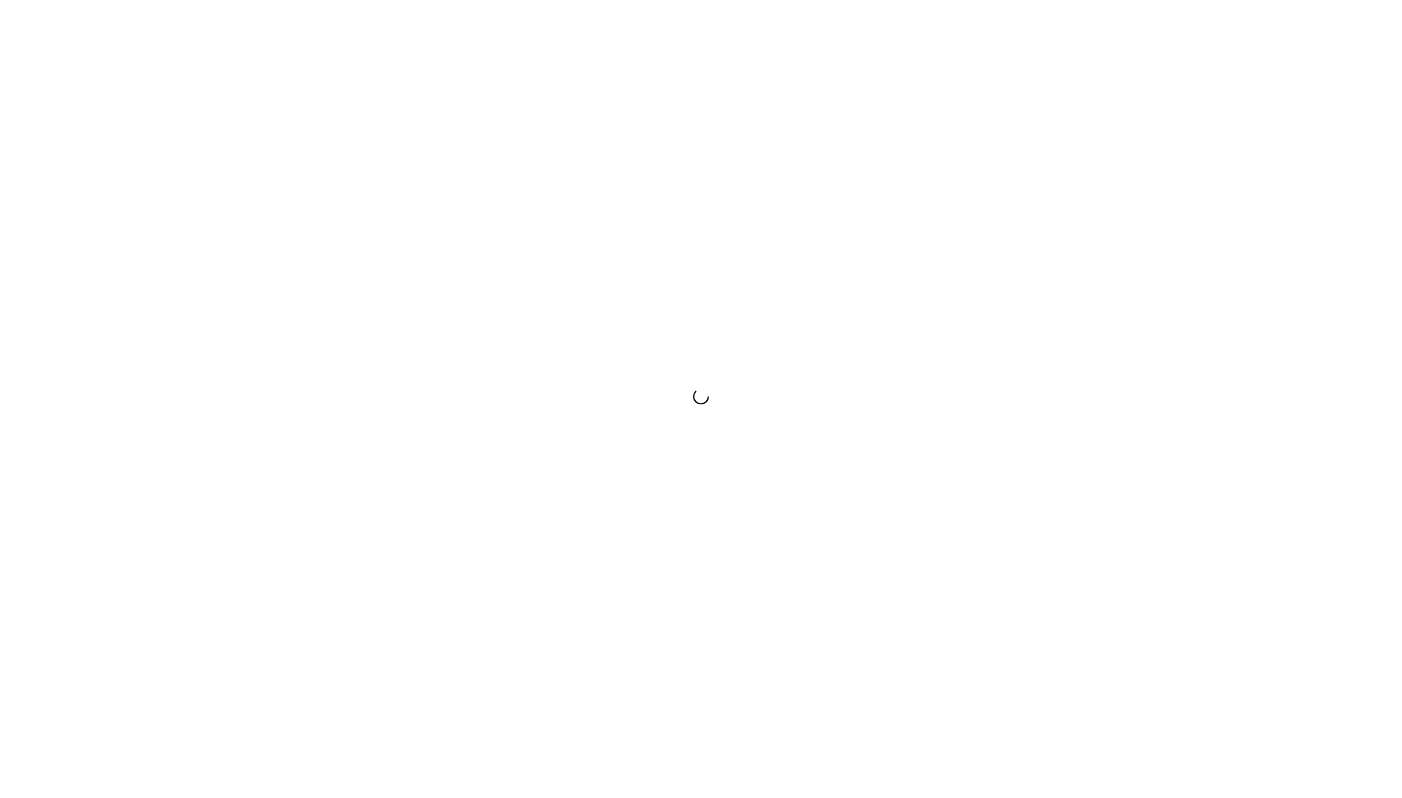 scroll, scrollTop: 0, scrollLeft: 0, axis: both 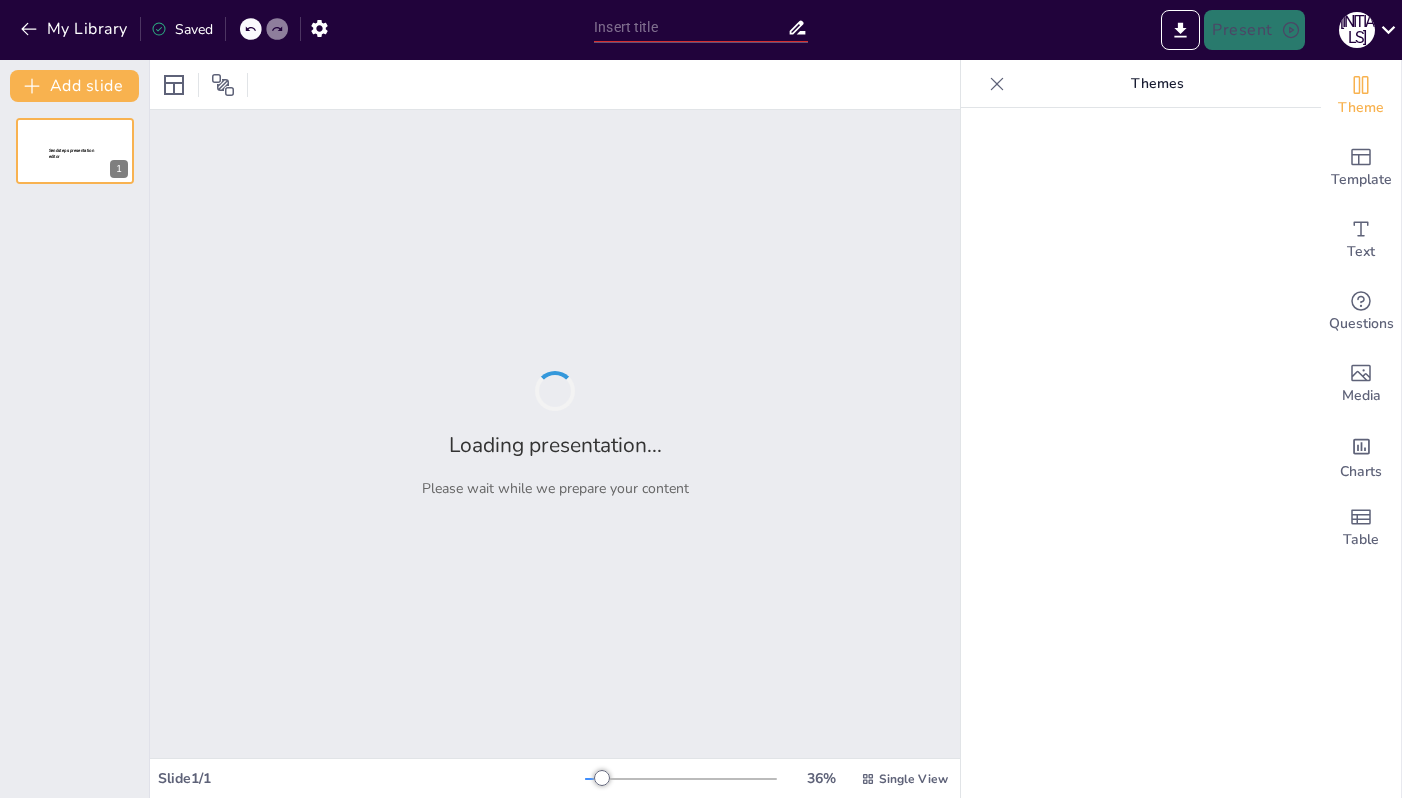 type on "Energías Renovables: El Futuro Sostenible del Planeta" 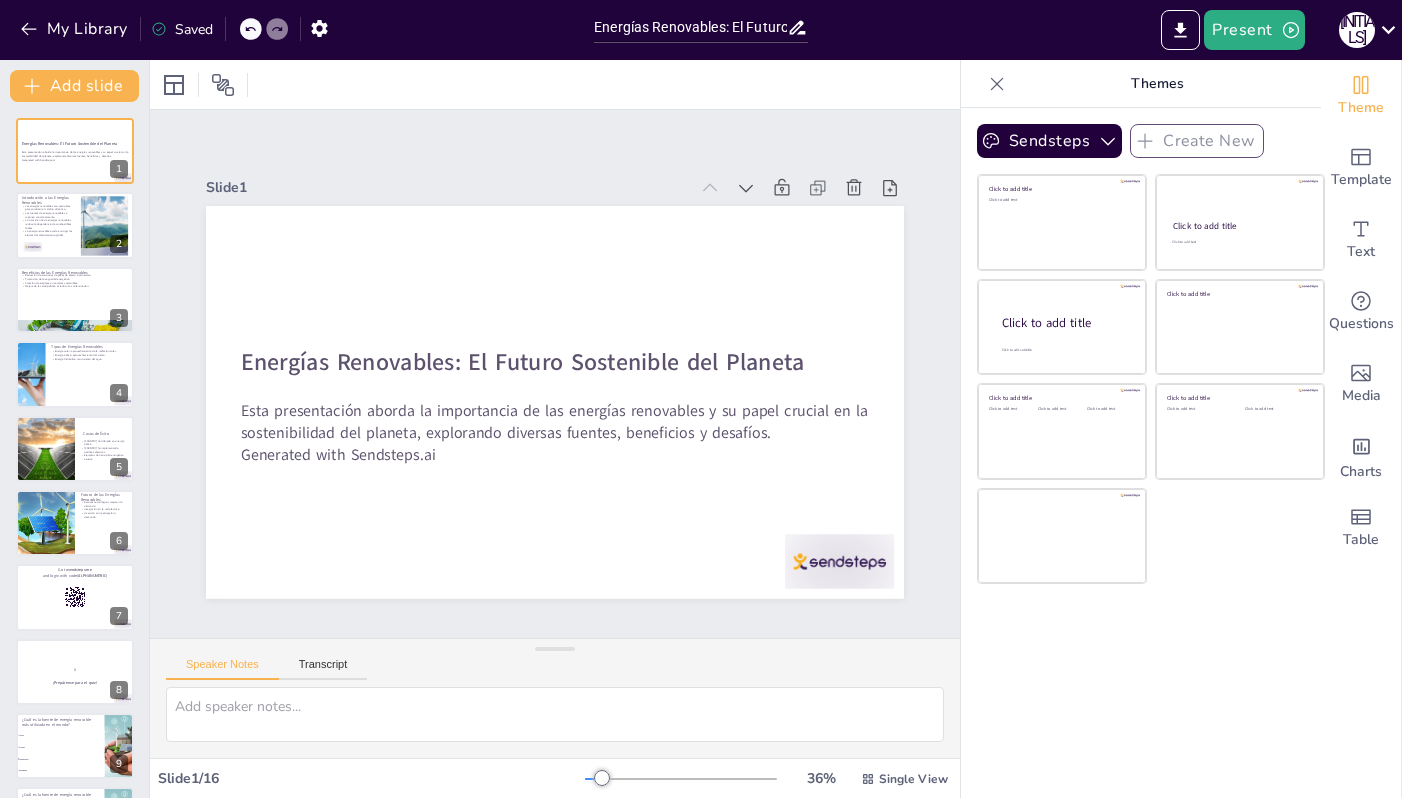 scroll, scrollTop: 0, scrollLeft: 0, axis: both 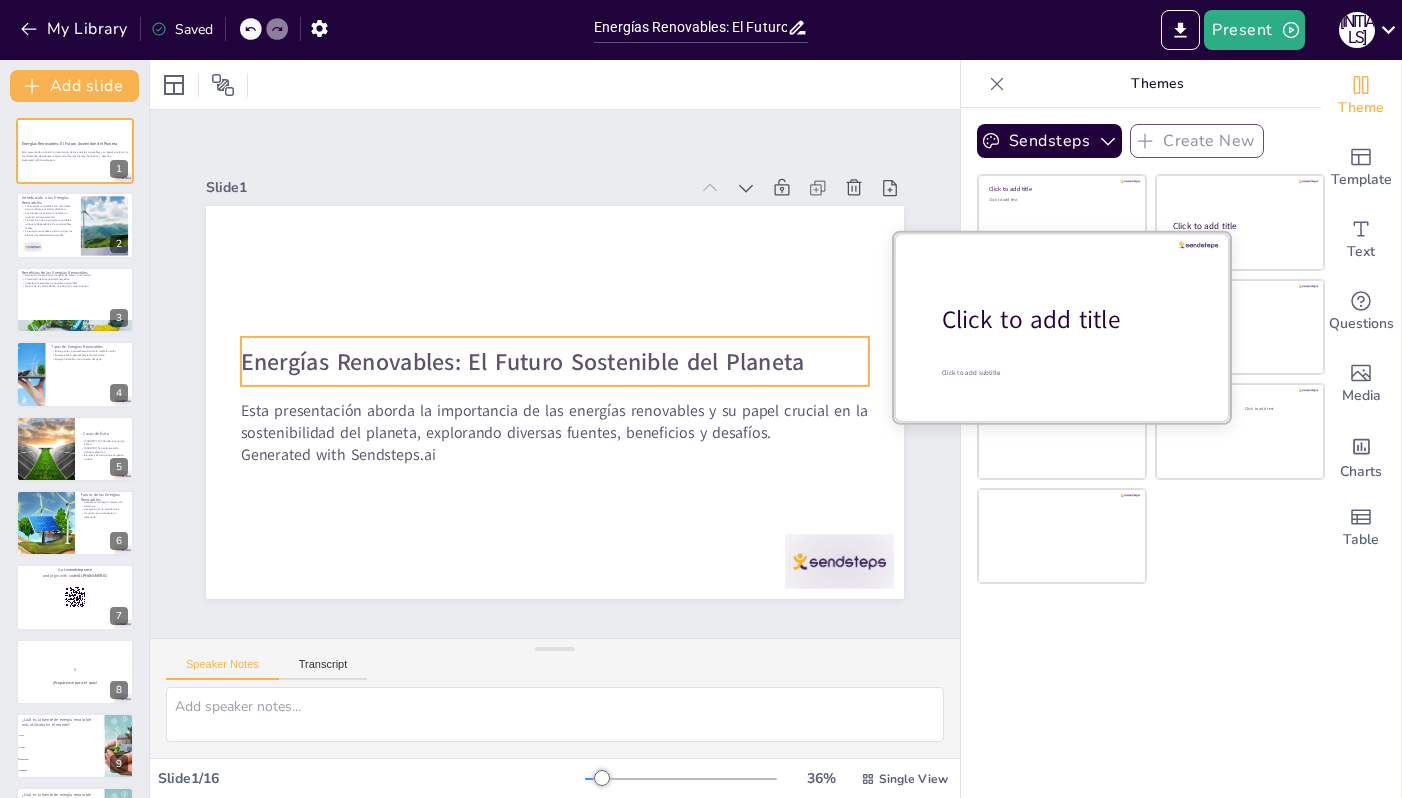 checkbox on "true" 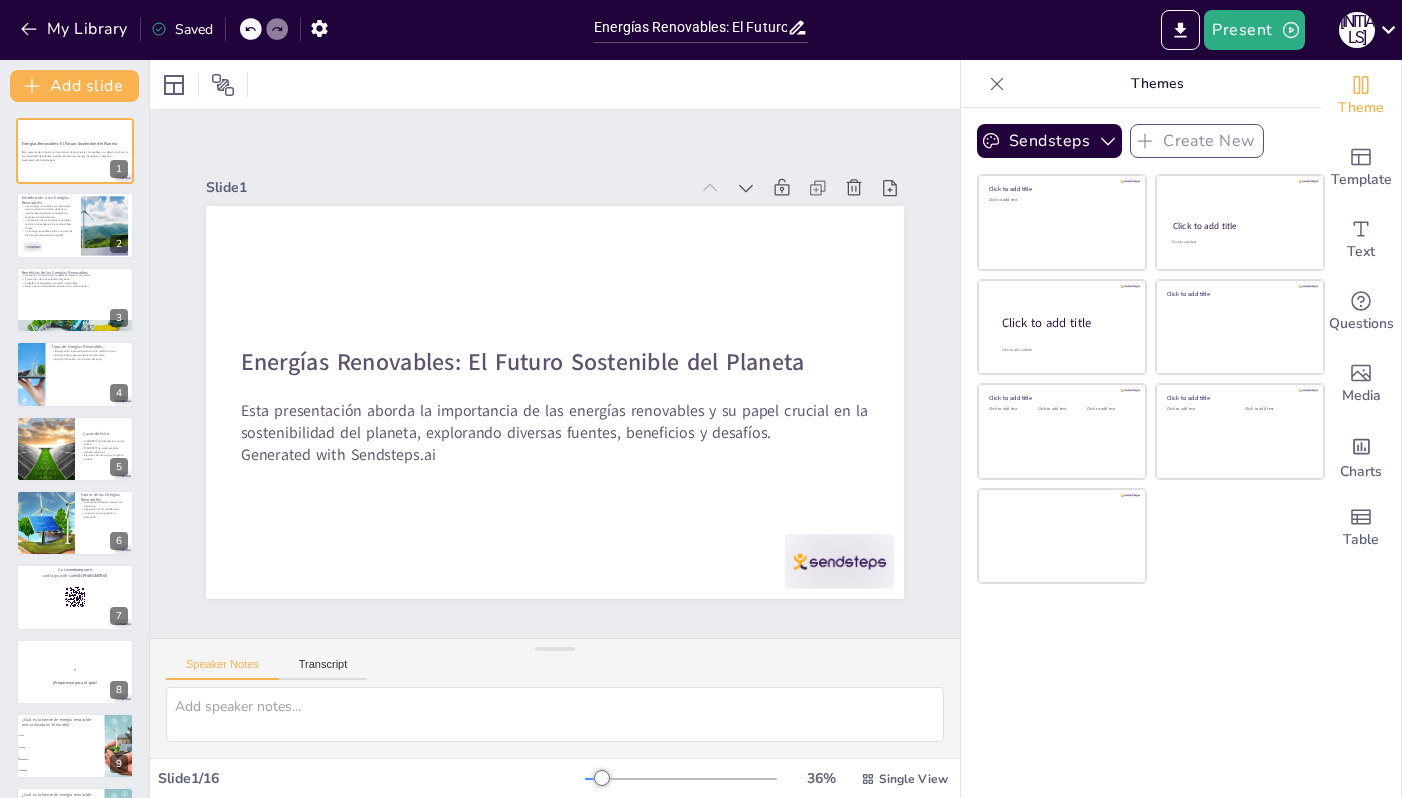 checkbox on "true" 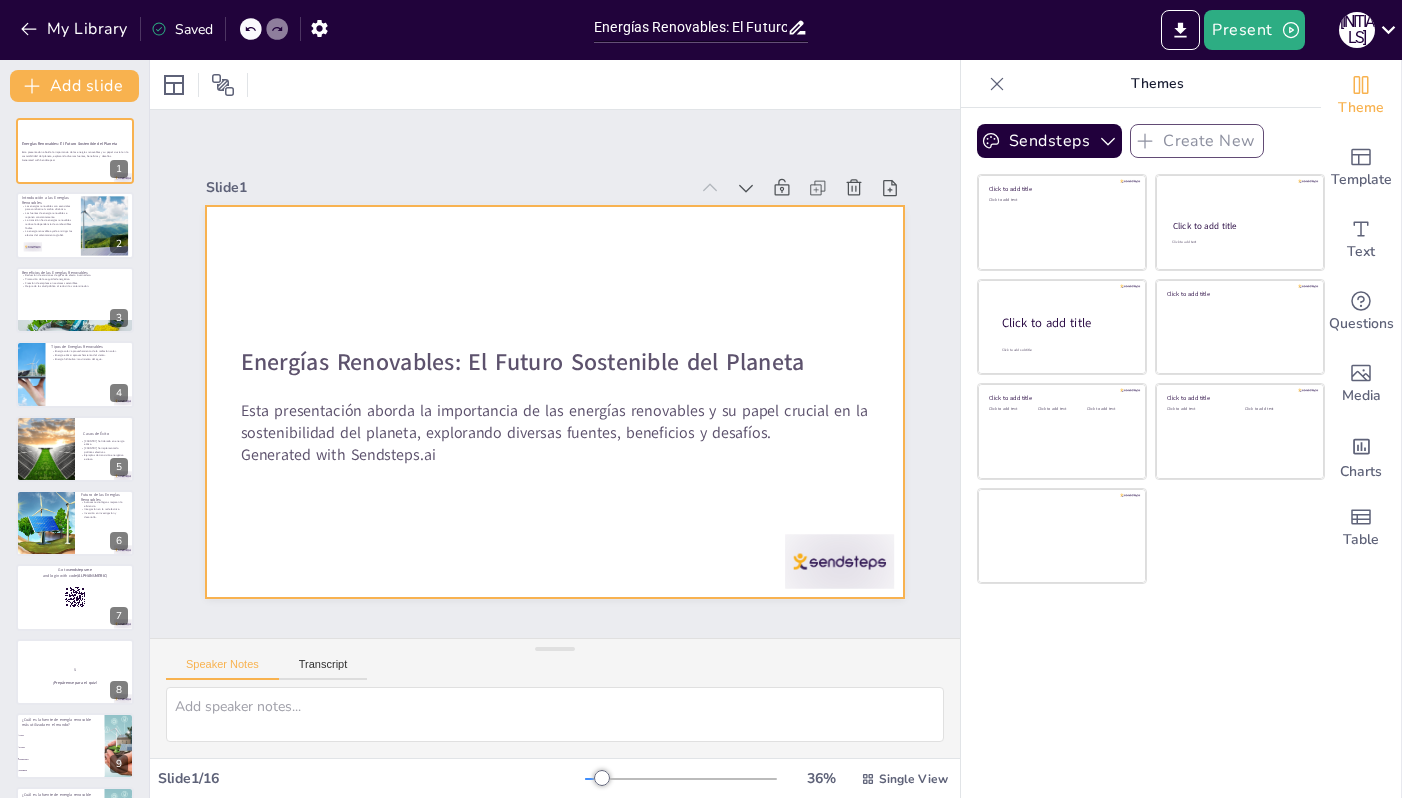 checkbox on "true" 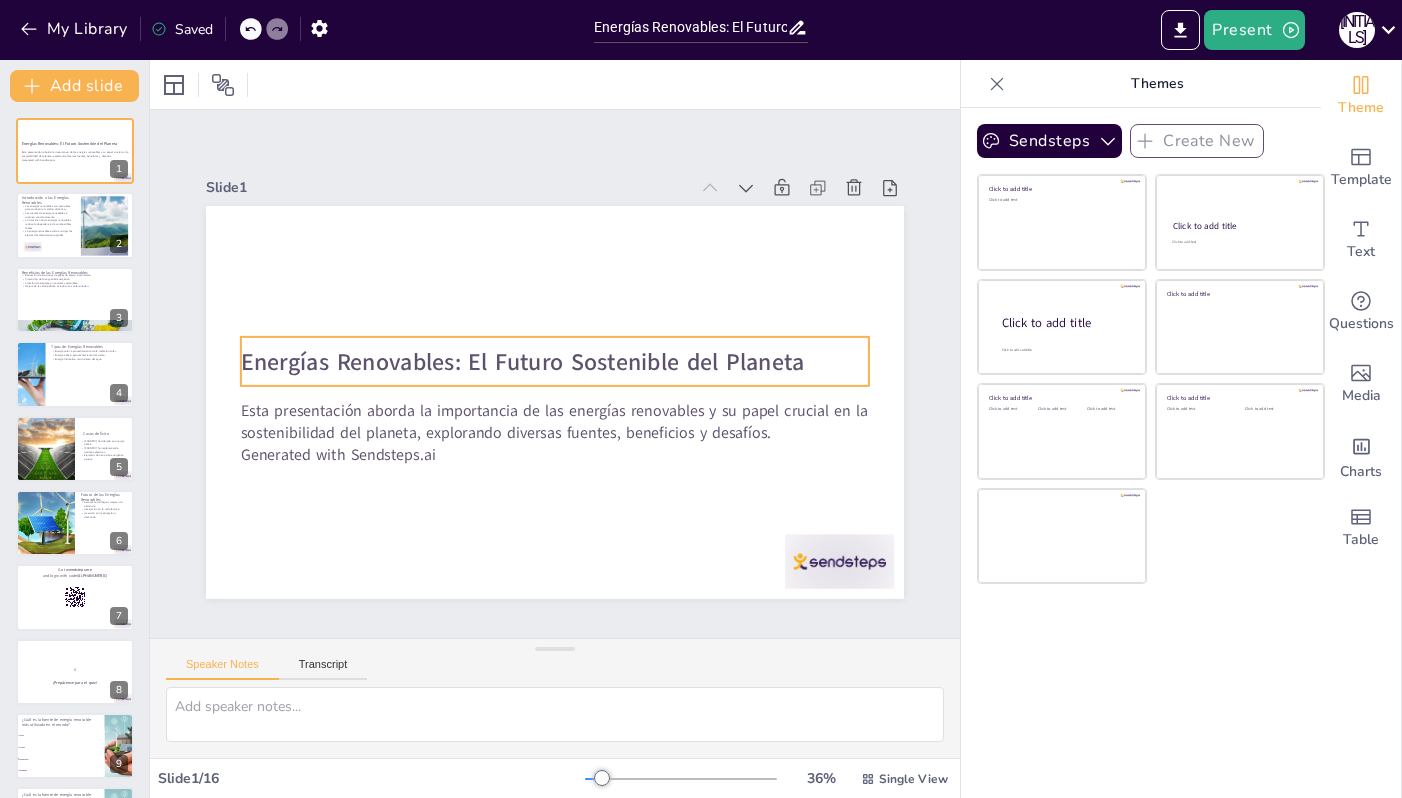 checkbox on "true" 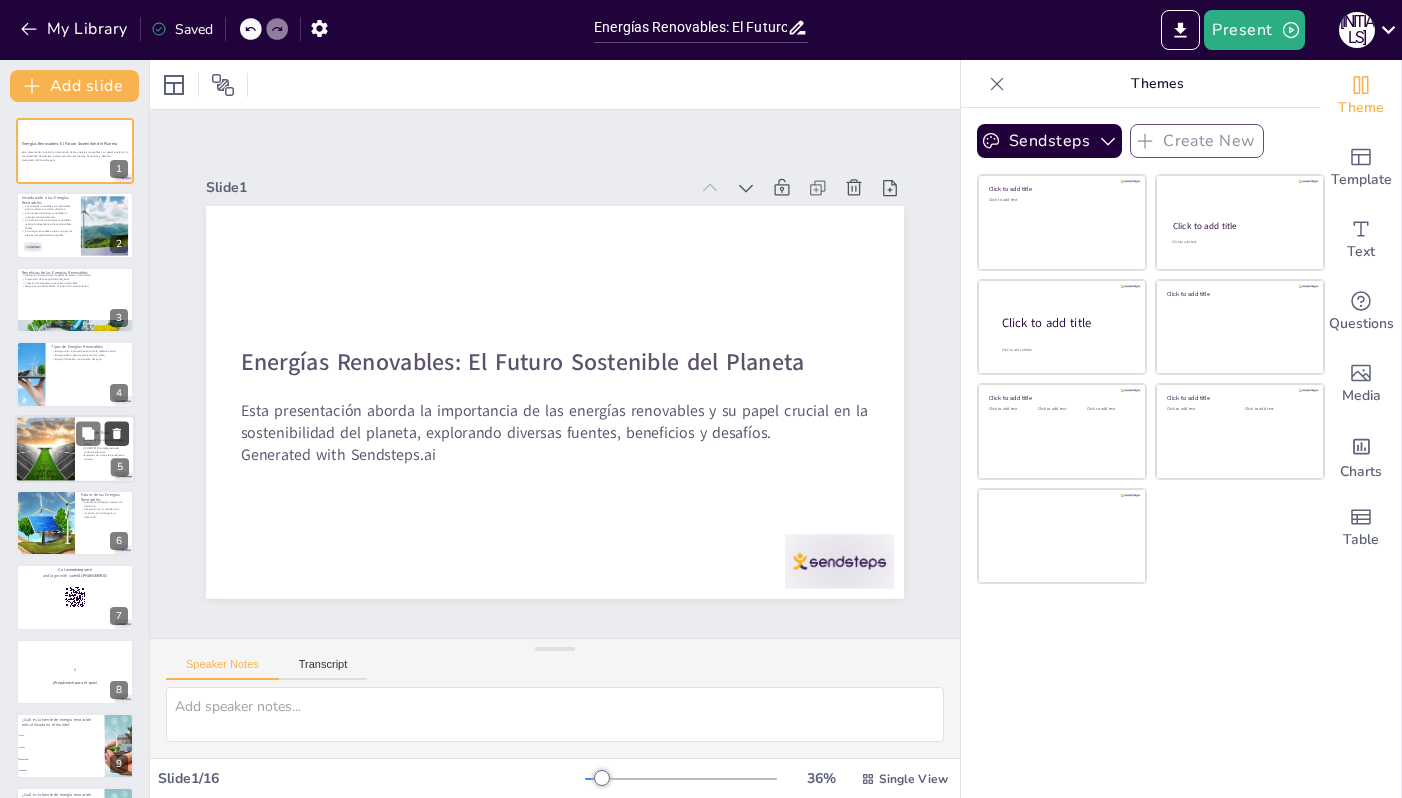 checkbox on "true" 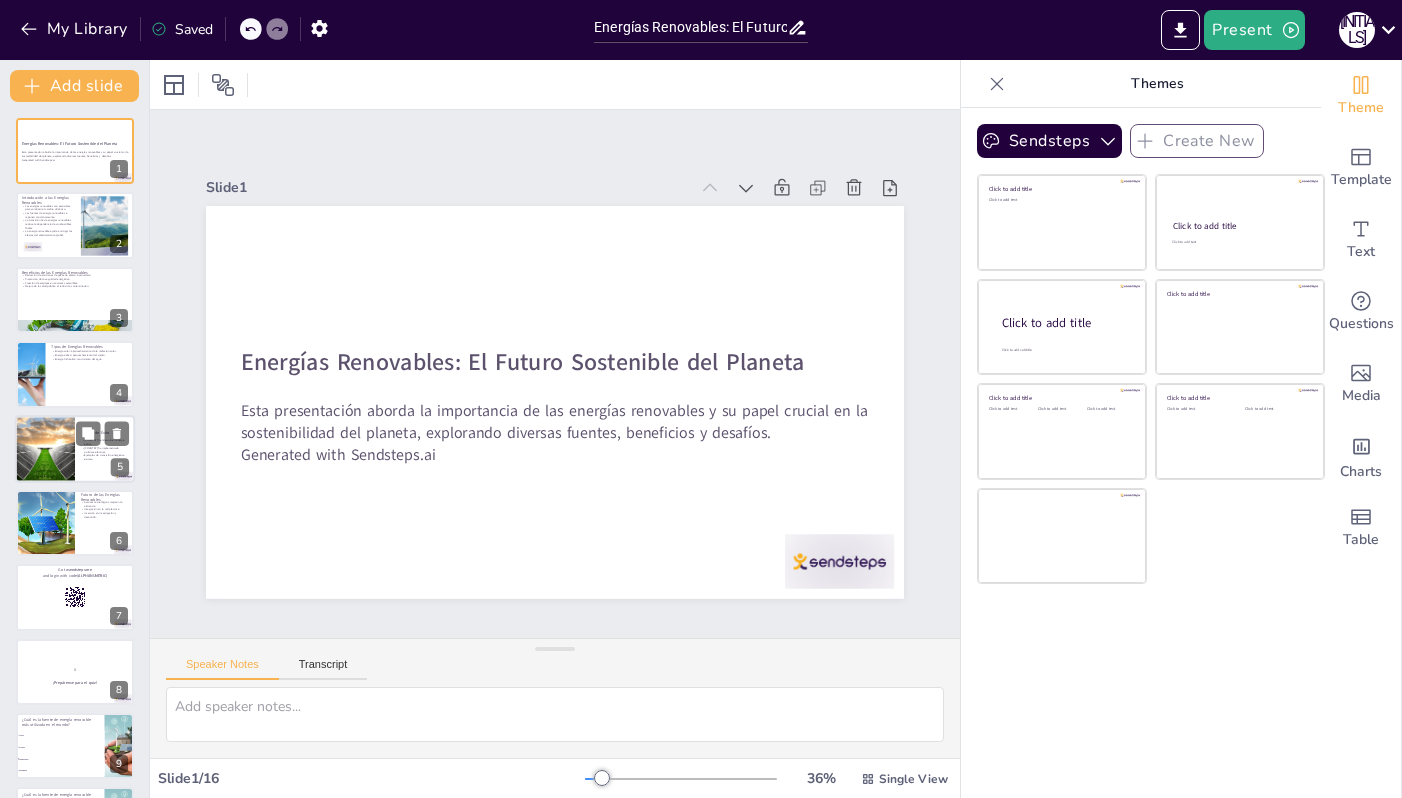 checkbox on "true" 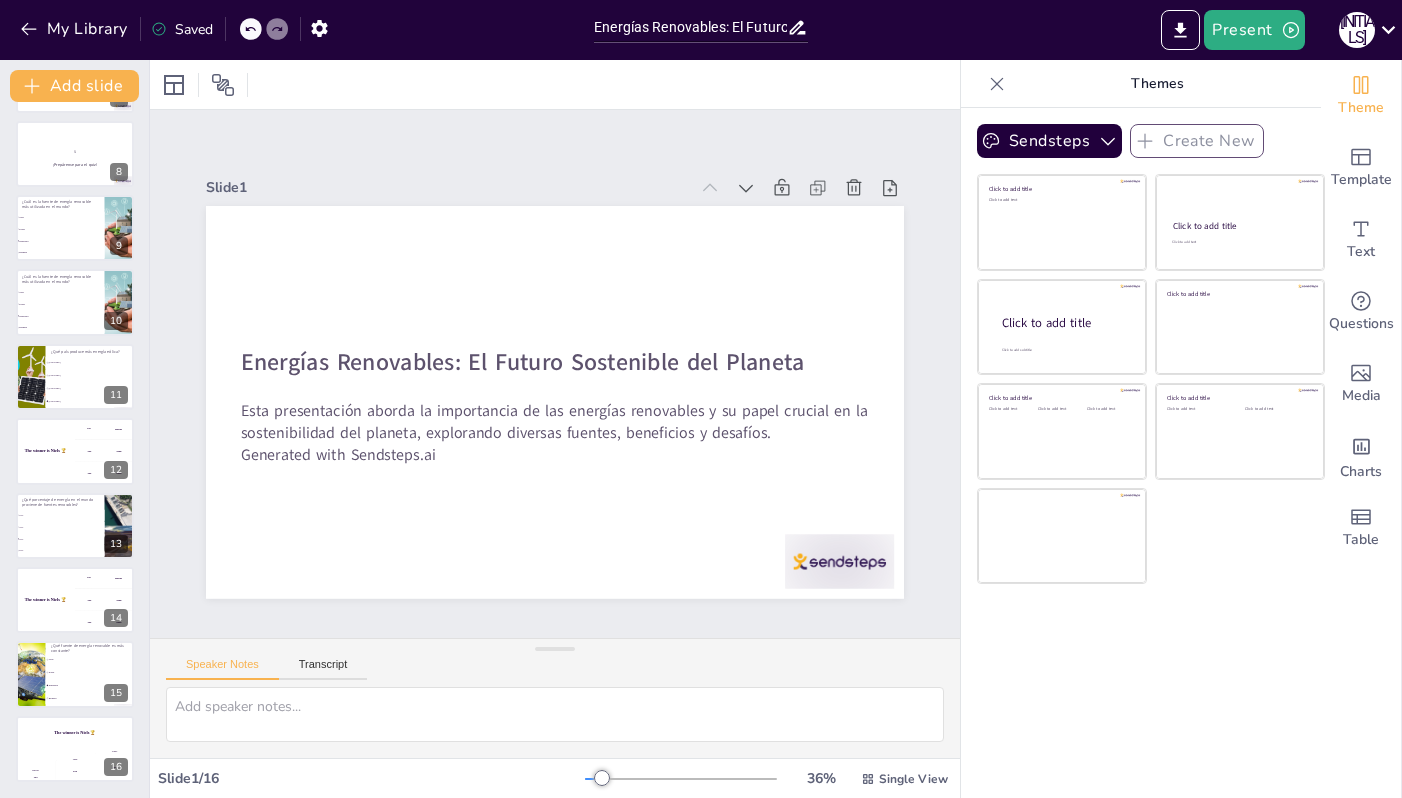 checkbox on "true" 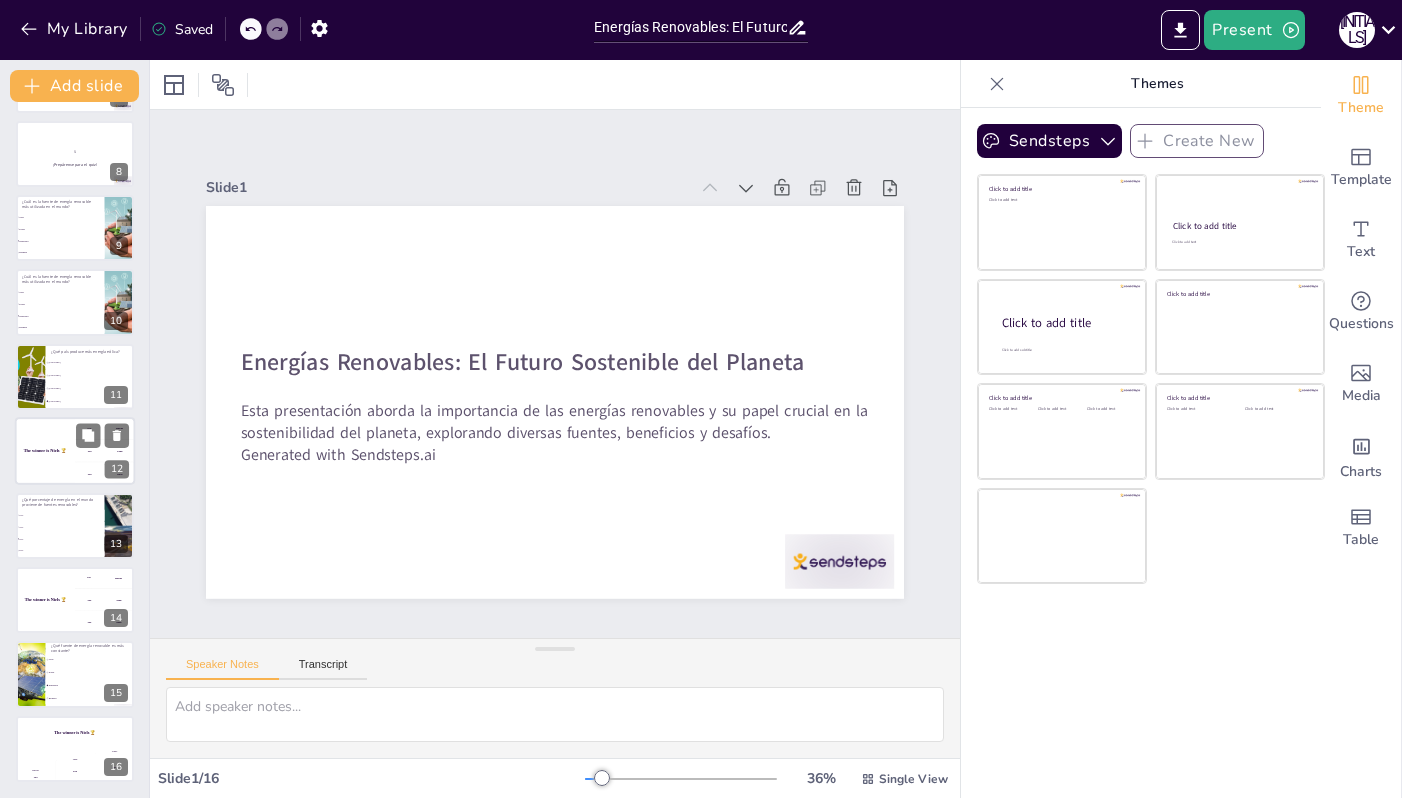 checkbox on "true" 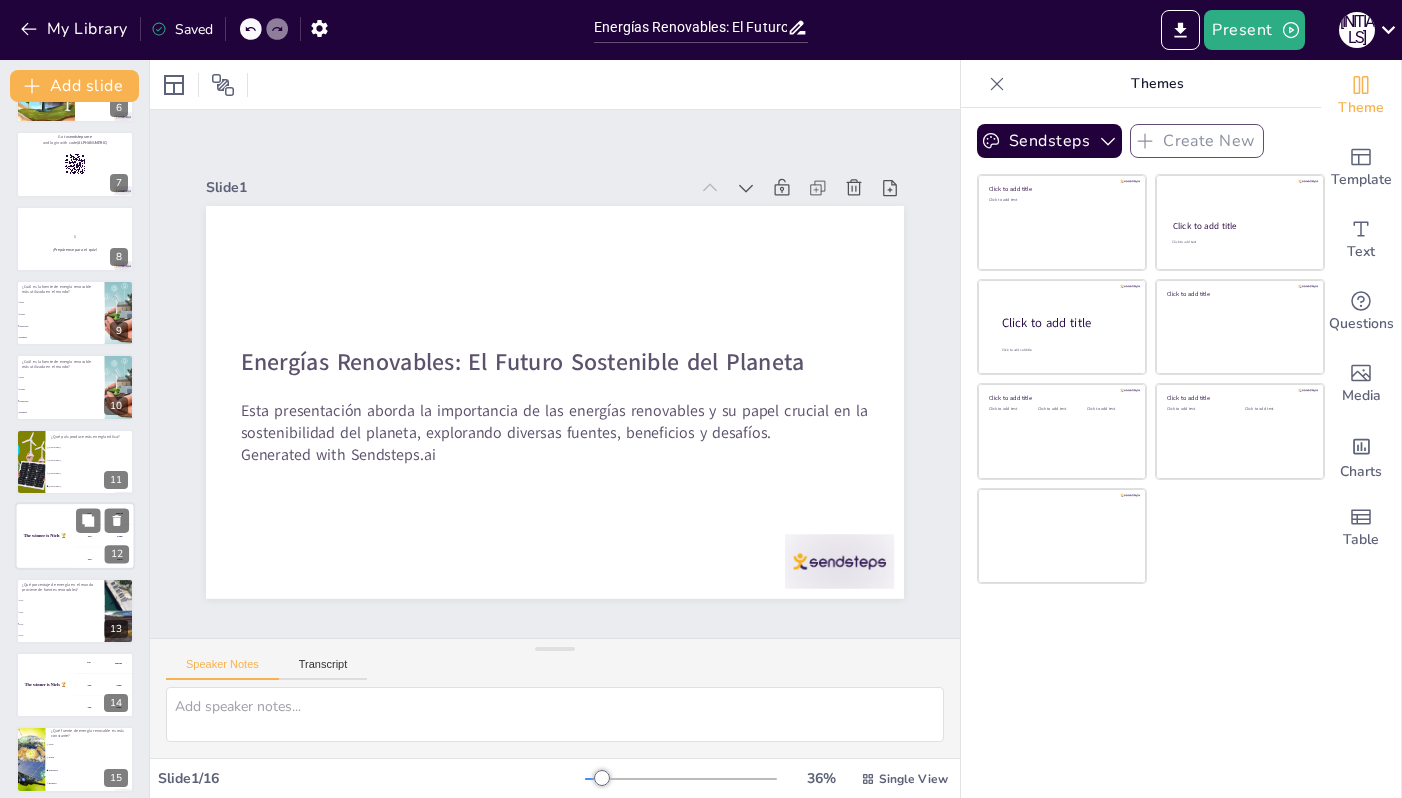 checkbox on "true" 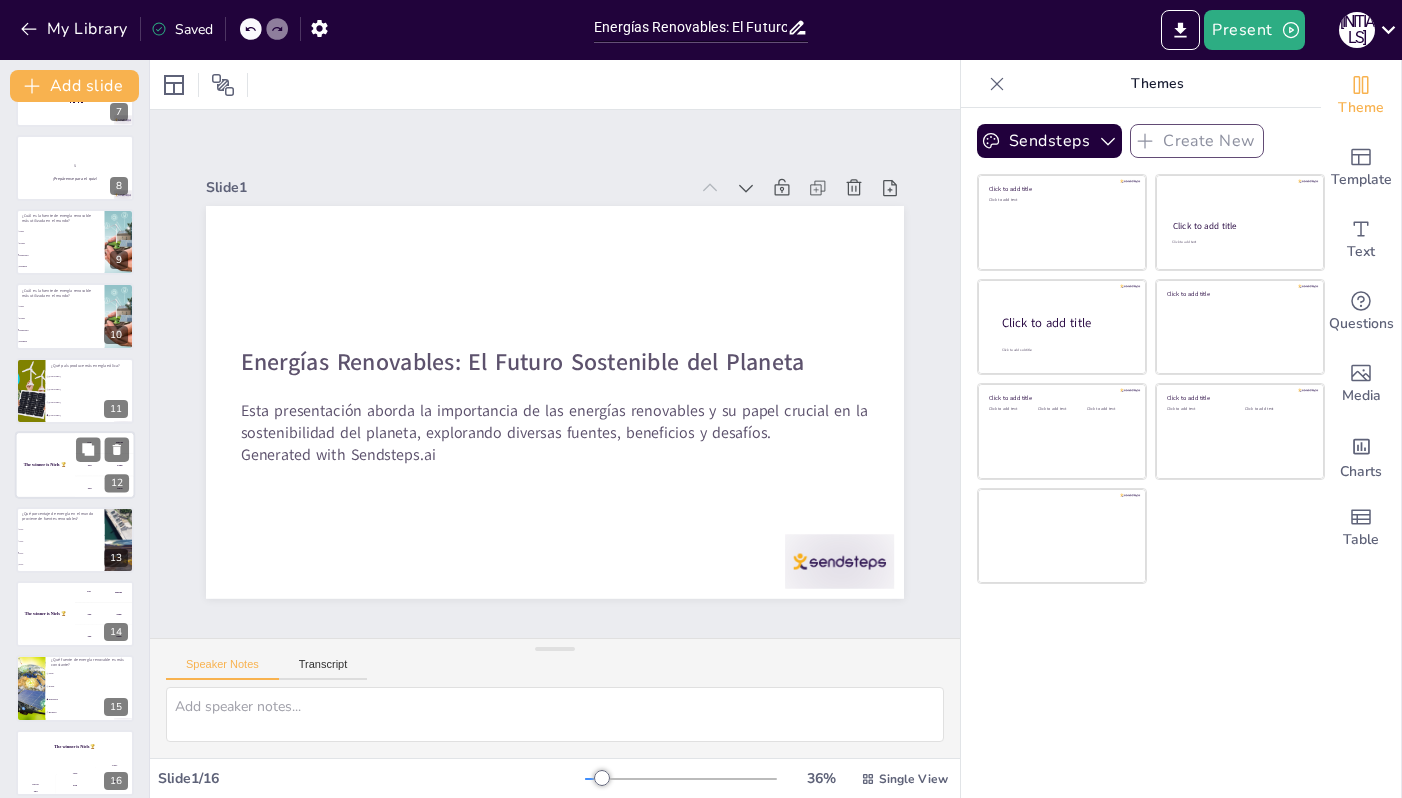 scroll, scrollTop: 518, scrollLeft: 0, axis: vertical 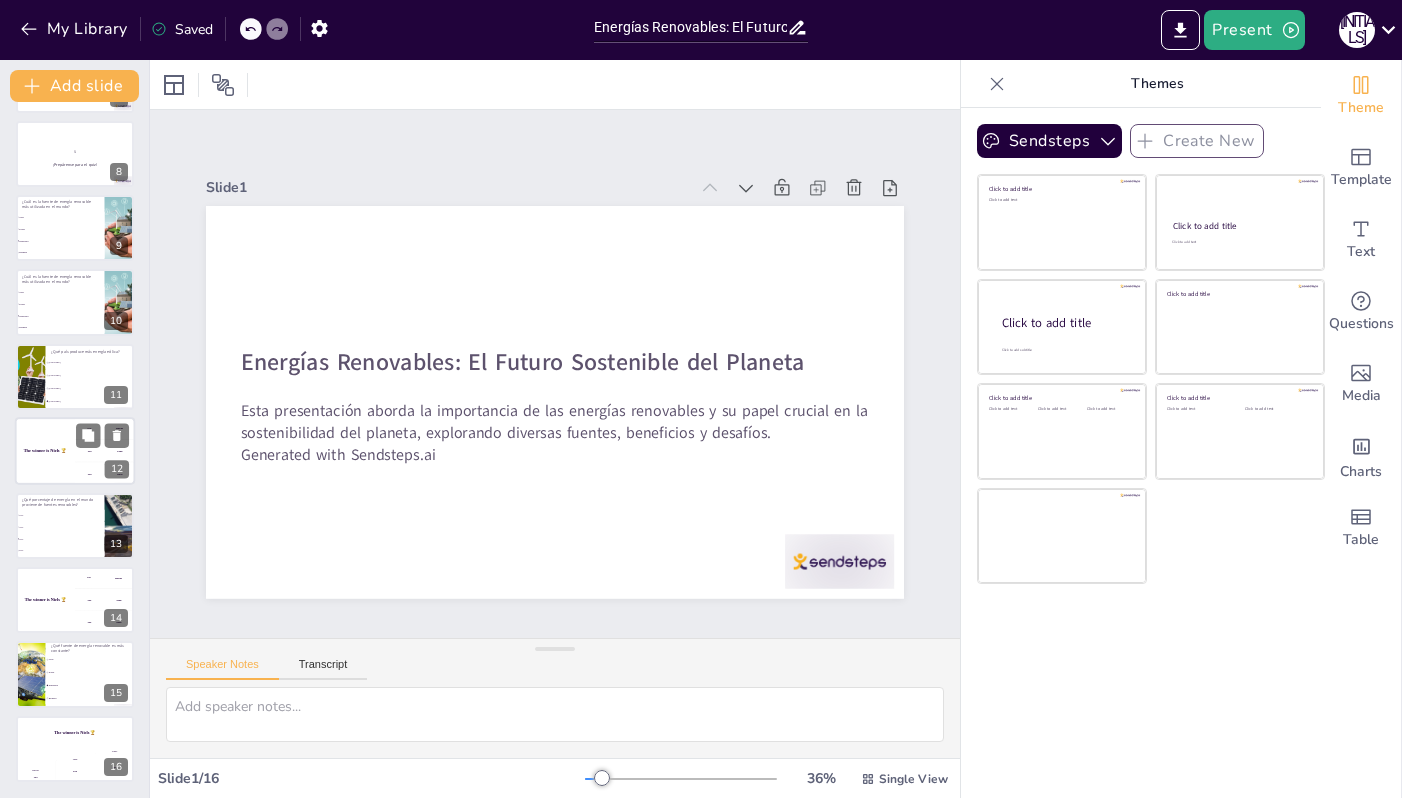 checkbox on "true" 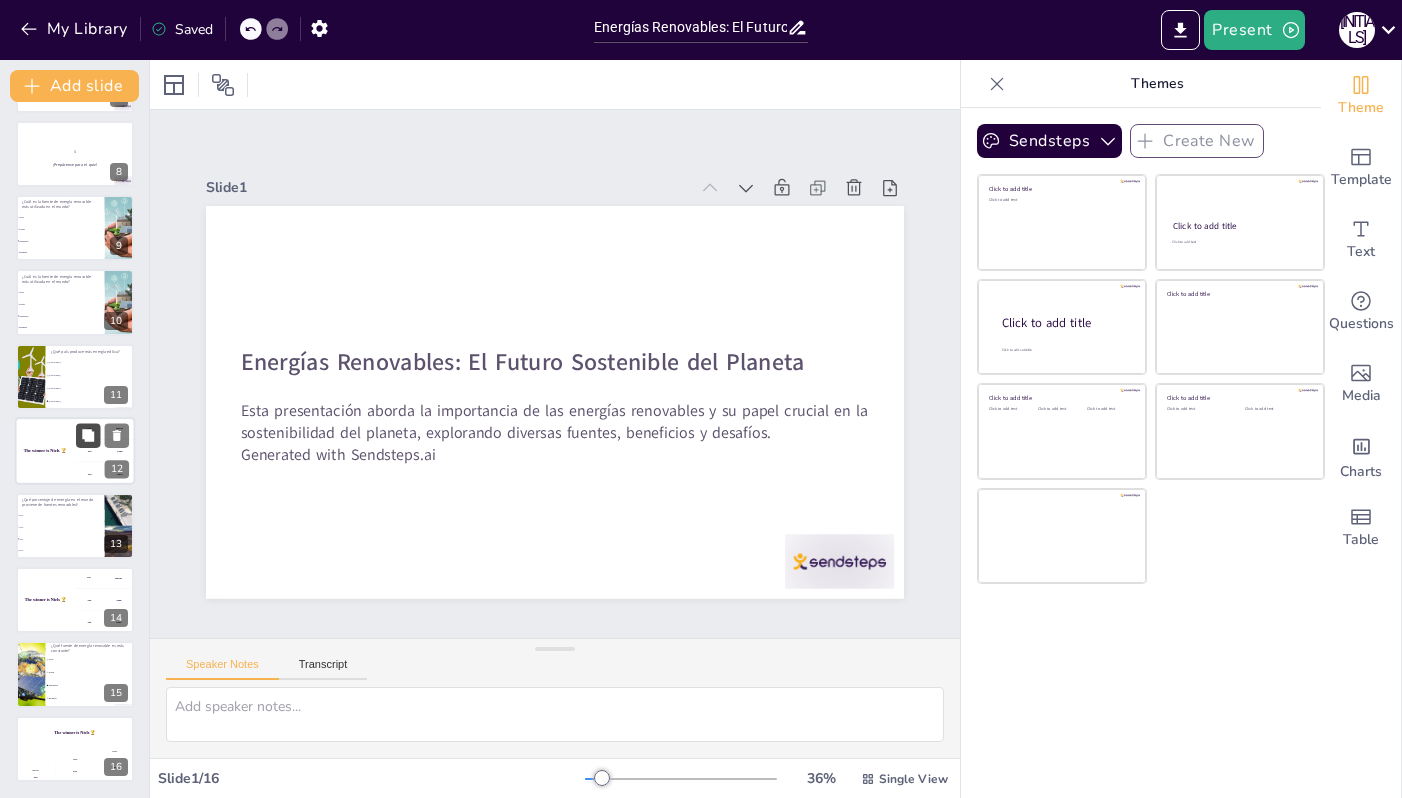 checkbox on "true" 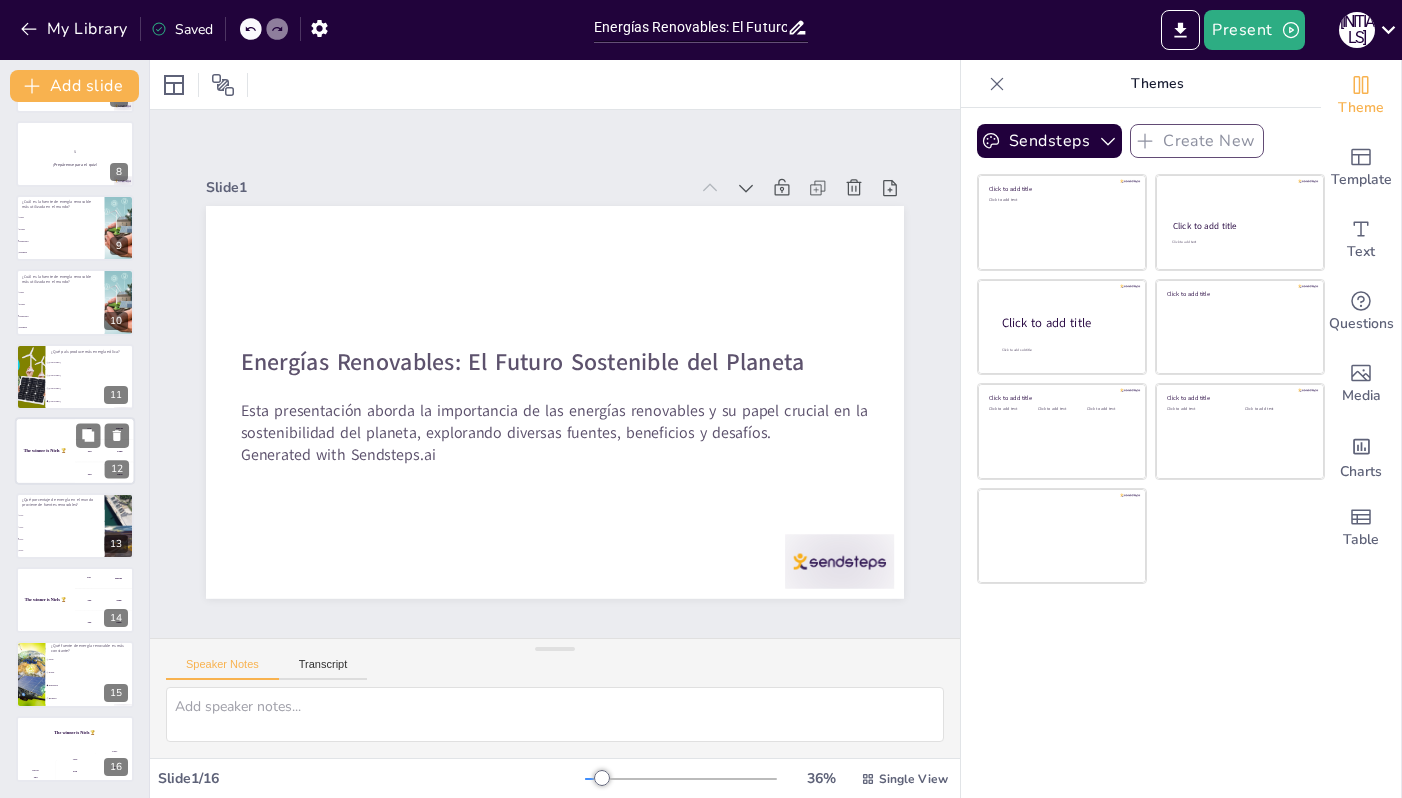 checkbox on "true" 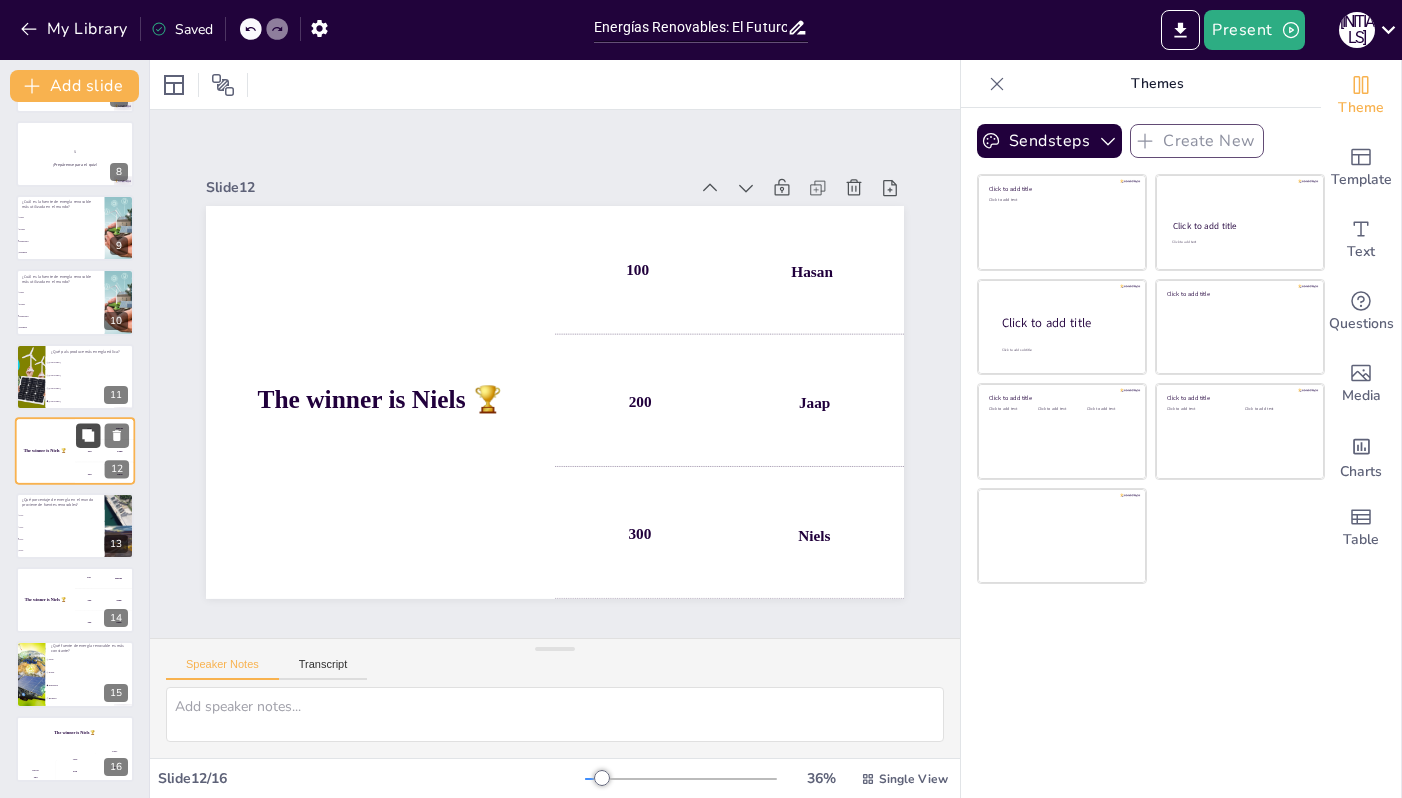 checkbox on "true" 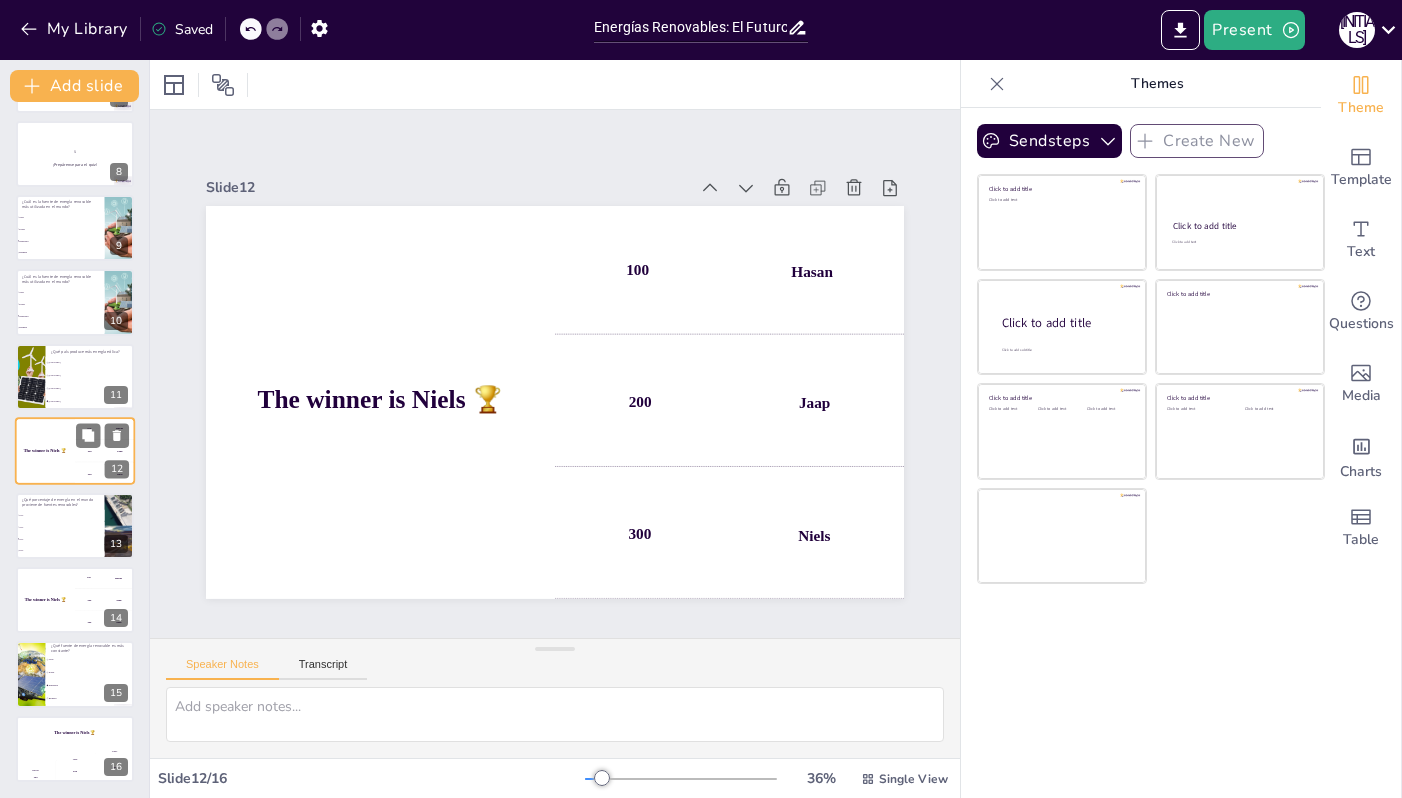 checkbox on "true" 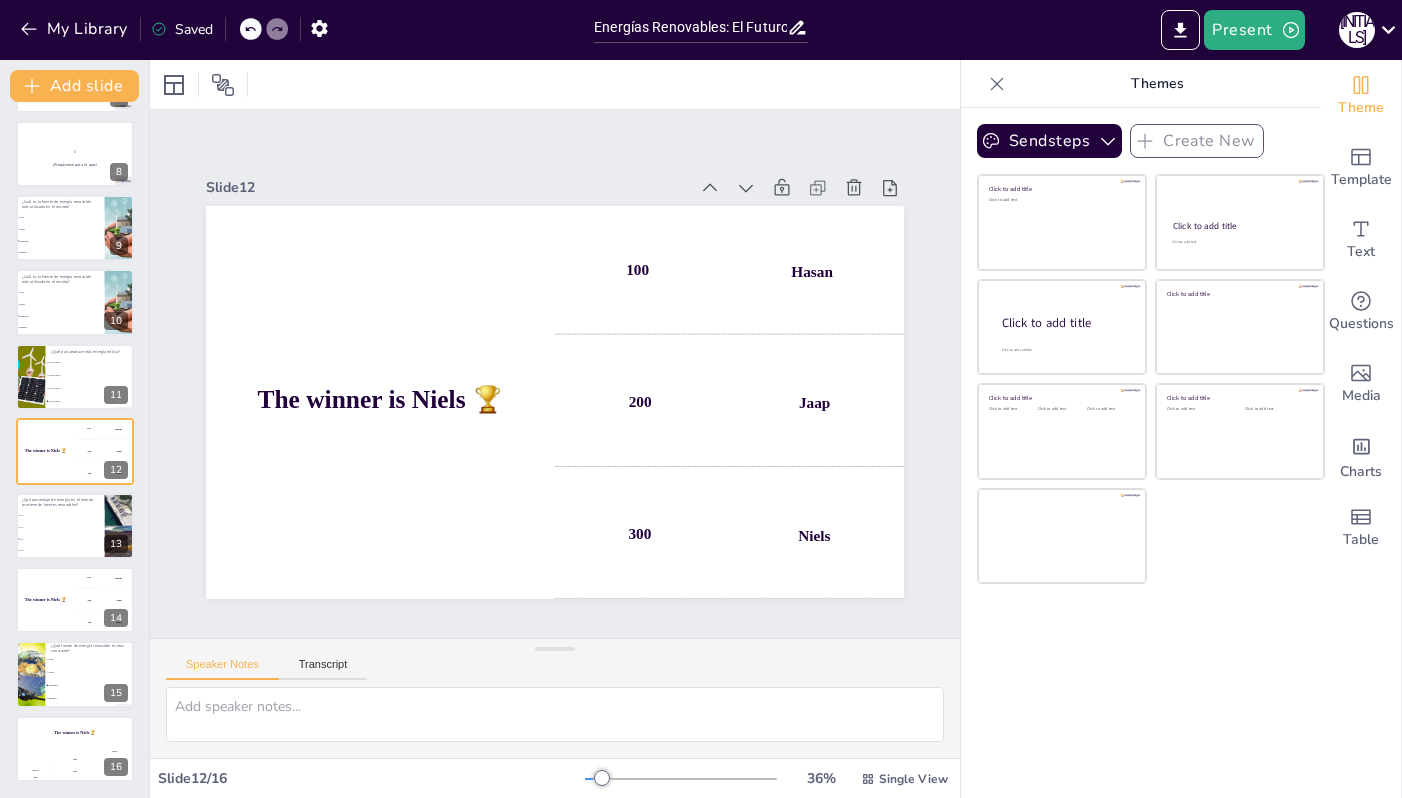 checkbox on "true" 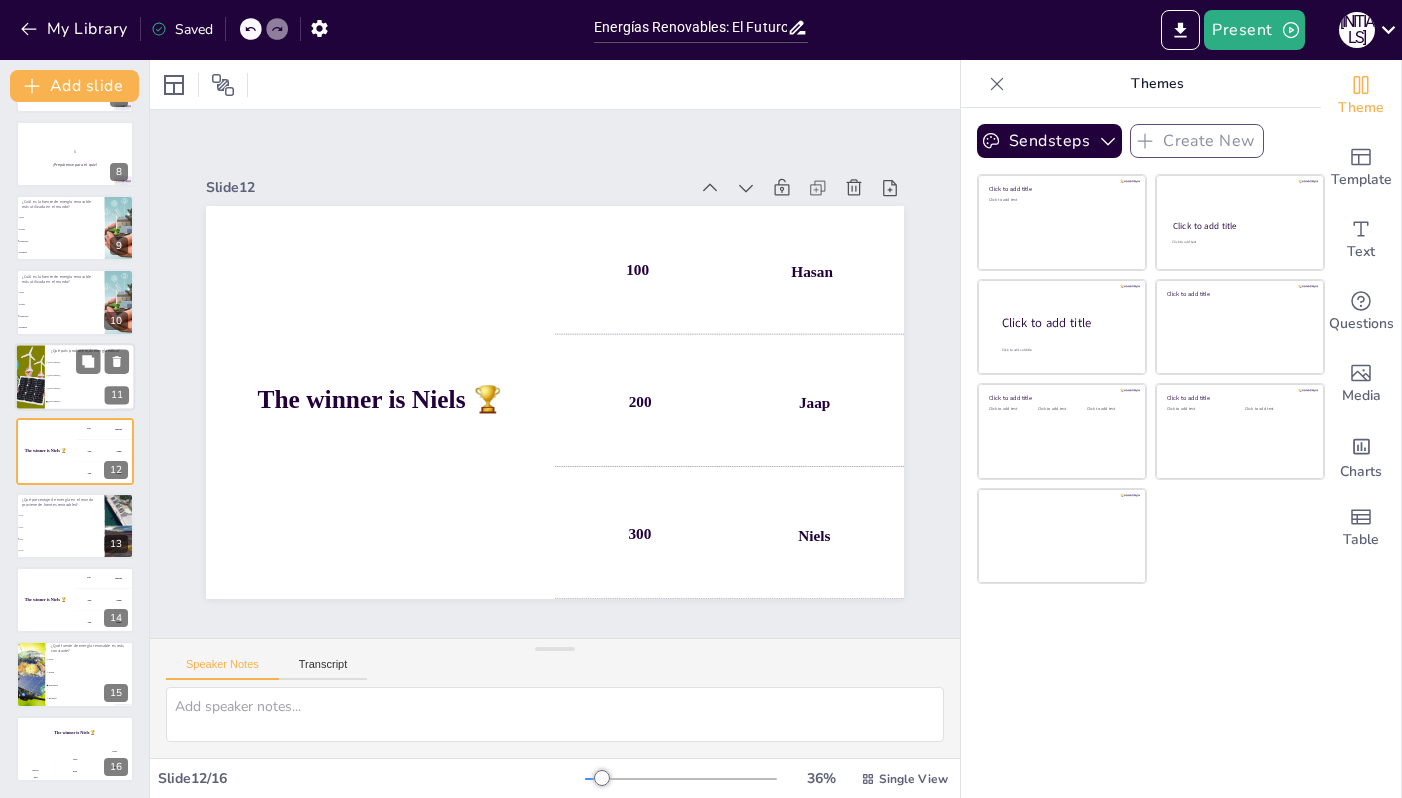 checkbox on "true" 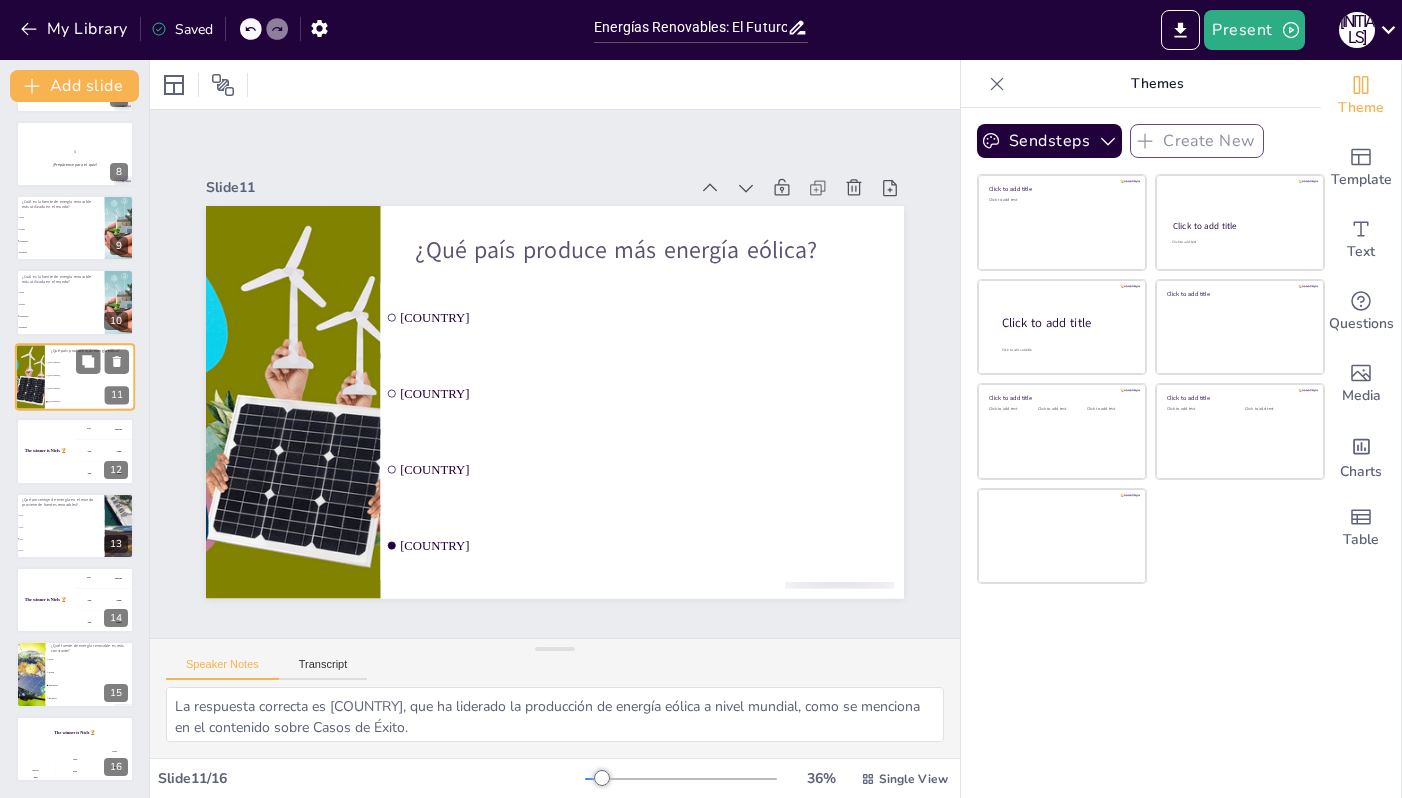 scroll, scrollTop: 445, scrollLeft: 0, axis: vertical 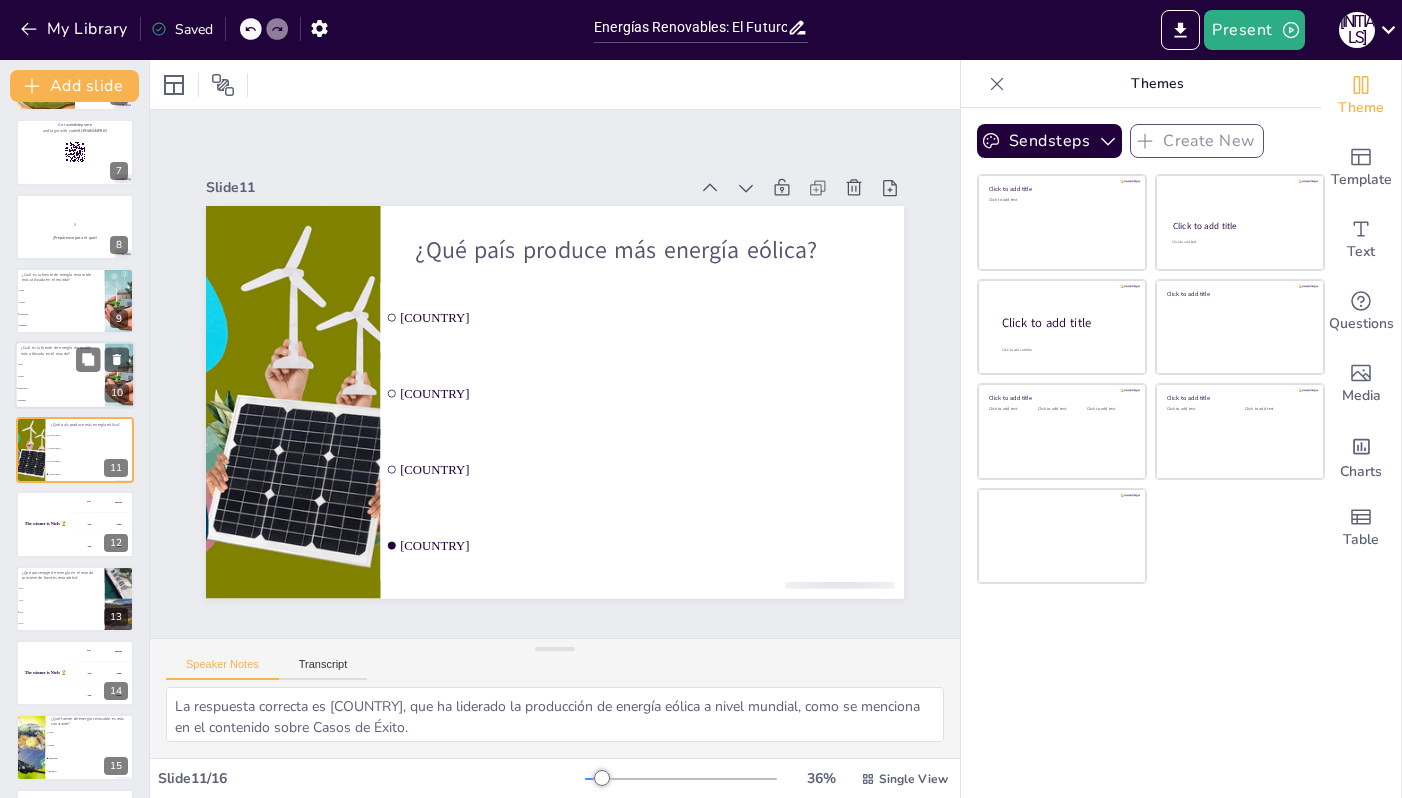 checkbox on "true" 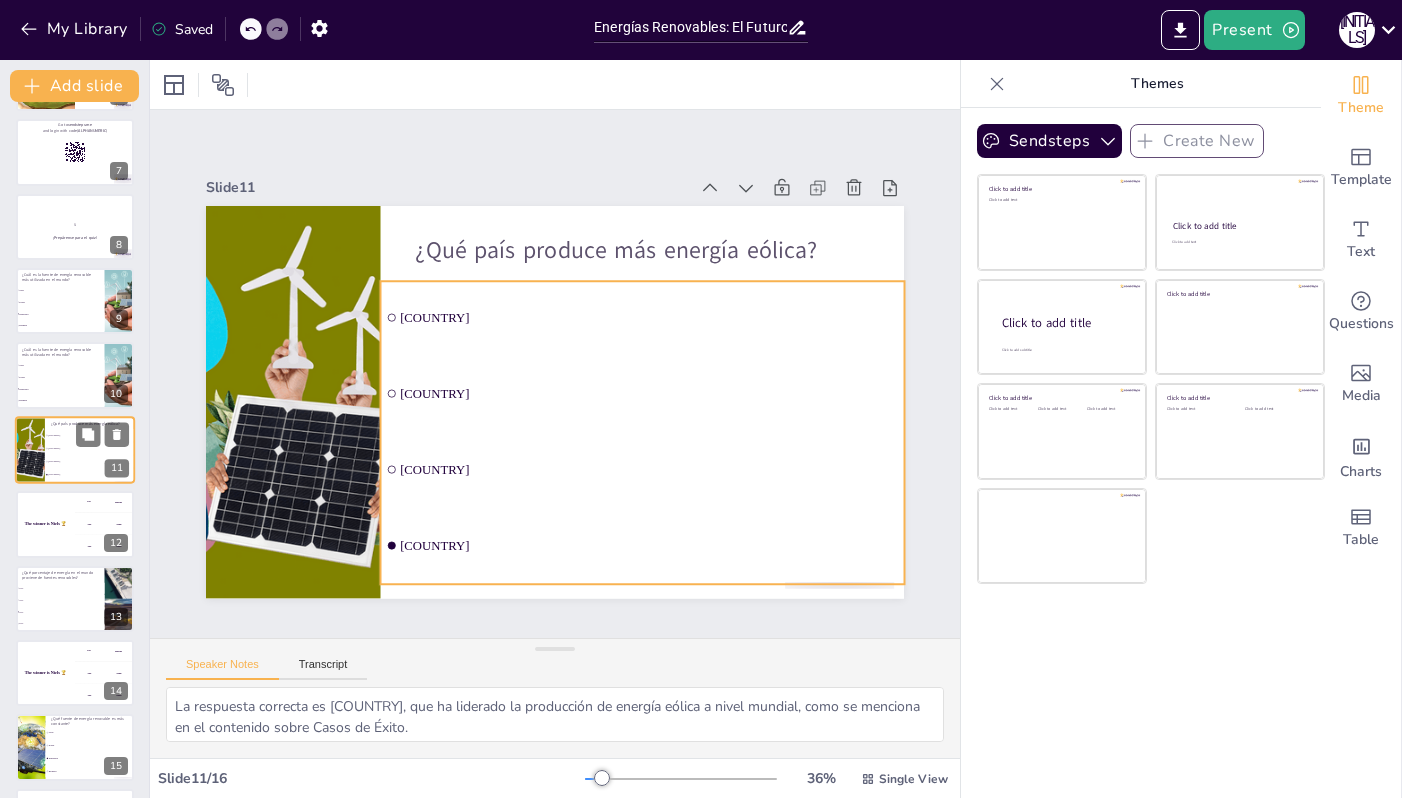 scroll, scrollTop: 518, scrollLeft: 0, axis: vertical 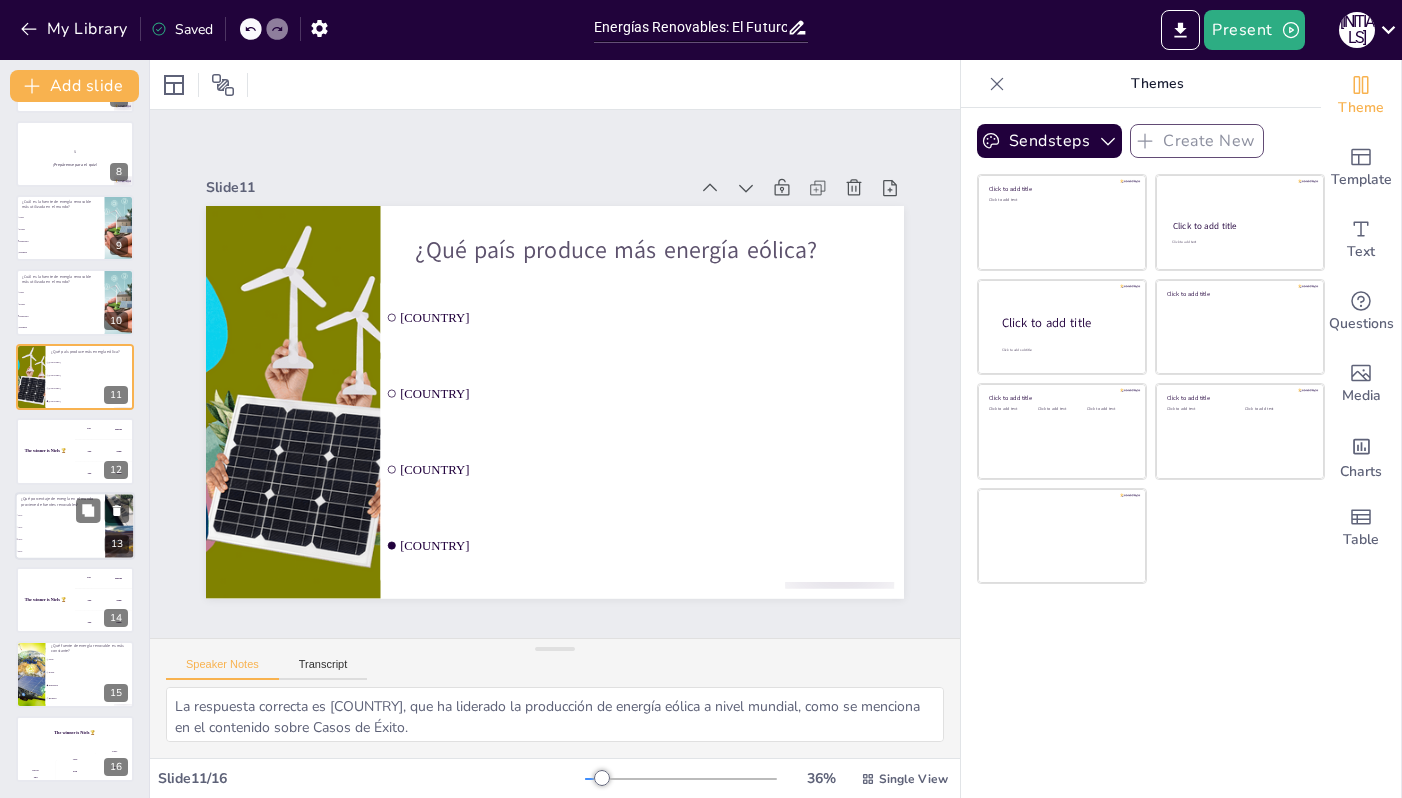 click on "¿Qué porcentaje de energía en el mundo proviene de fuentes renovables?" at bounding box center [60, 501] 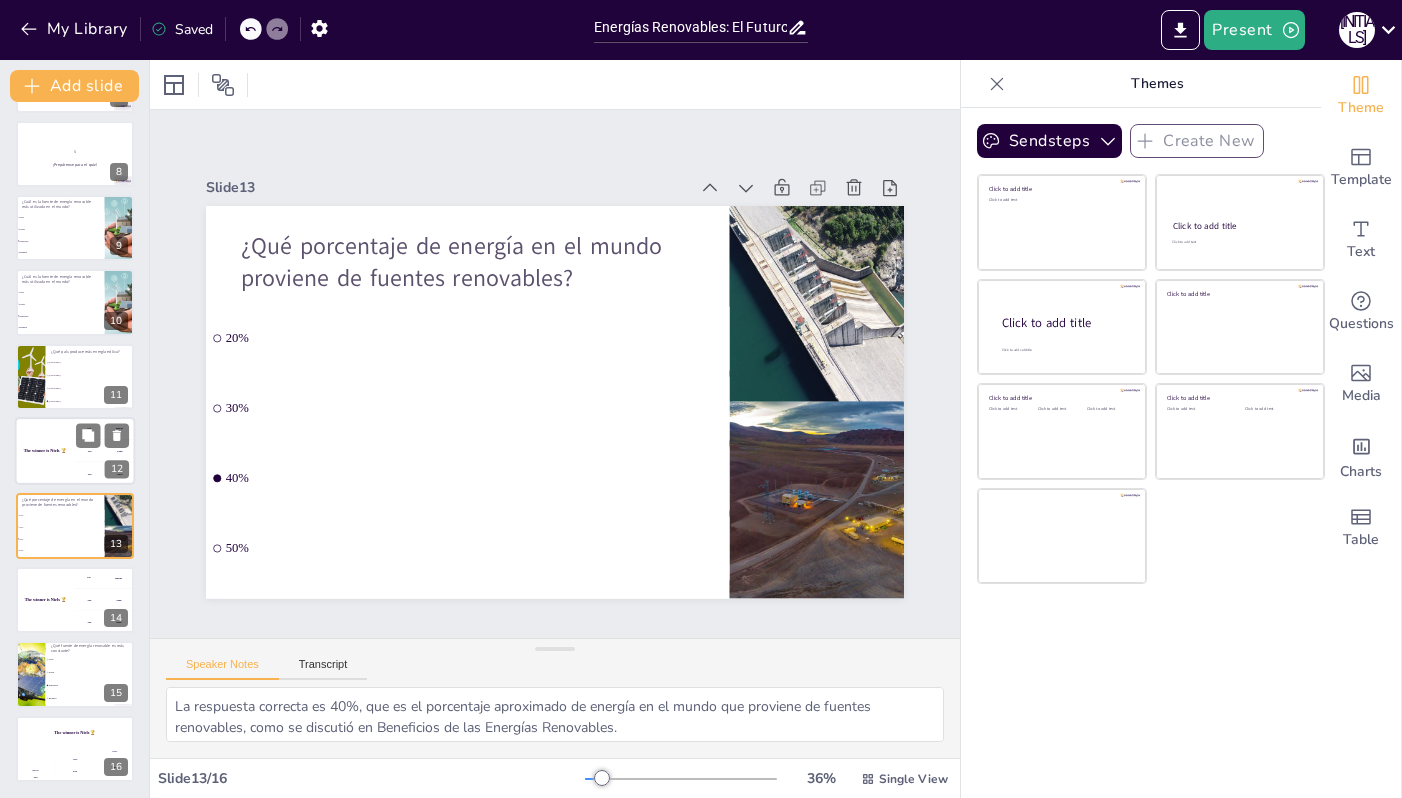 click on "The winner is   Niels 🏆" at bounding box center (45, 450) 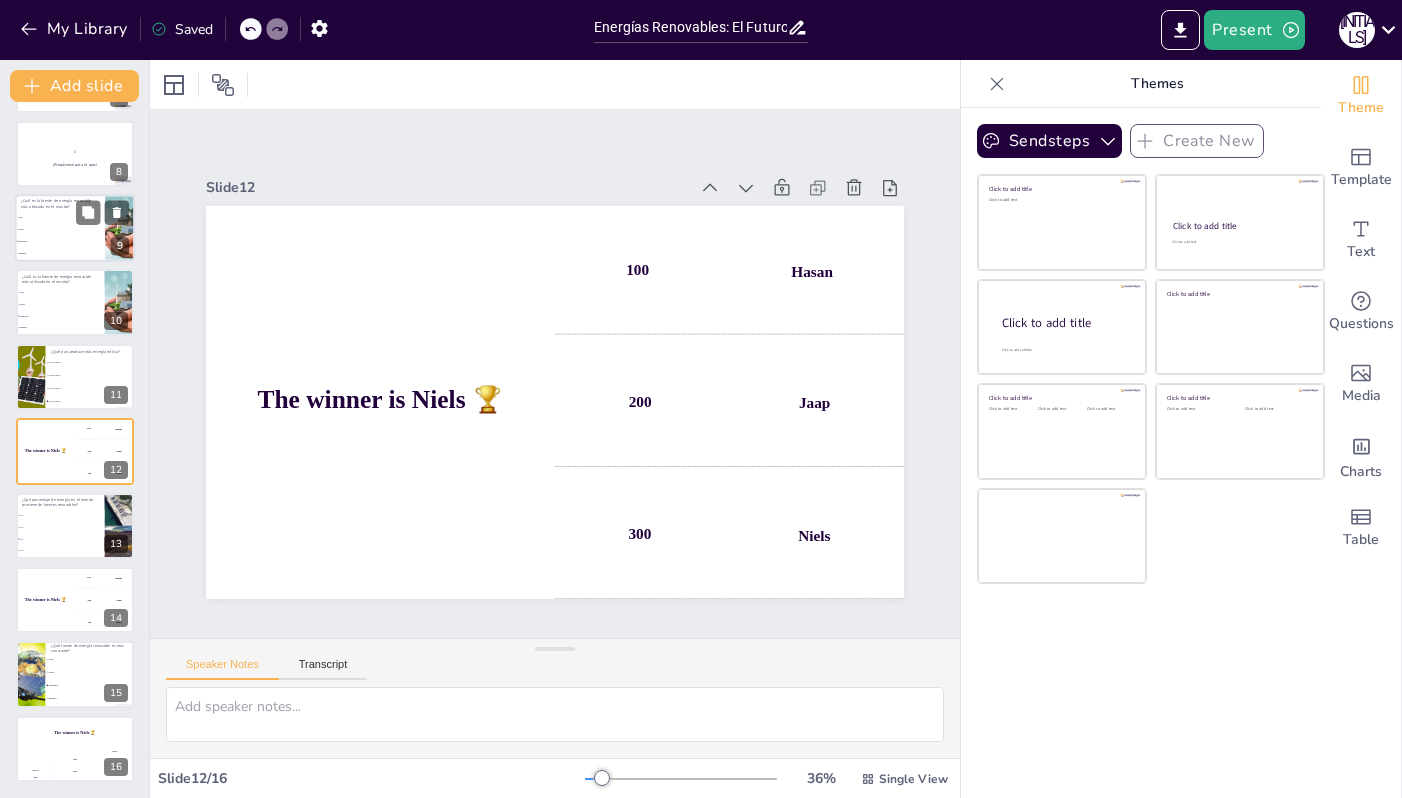 click on "Hidráulica" at bounding box center (60, 242) 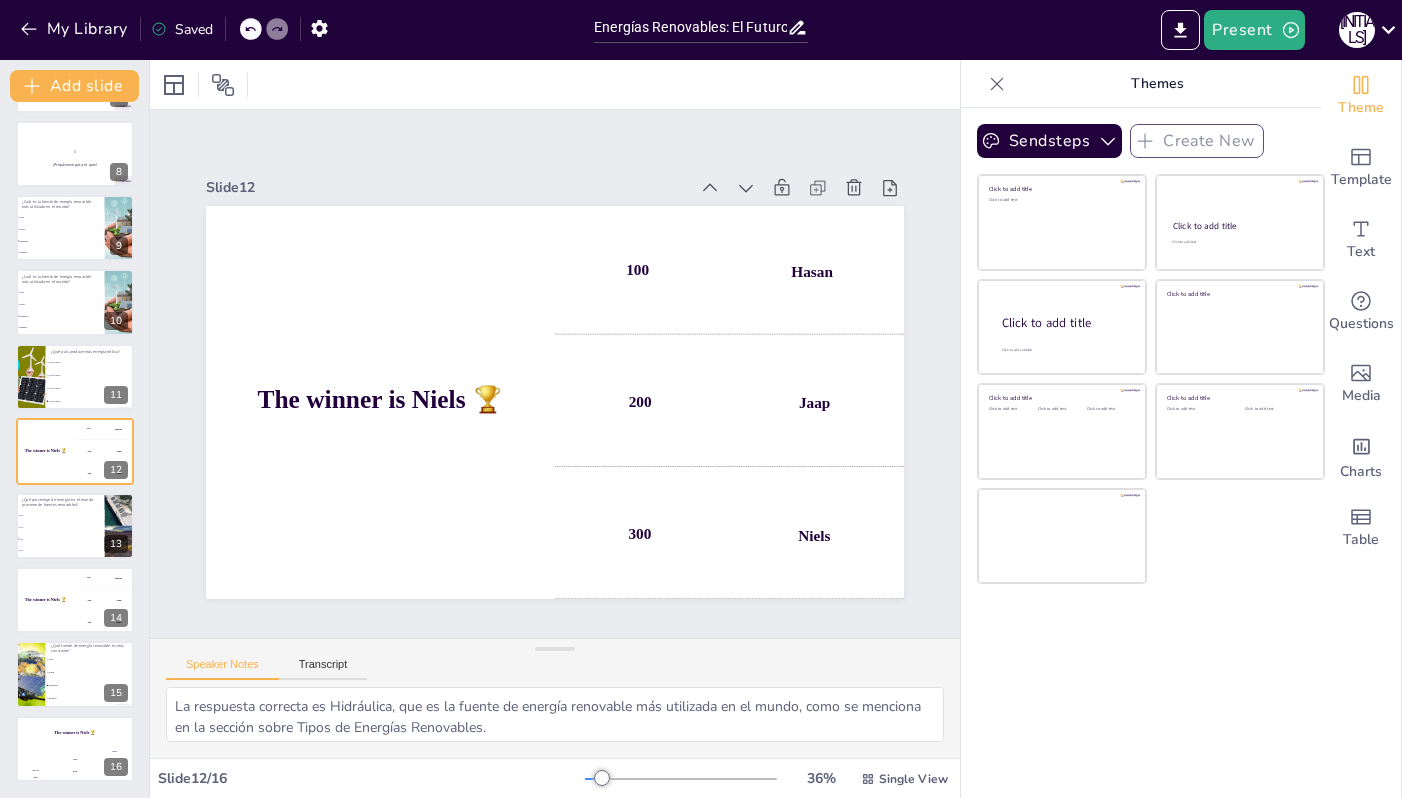 scroll, scrollTop: 296, scrollLeft: 0, axis: vertical 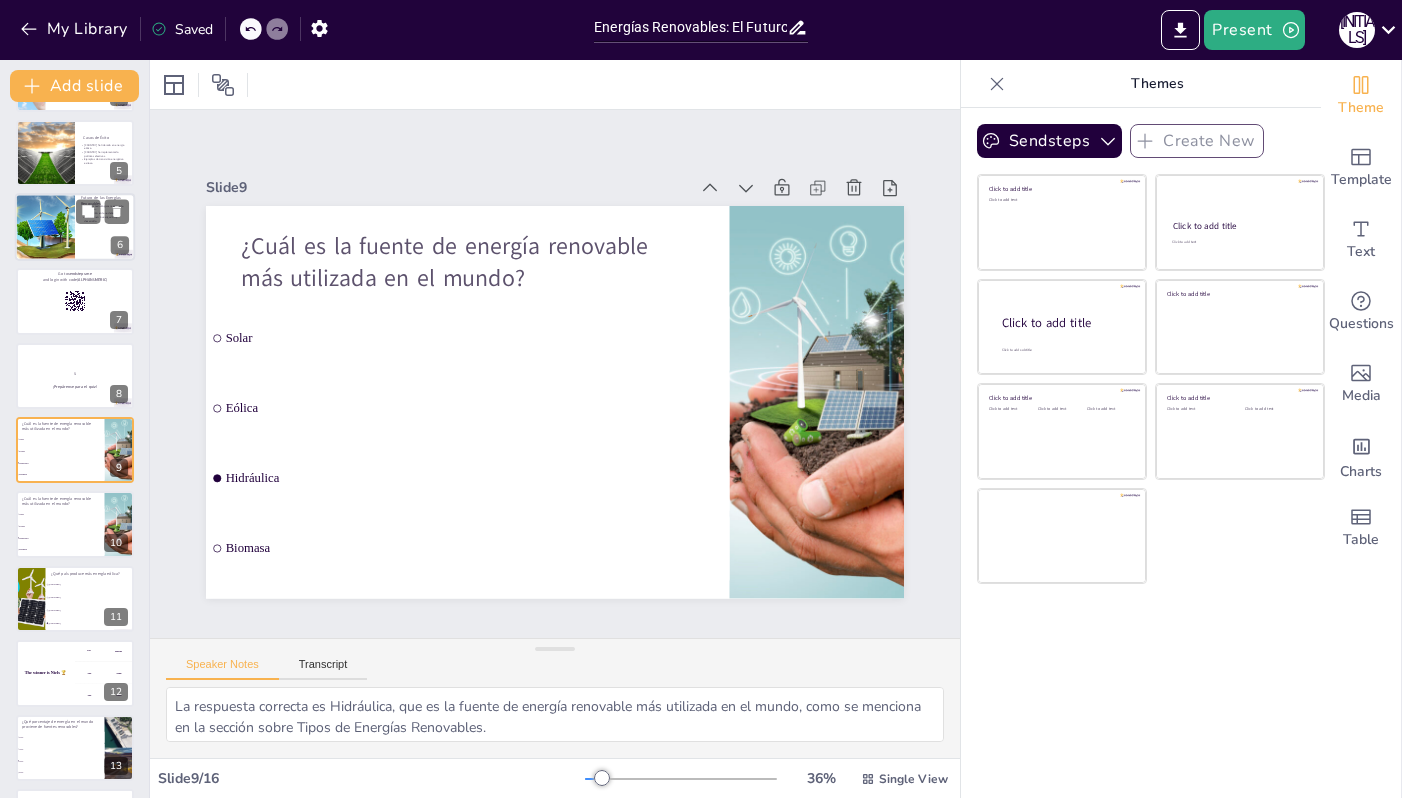 click at bounding box center (45, 227) 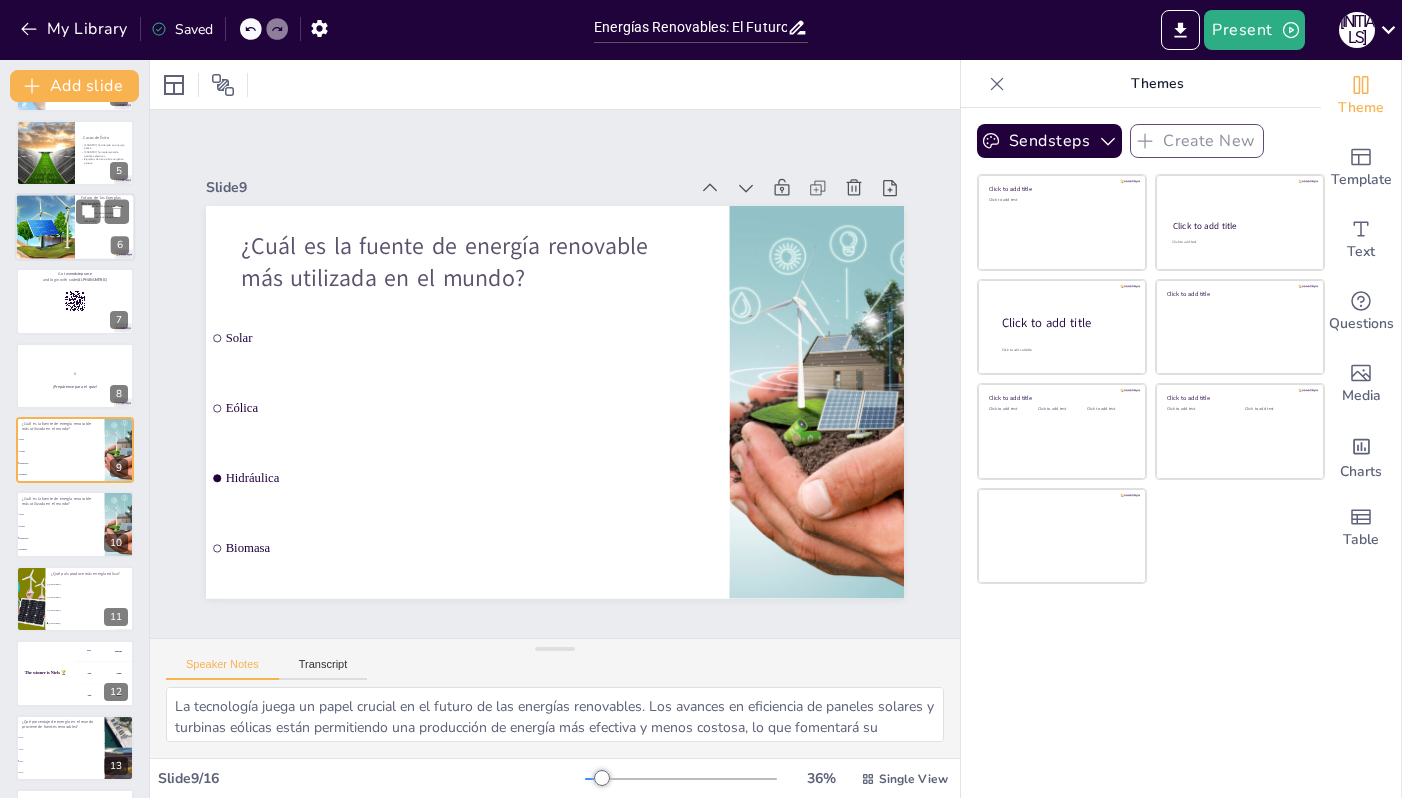 scroll, scrollTop: 73, scrollLeft: 0, axis: vertical 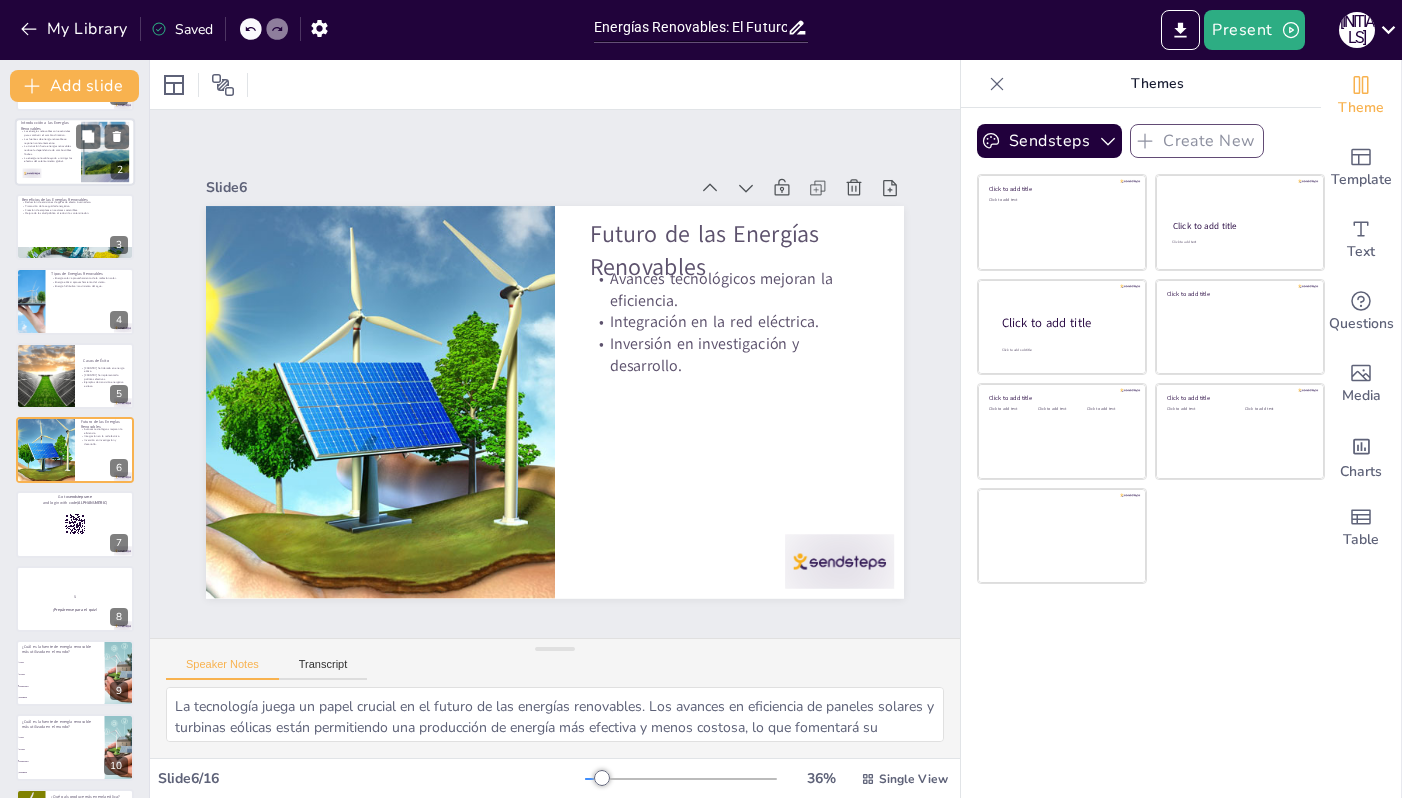 click at bounding box center (75, 153) 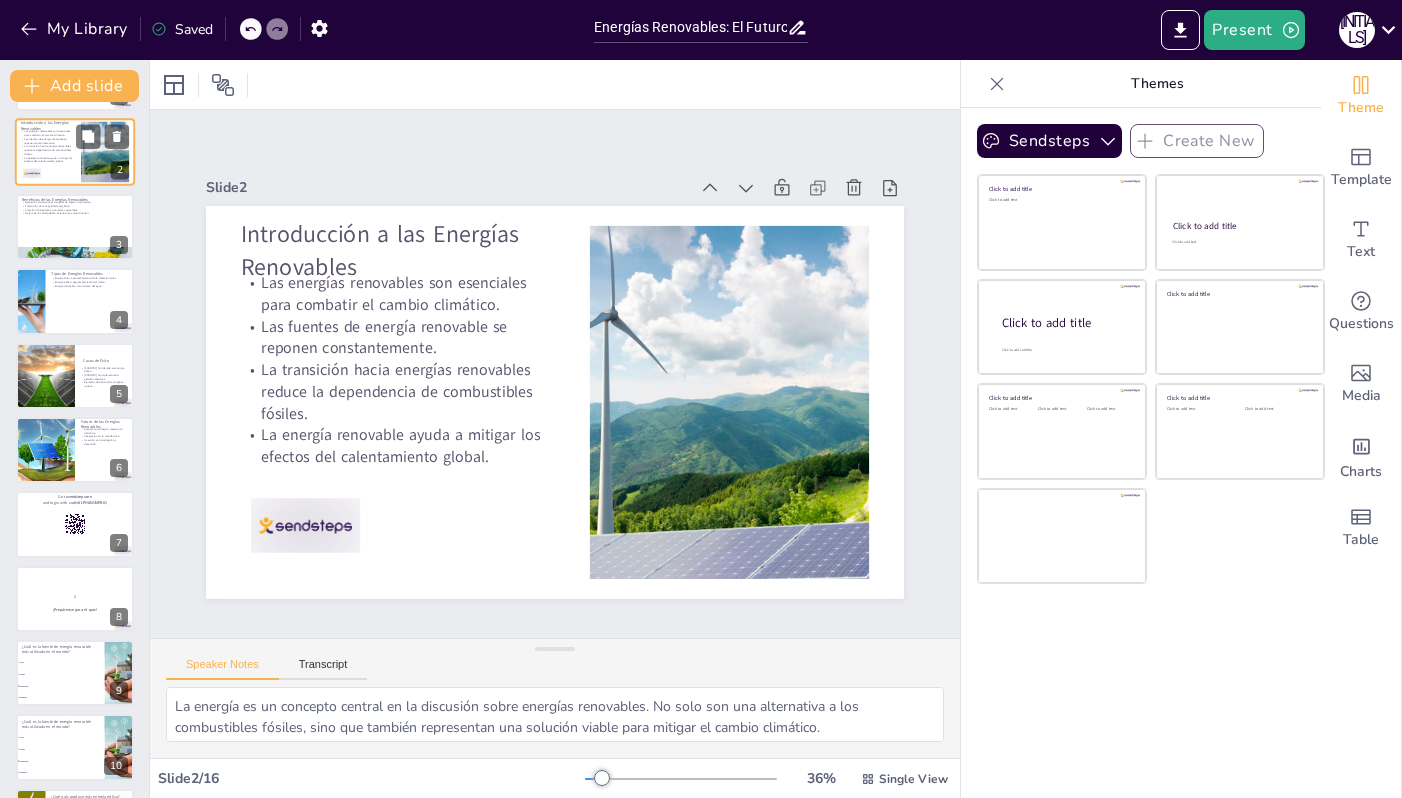 scroll, scrollTop: 0, scrollLeft: 0, axis: both 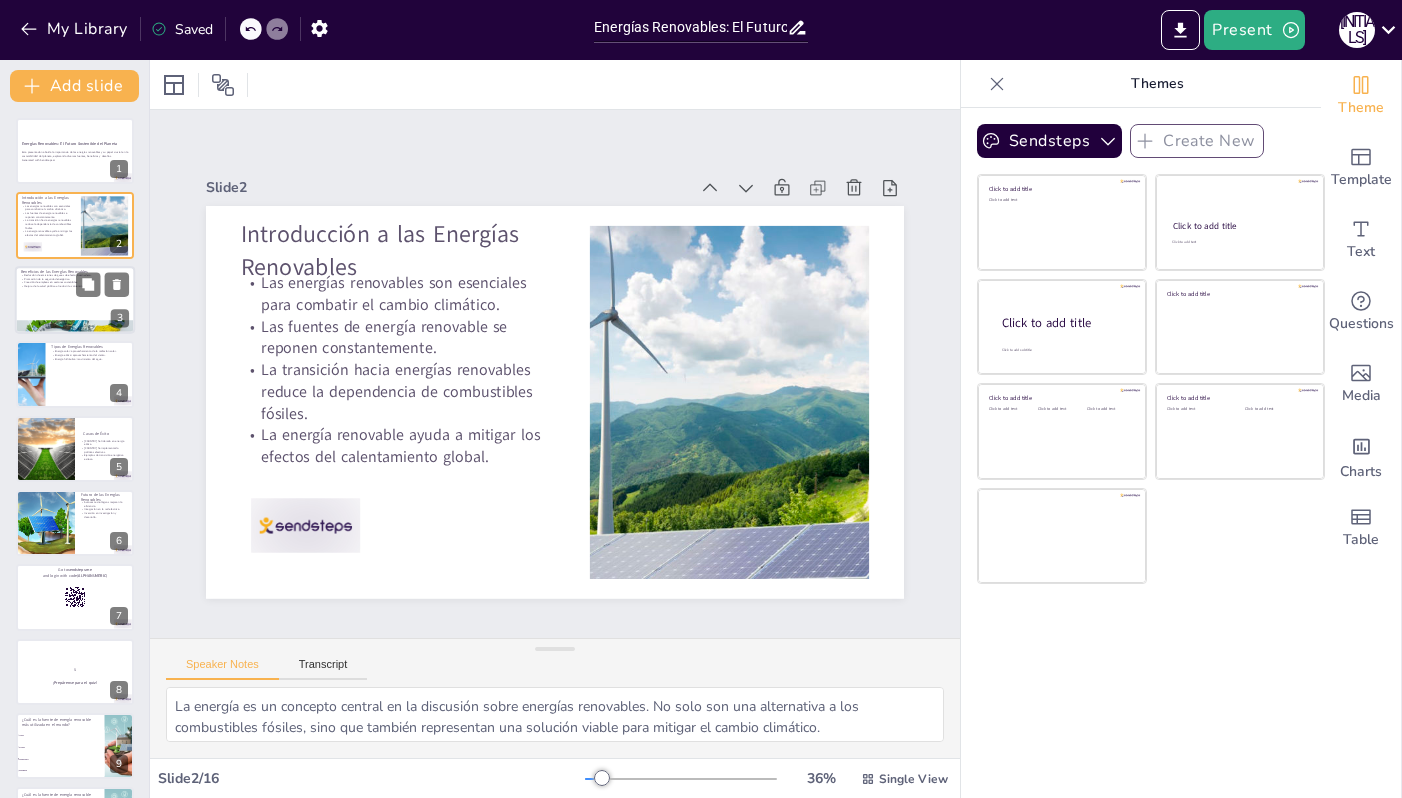 click on "Promoción de la seguridad energética." at bounding box center [75, 279] 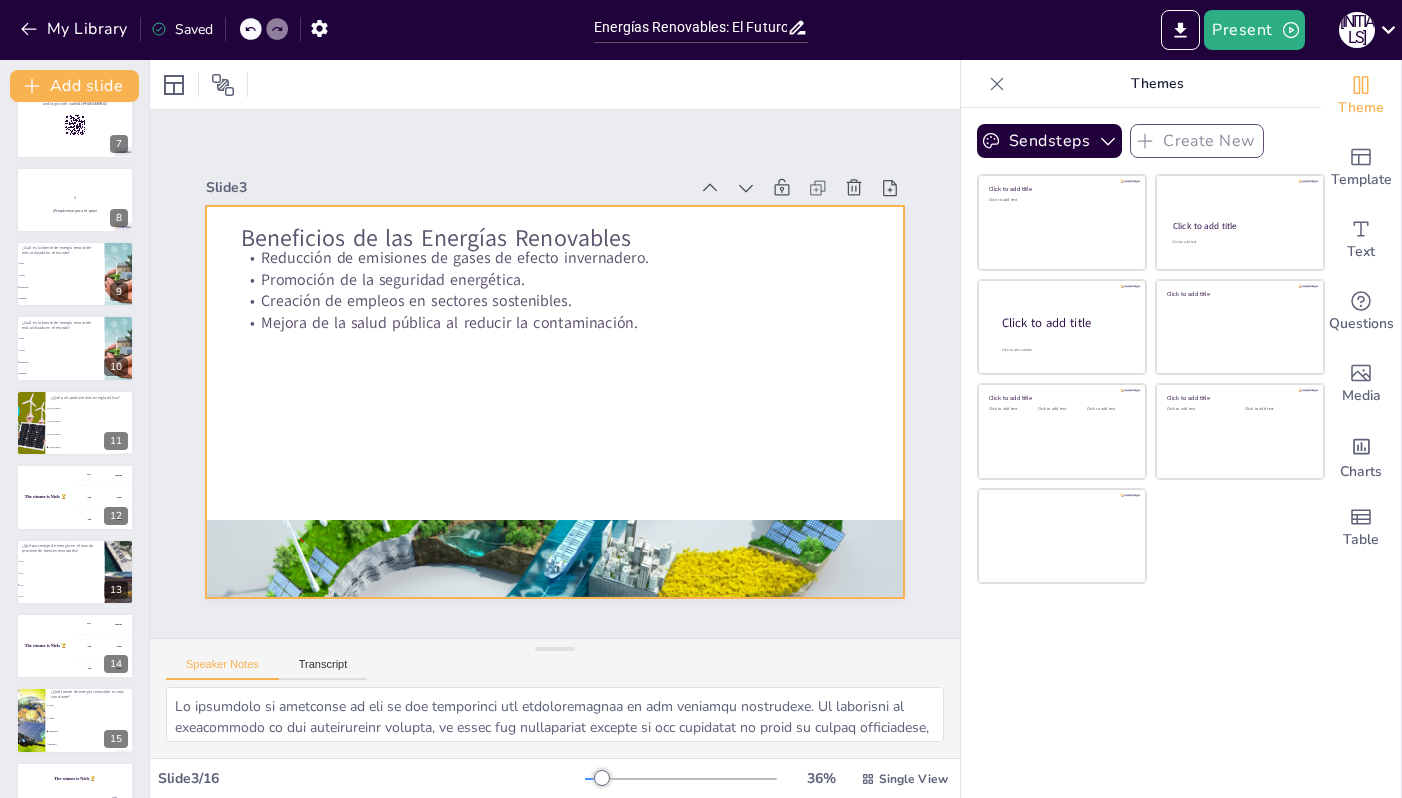 scroll, scrollTop: 518, scrollLeft: 0, axis: vertical 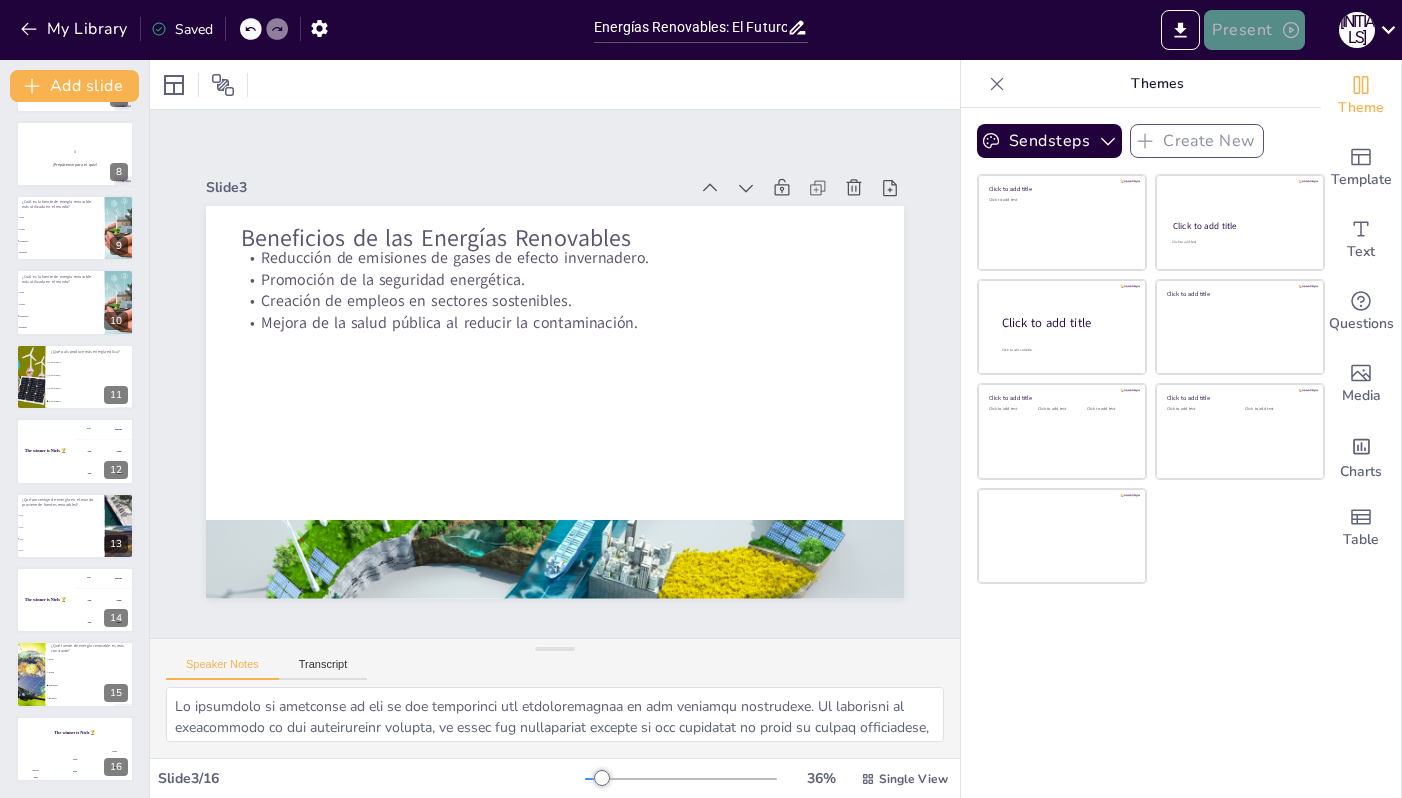click 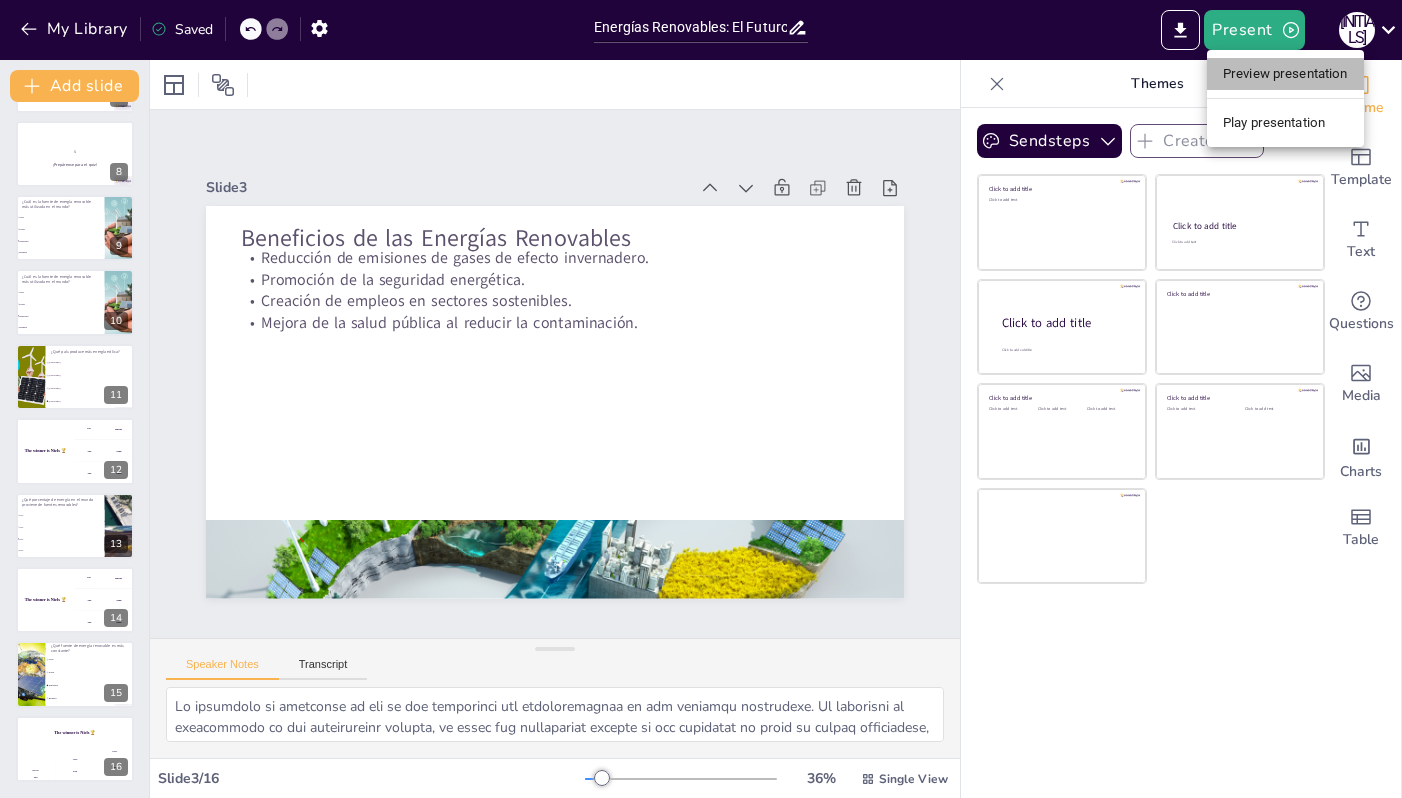 click on "Preview presentation" at bounding box center [1285, 74] 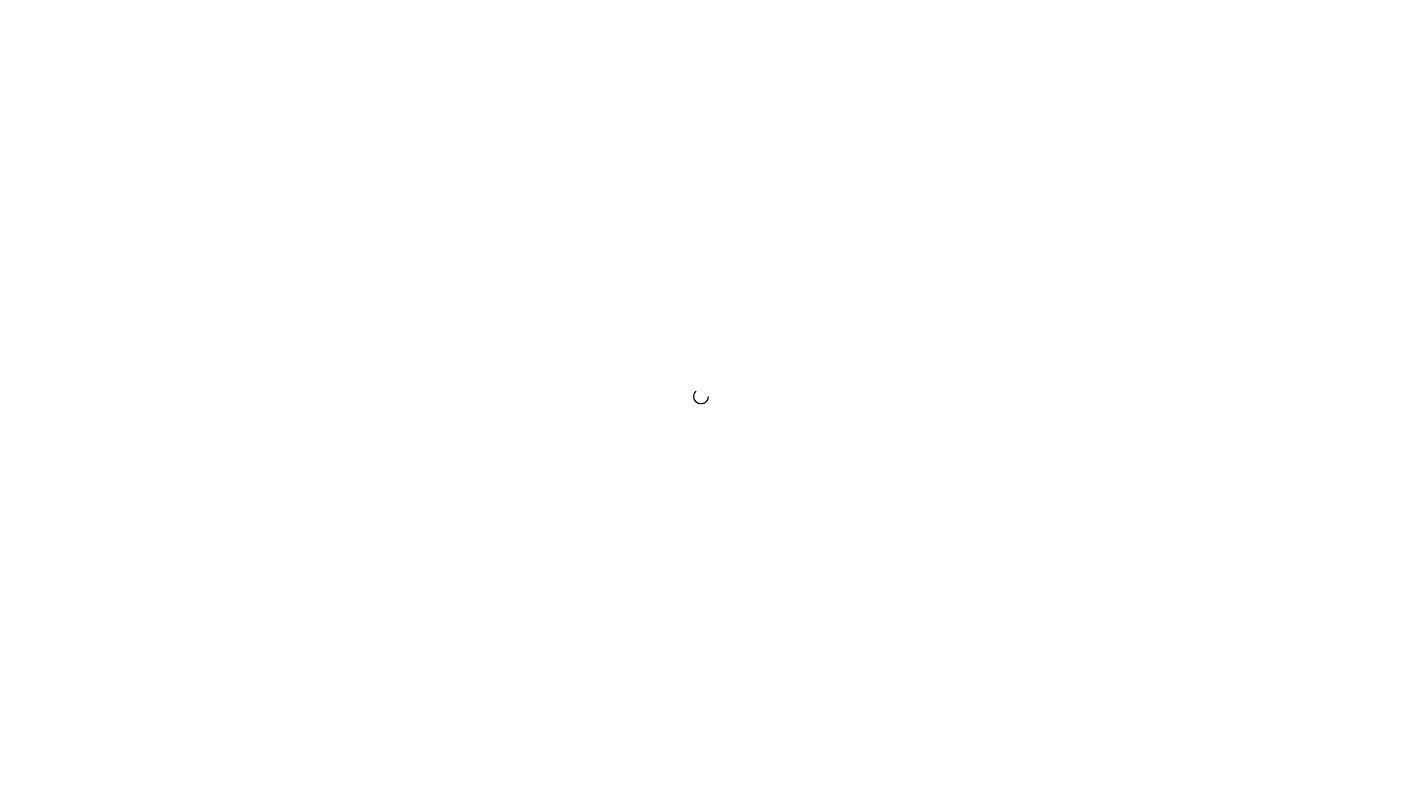 scroll, scrollTop: 0, scrollLeft: 0, axis: both 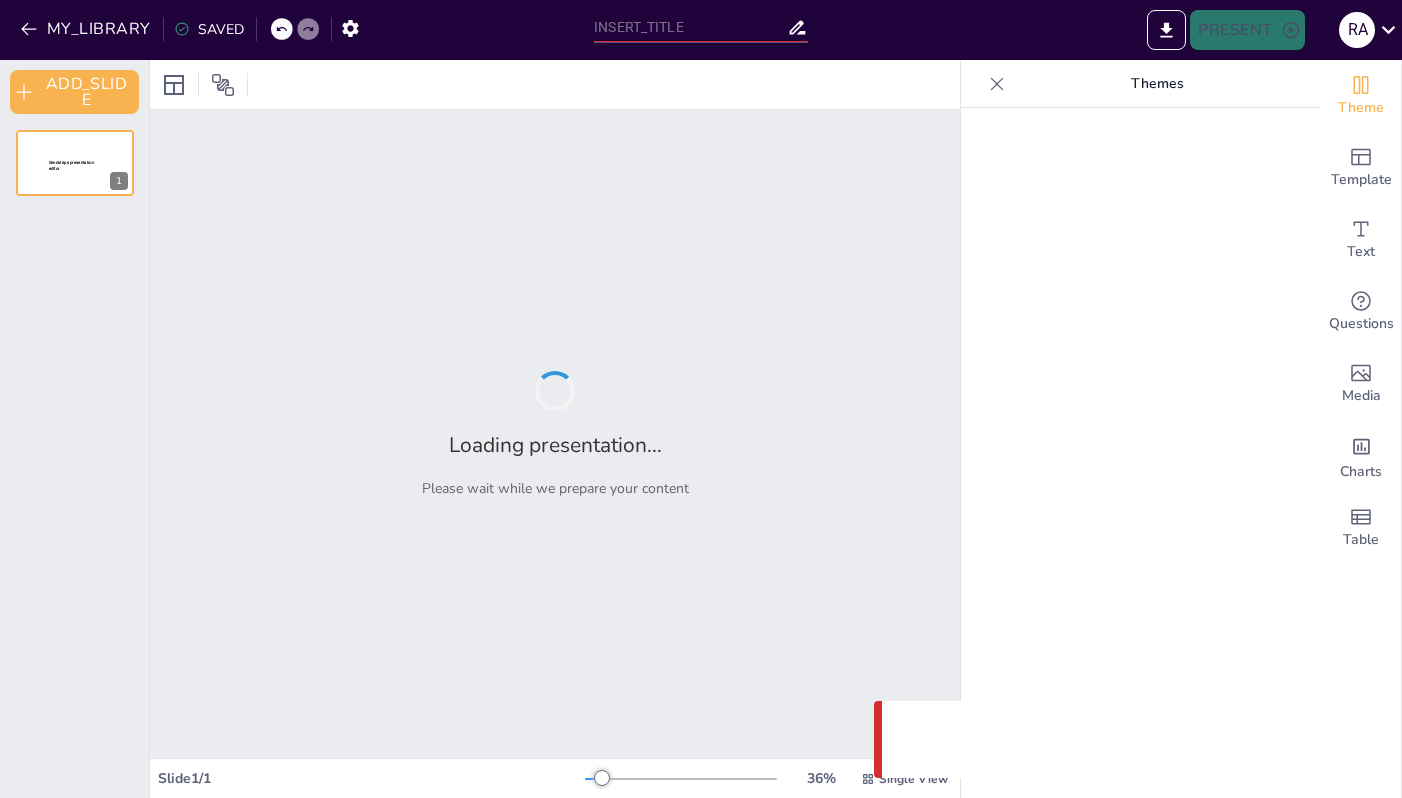 type on "Energías Renovables: El Futuro Sostenible del Planeta" 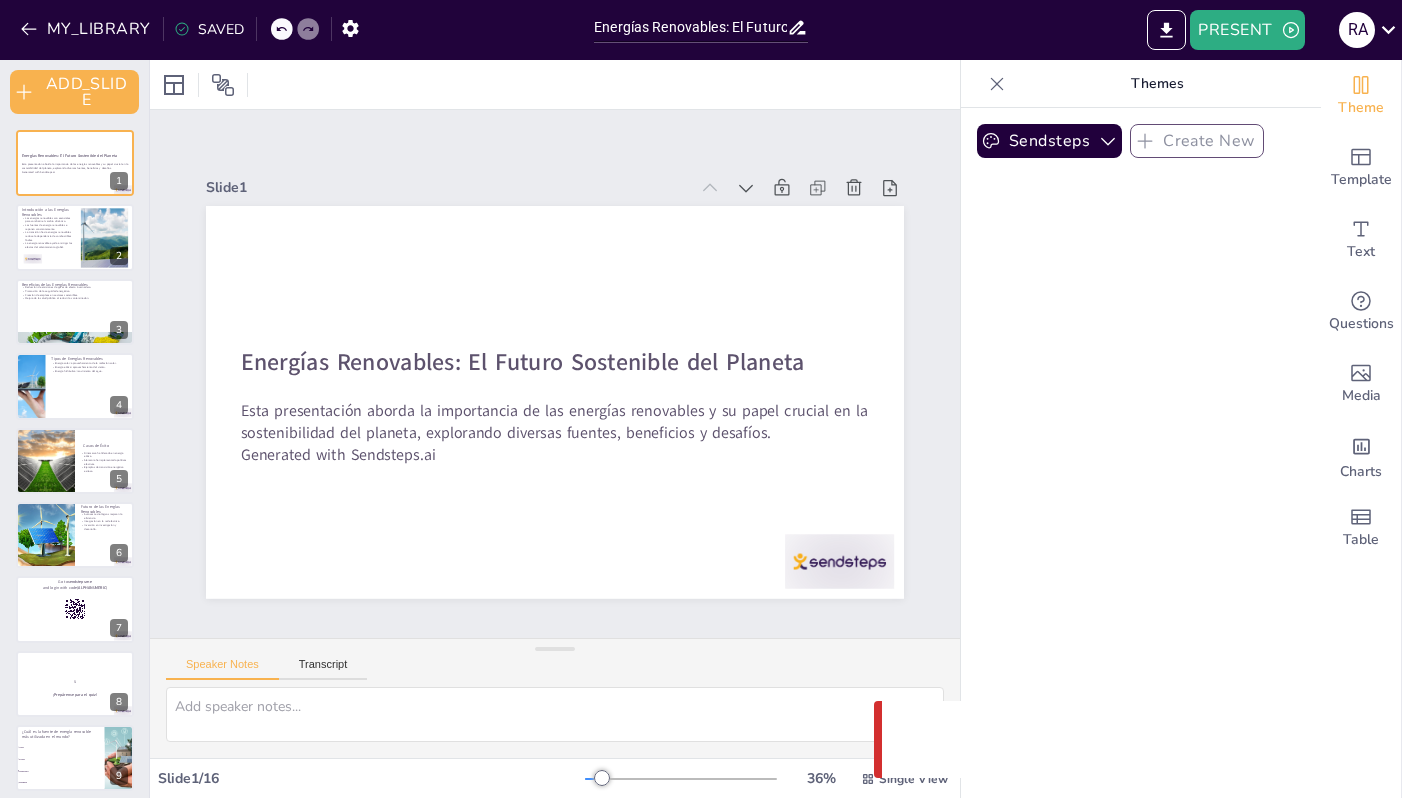 checkbox on "true" 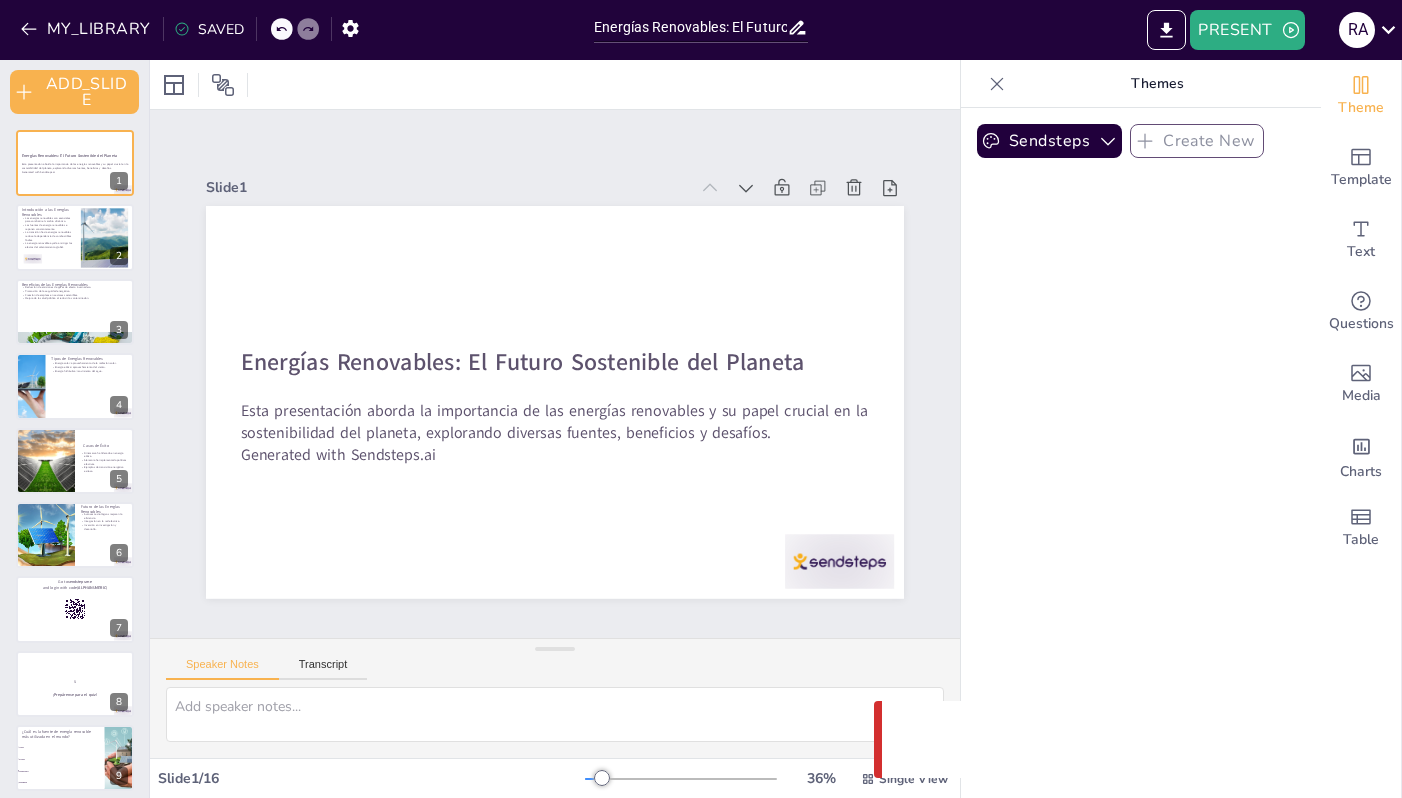 checkbox on "true" 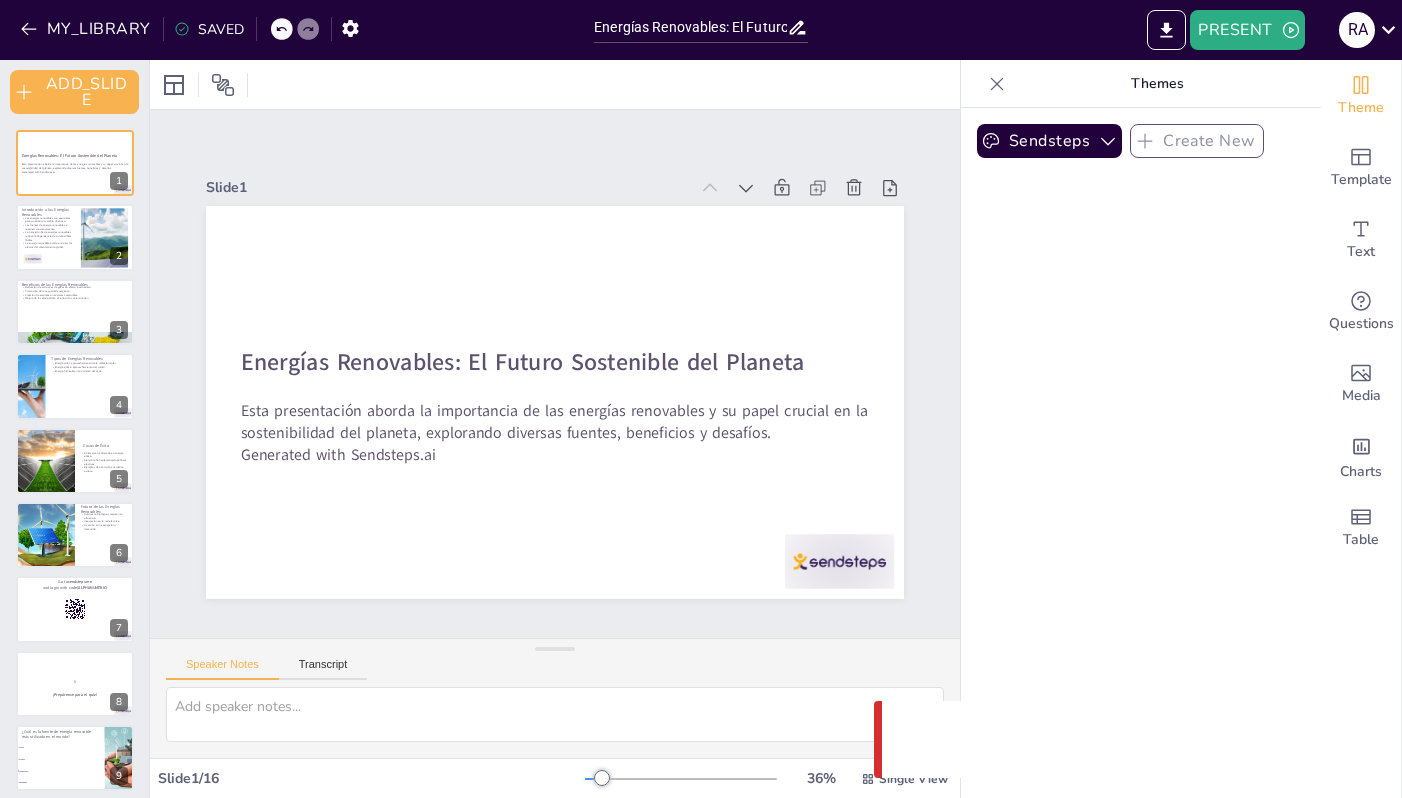 checkbox on "true" 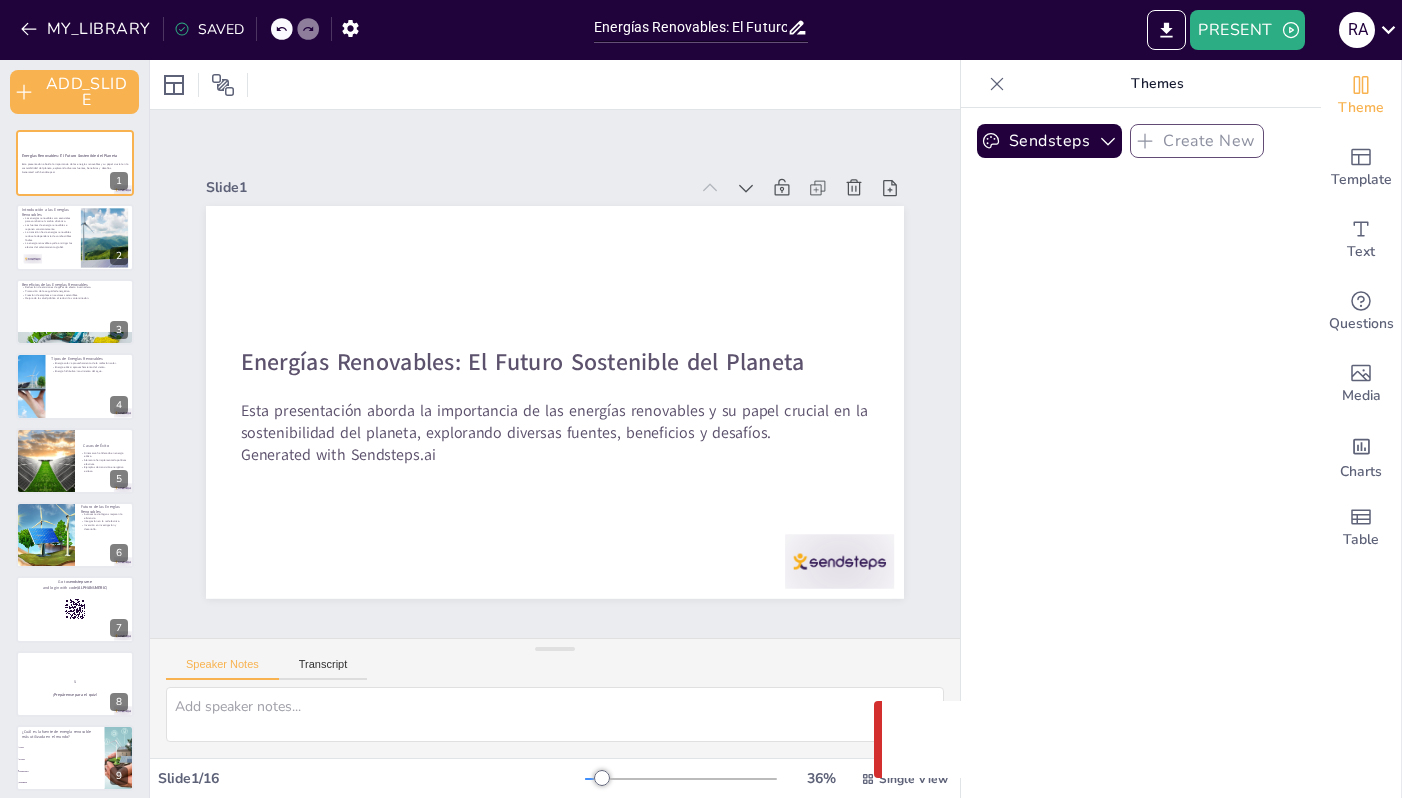 checkbox on "true" 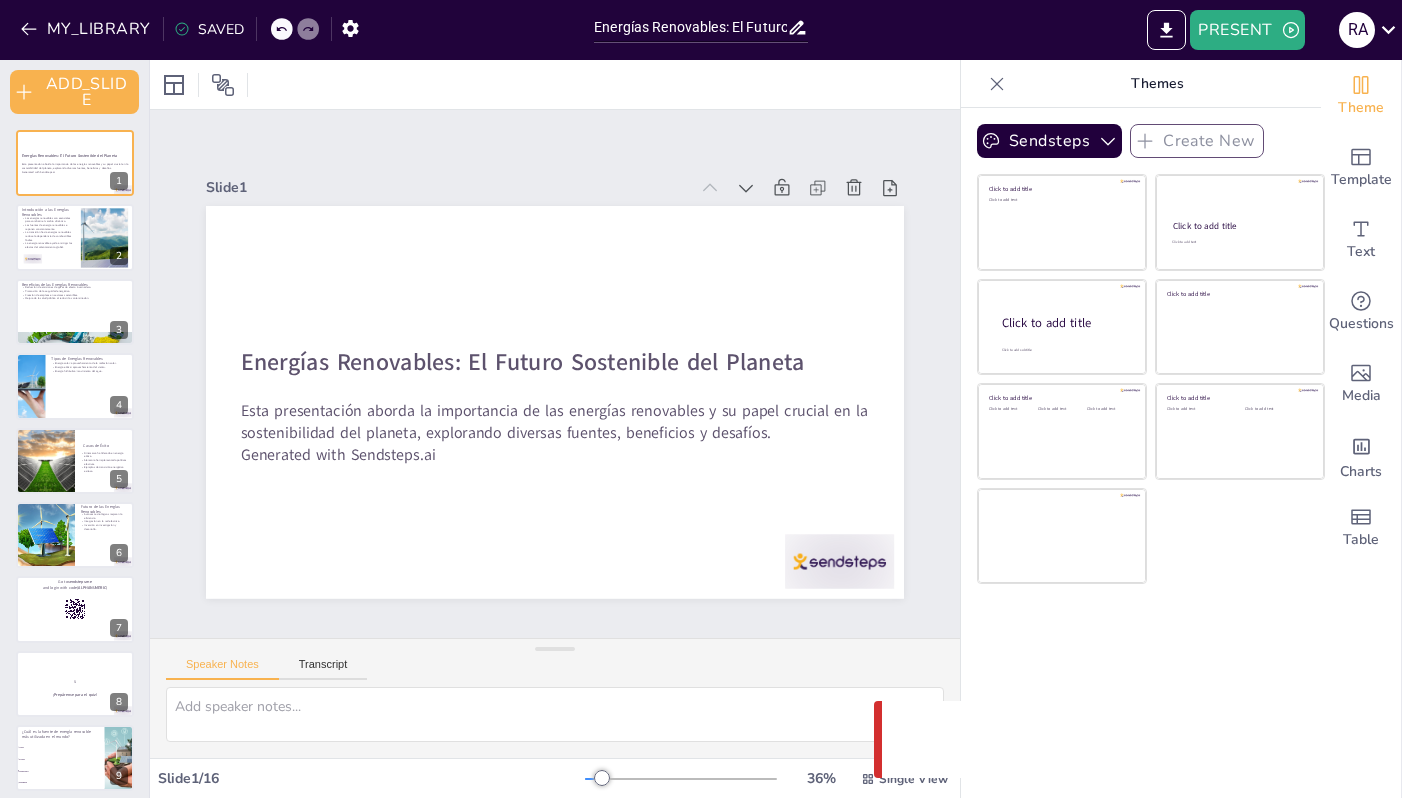 scroll, scrollTop: 0, scrollLeft: 0, axis: both 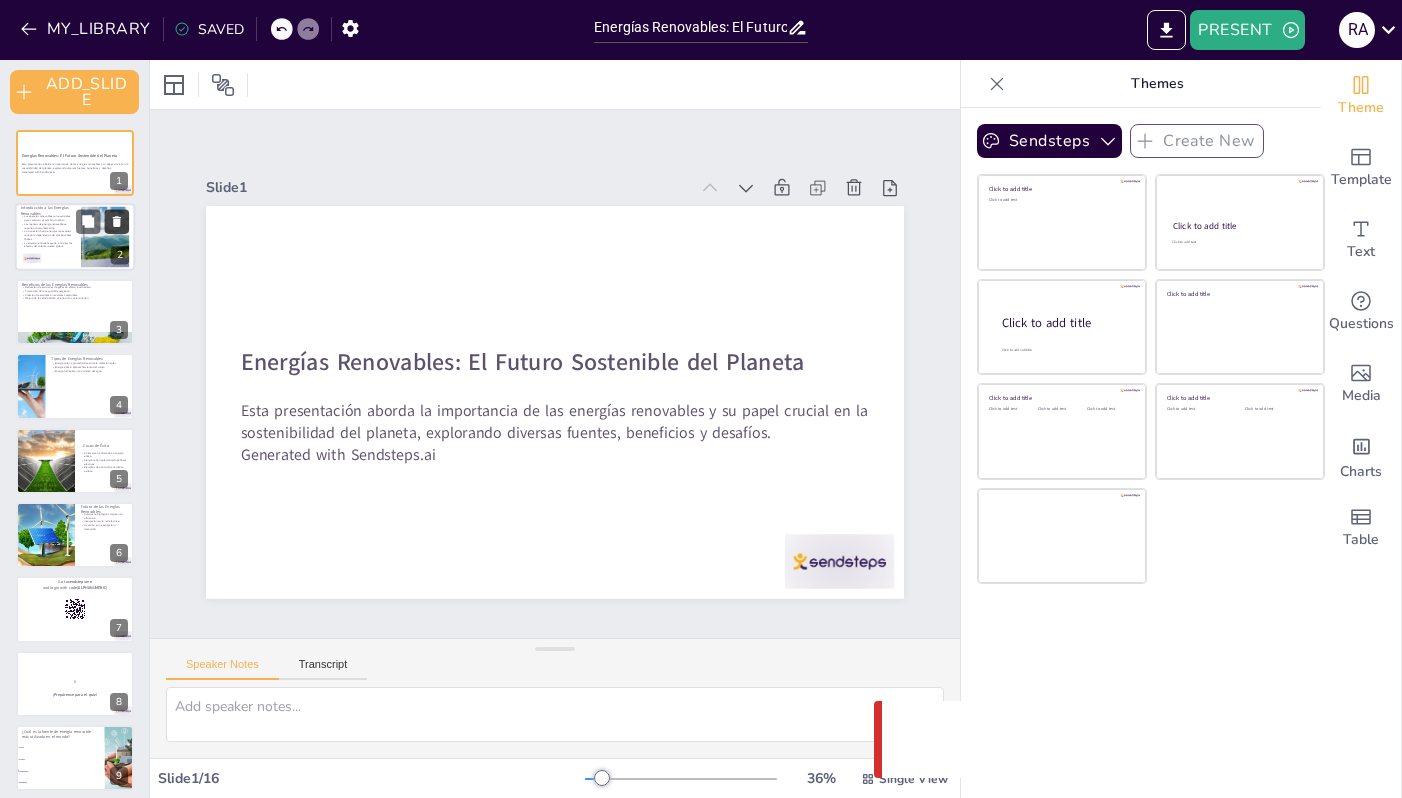checkbox on "true" 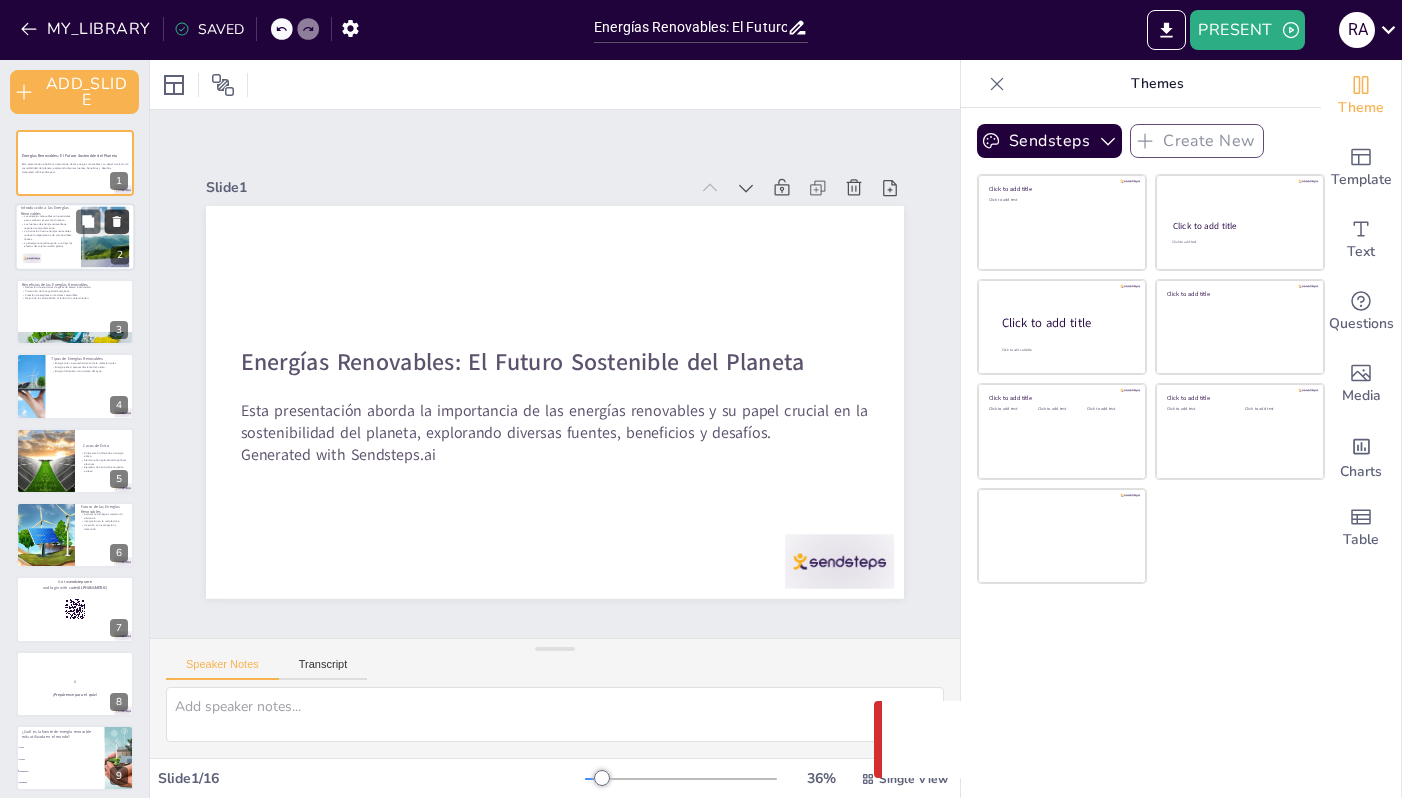 checkbox on "true" 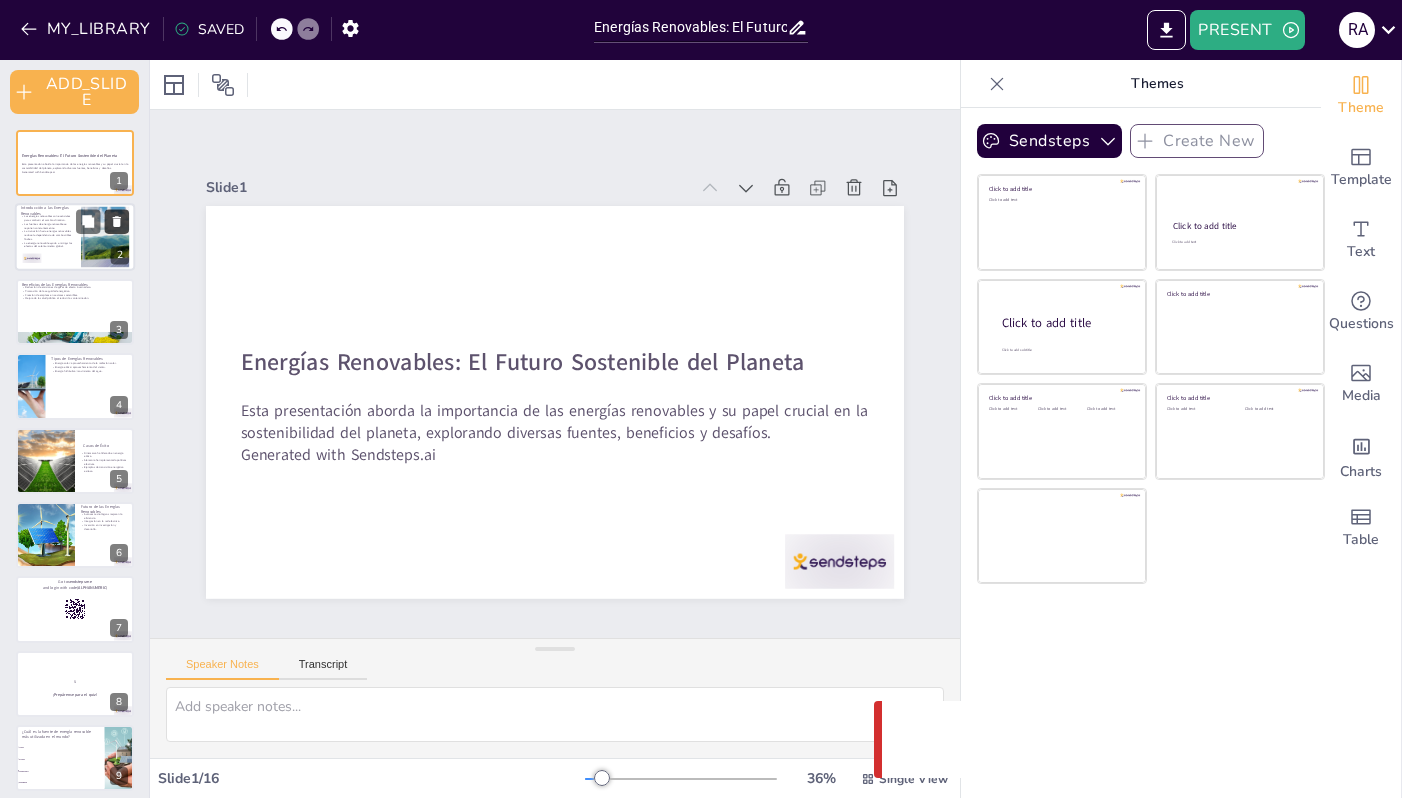 checkbox on "true" 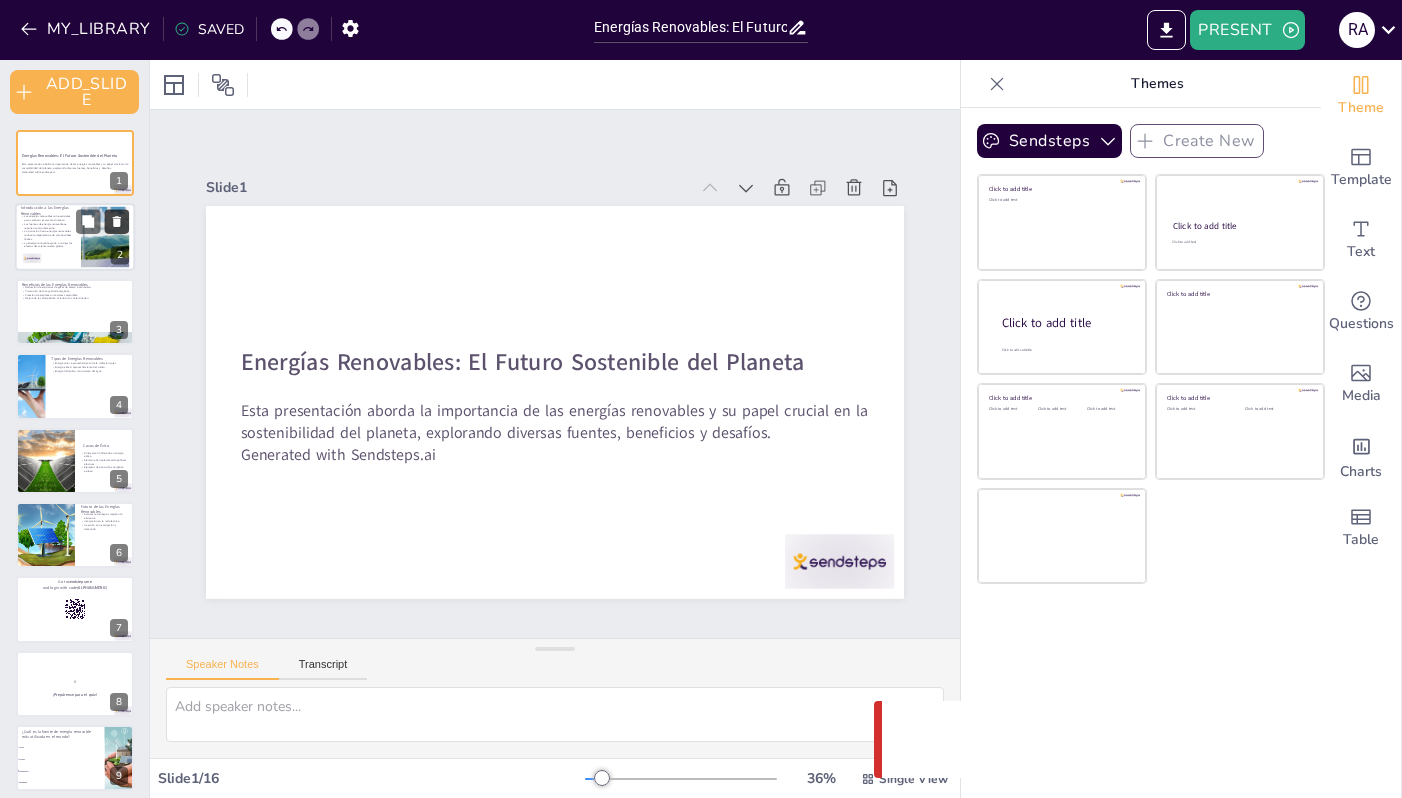 checkbox on "true" 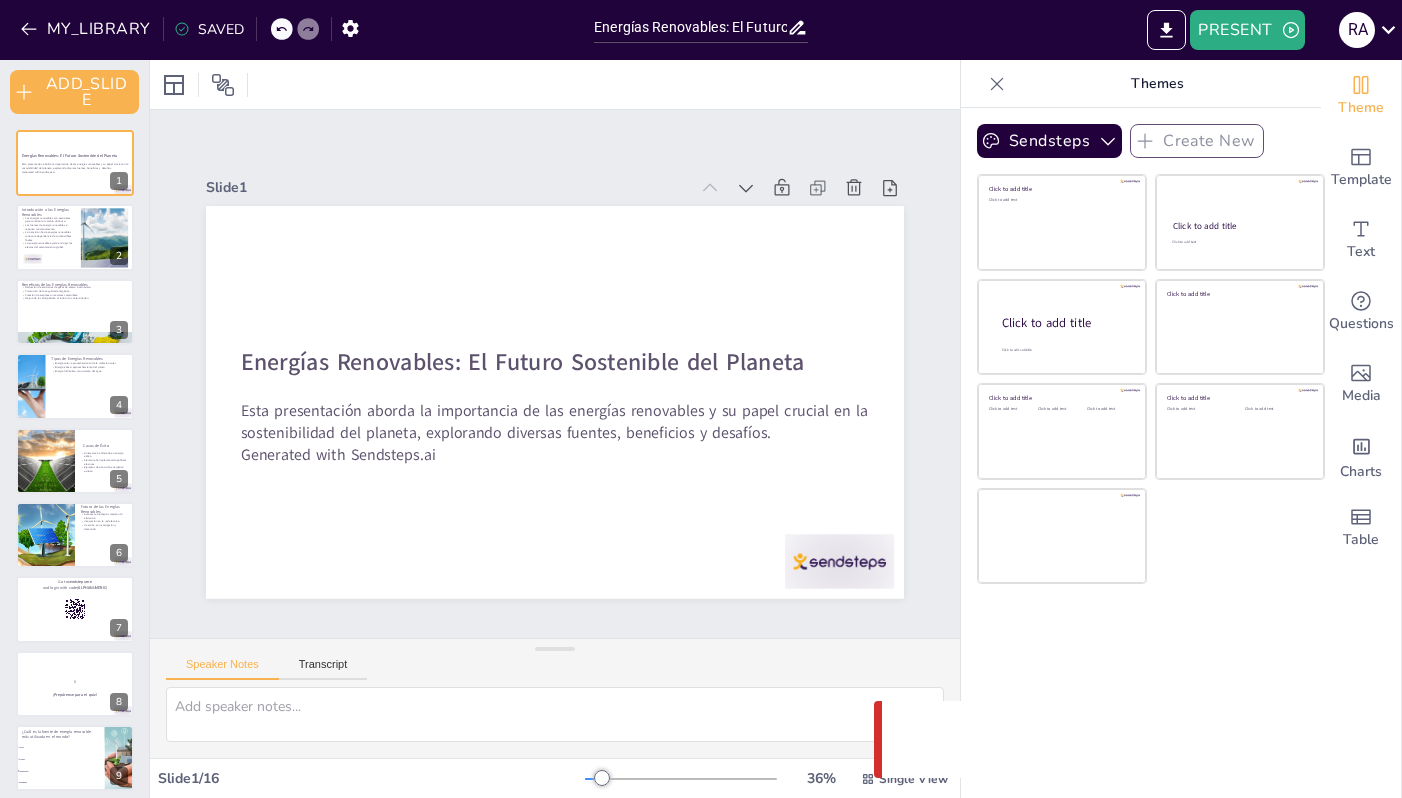 checkbox on "true" 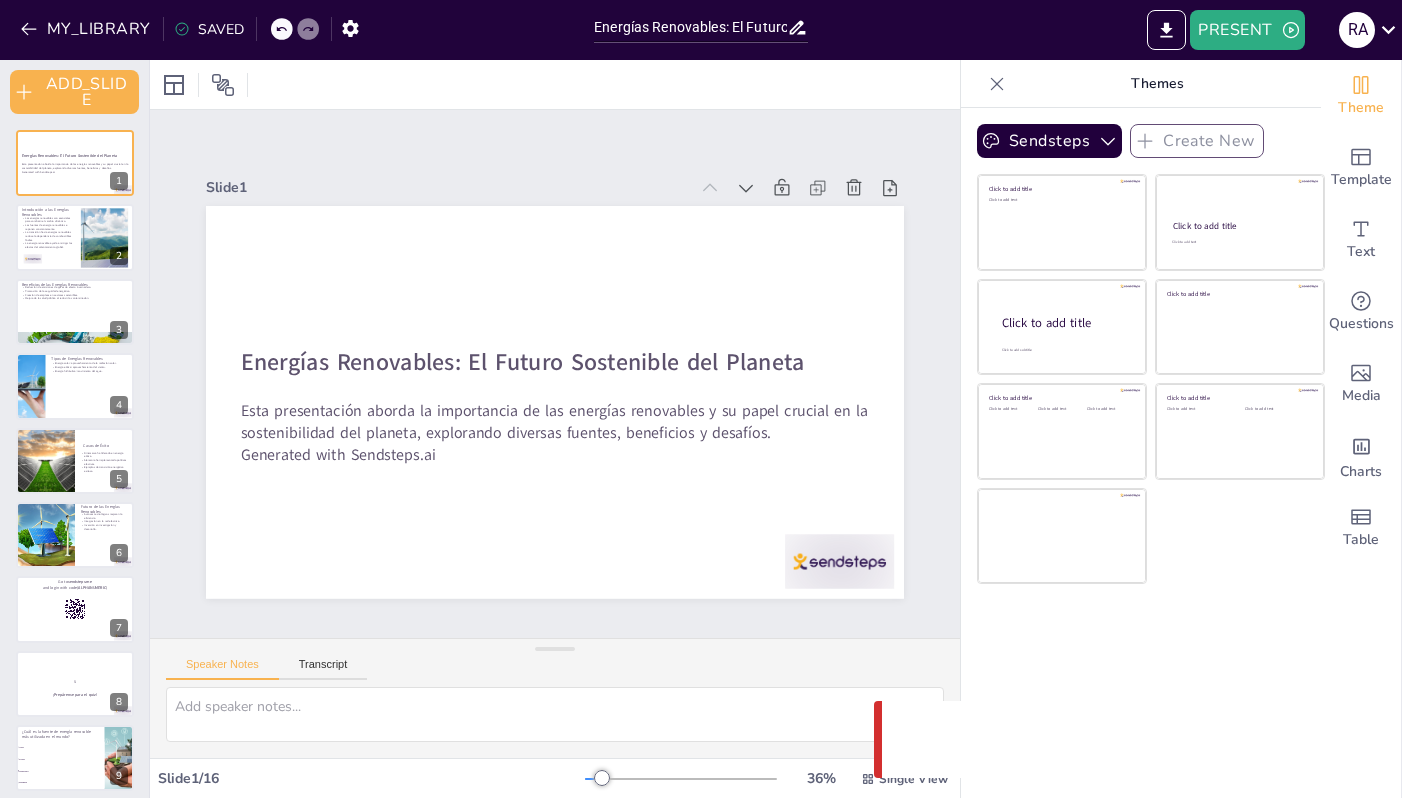 checkbox on "true" 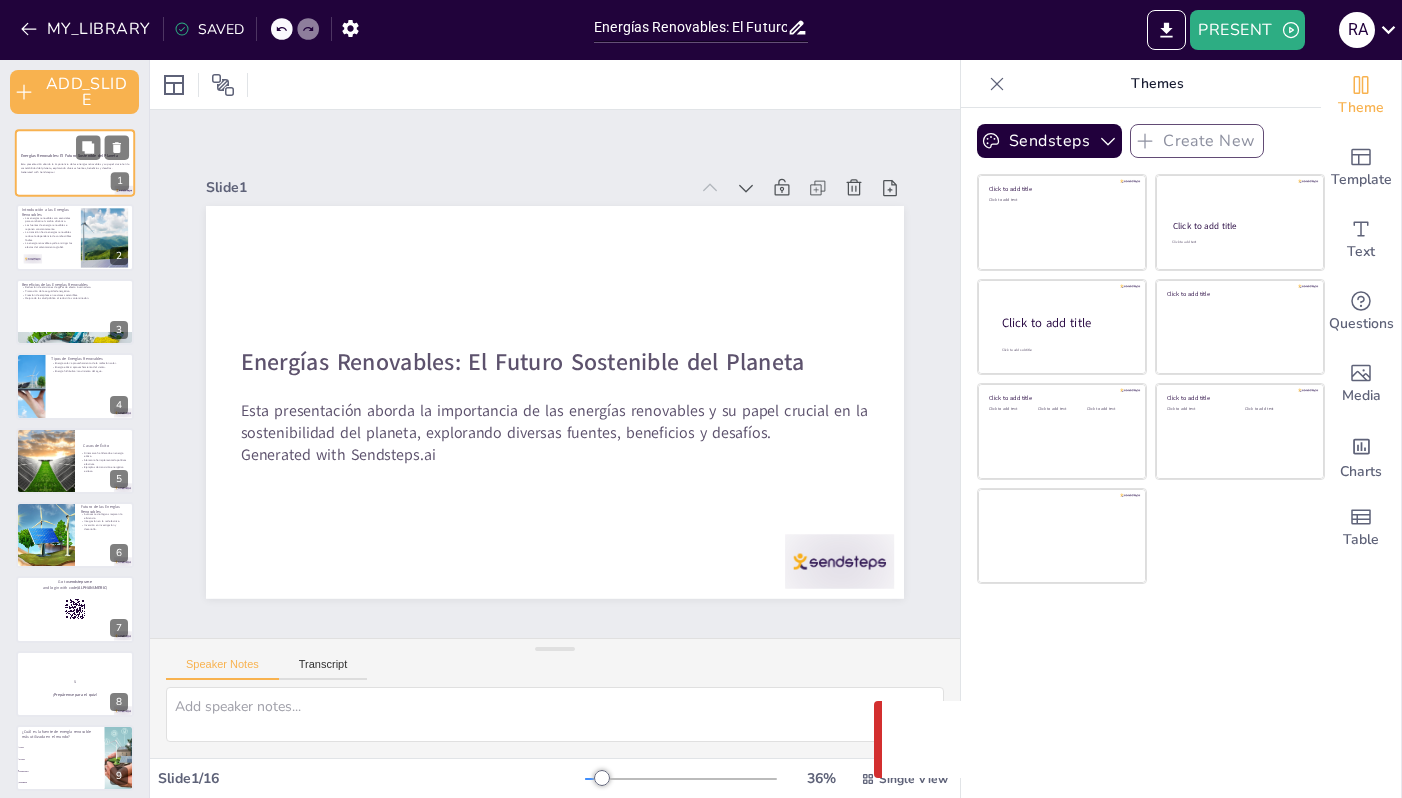 checkbox on "true" 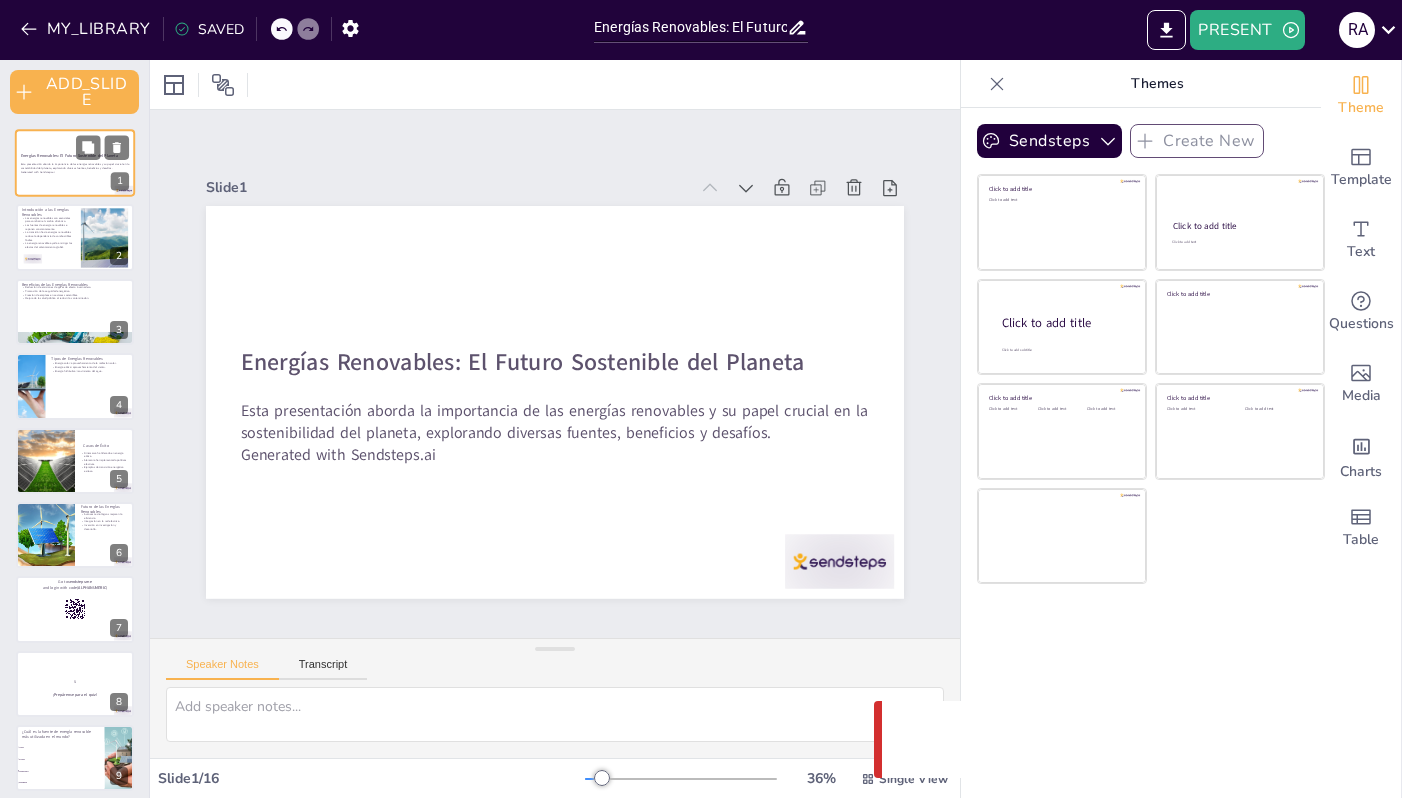 checkbox on "true" 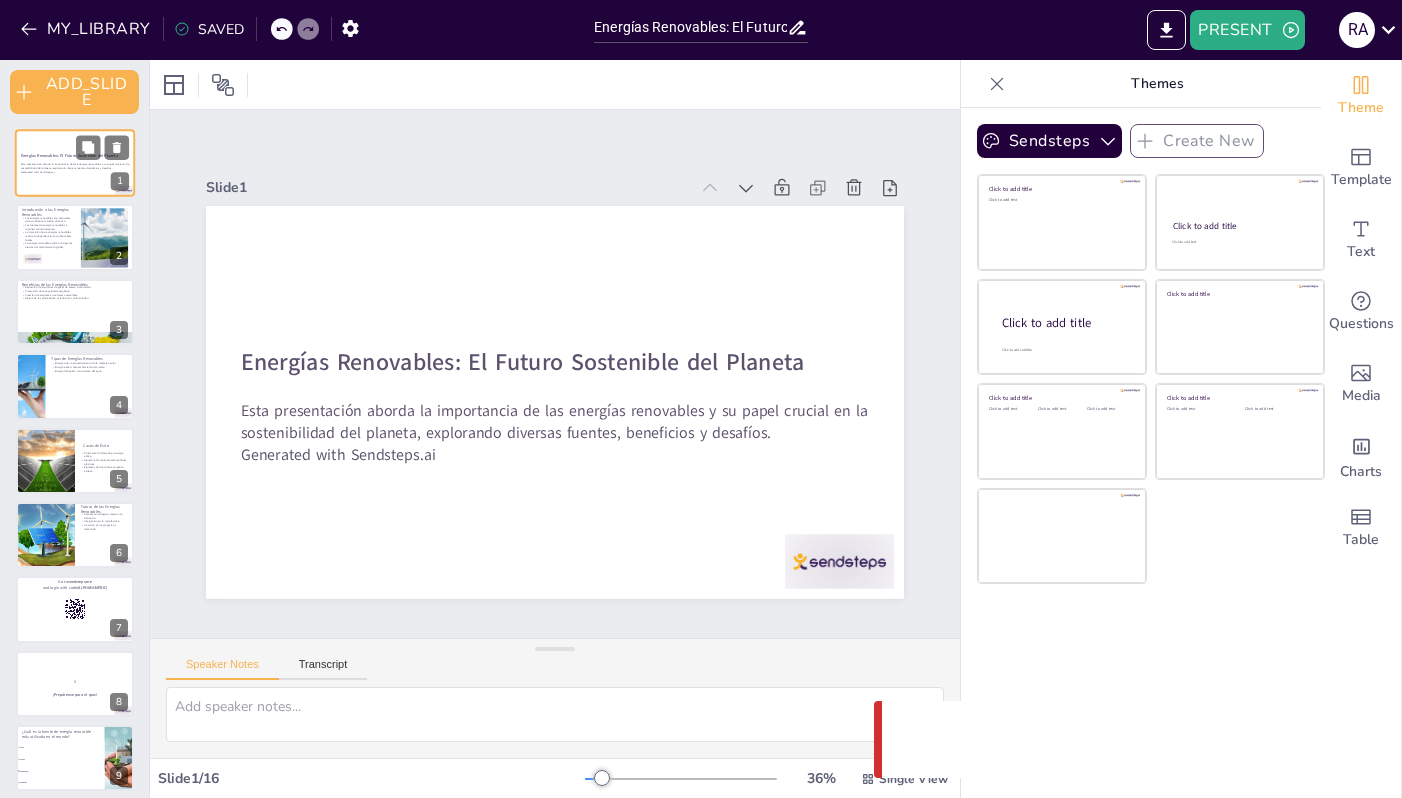 checkbox on "true" 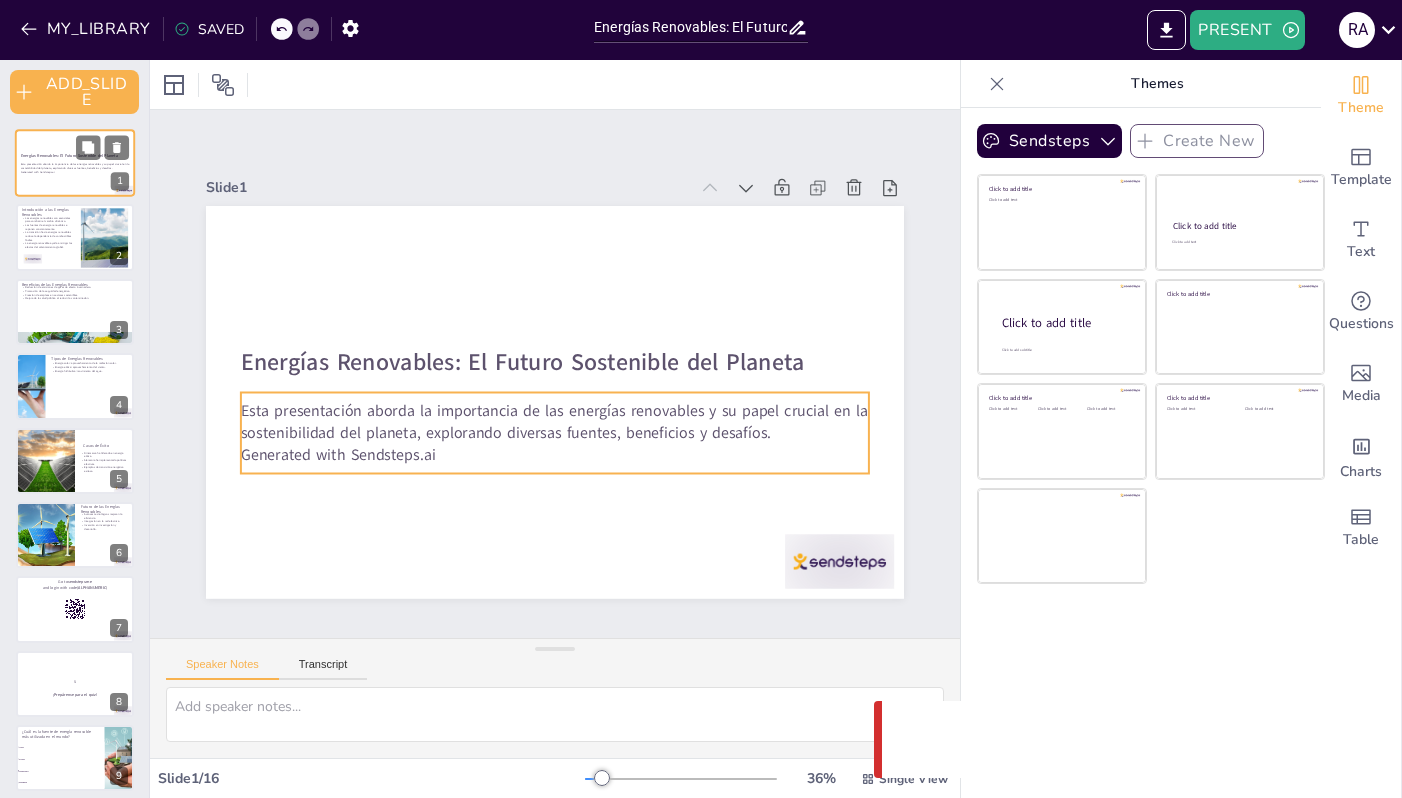 click on "Esta presentación aborda la importancia de las energías renovables y su papel crucial en la sostenibilidad del planeta, explorando diversas fuentes, beneficios y desafíos." at bounding box center (75, 166) 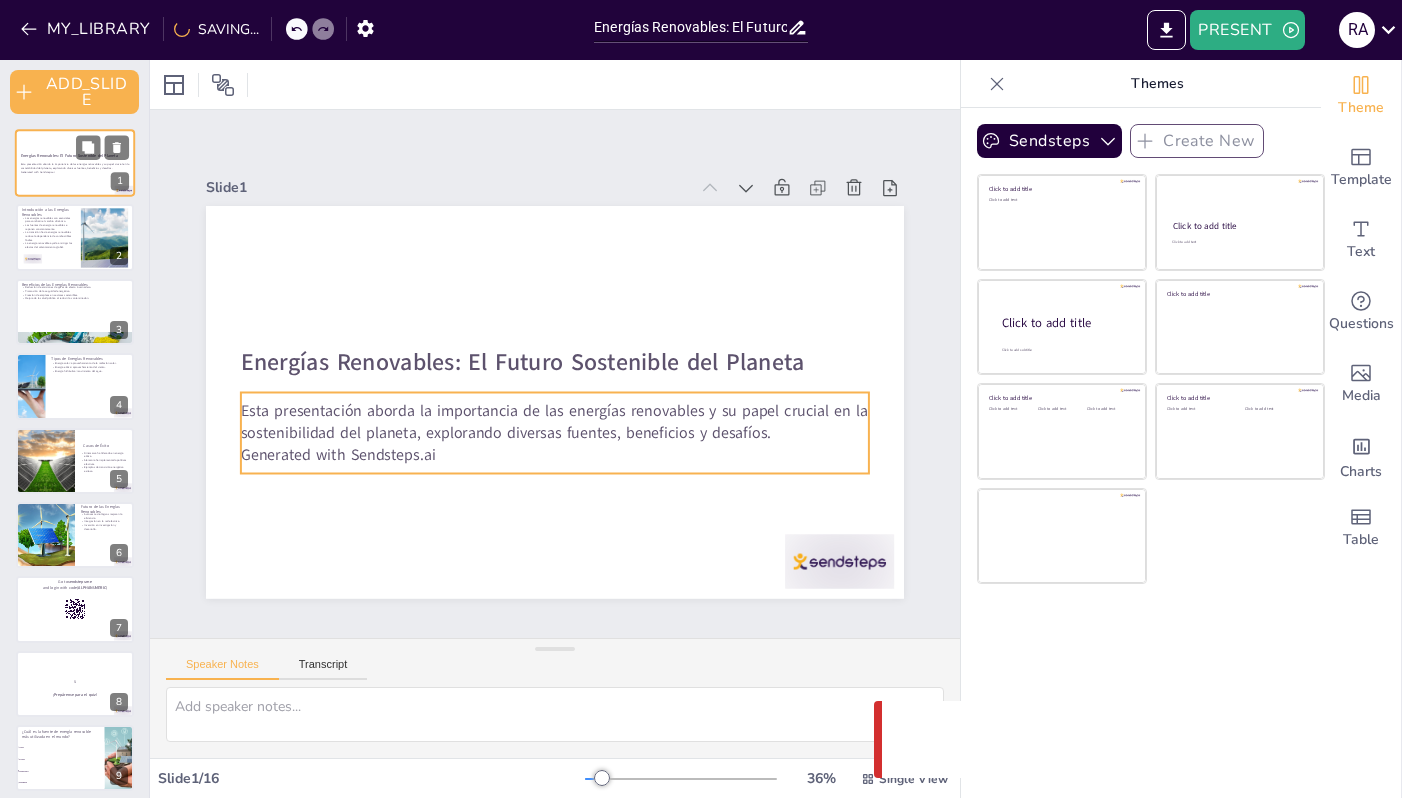 checkbox on "true" 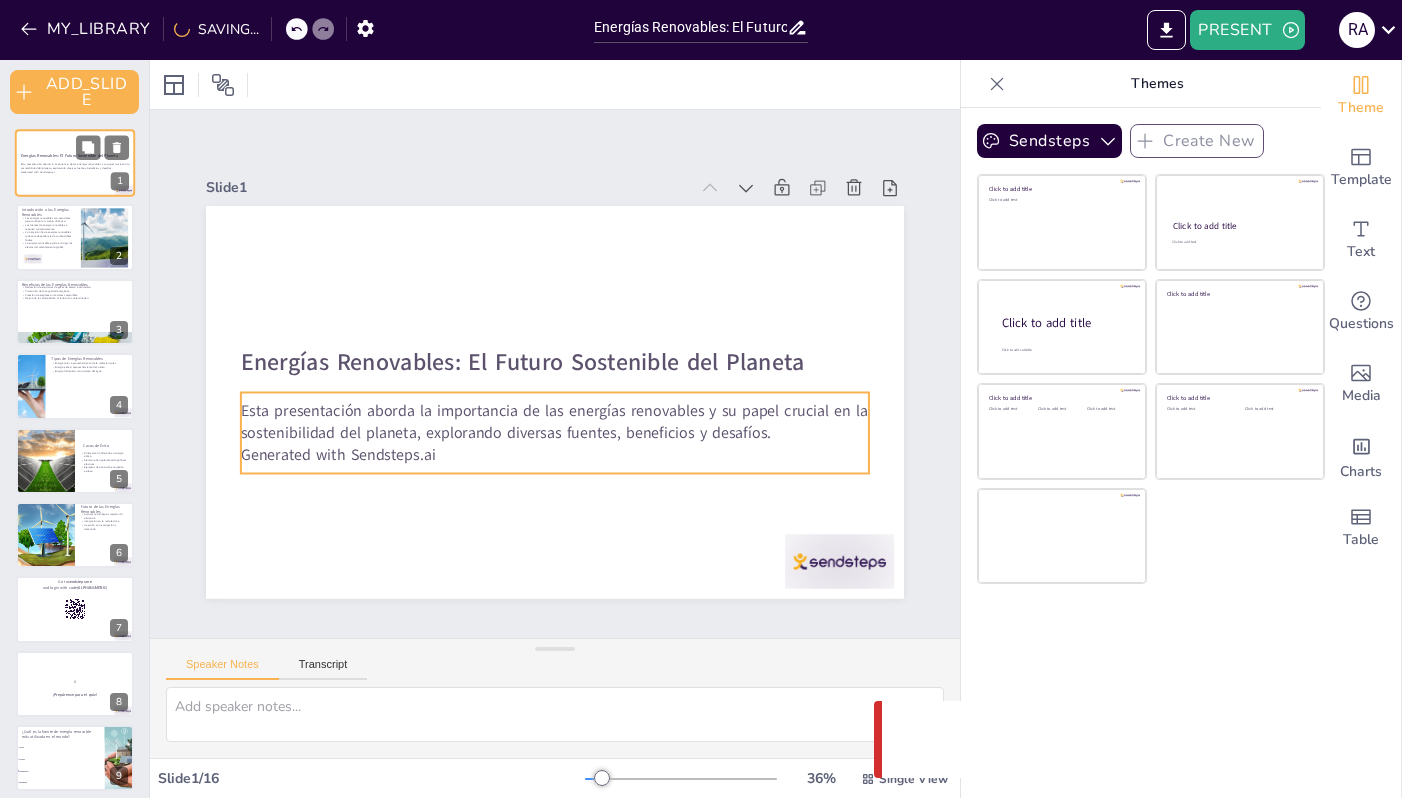 checkbox on "true" 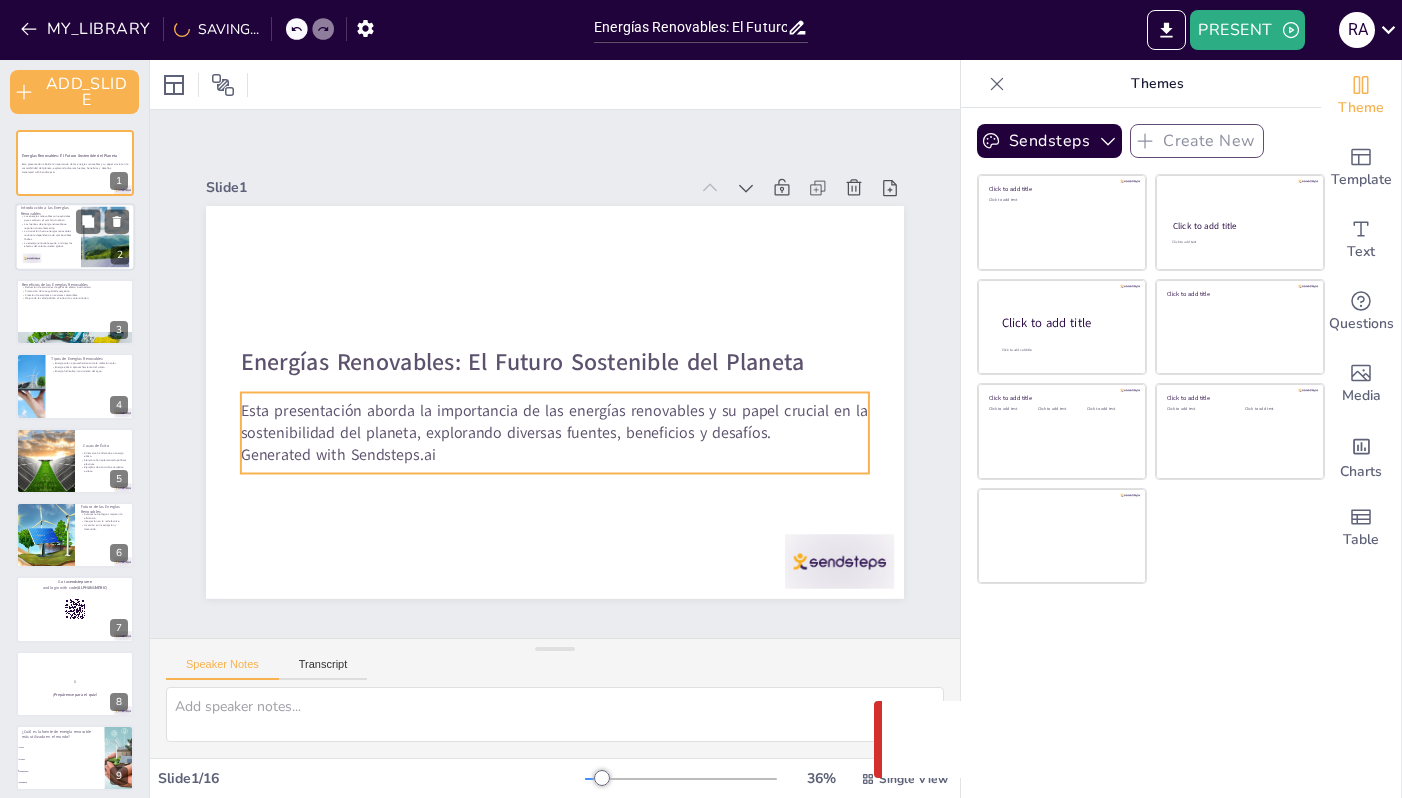 checkbox on "true" 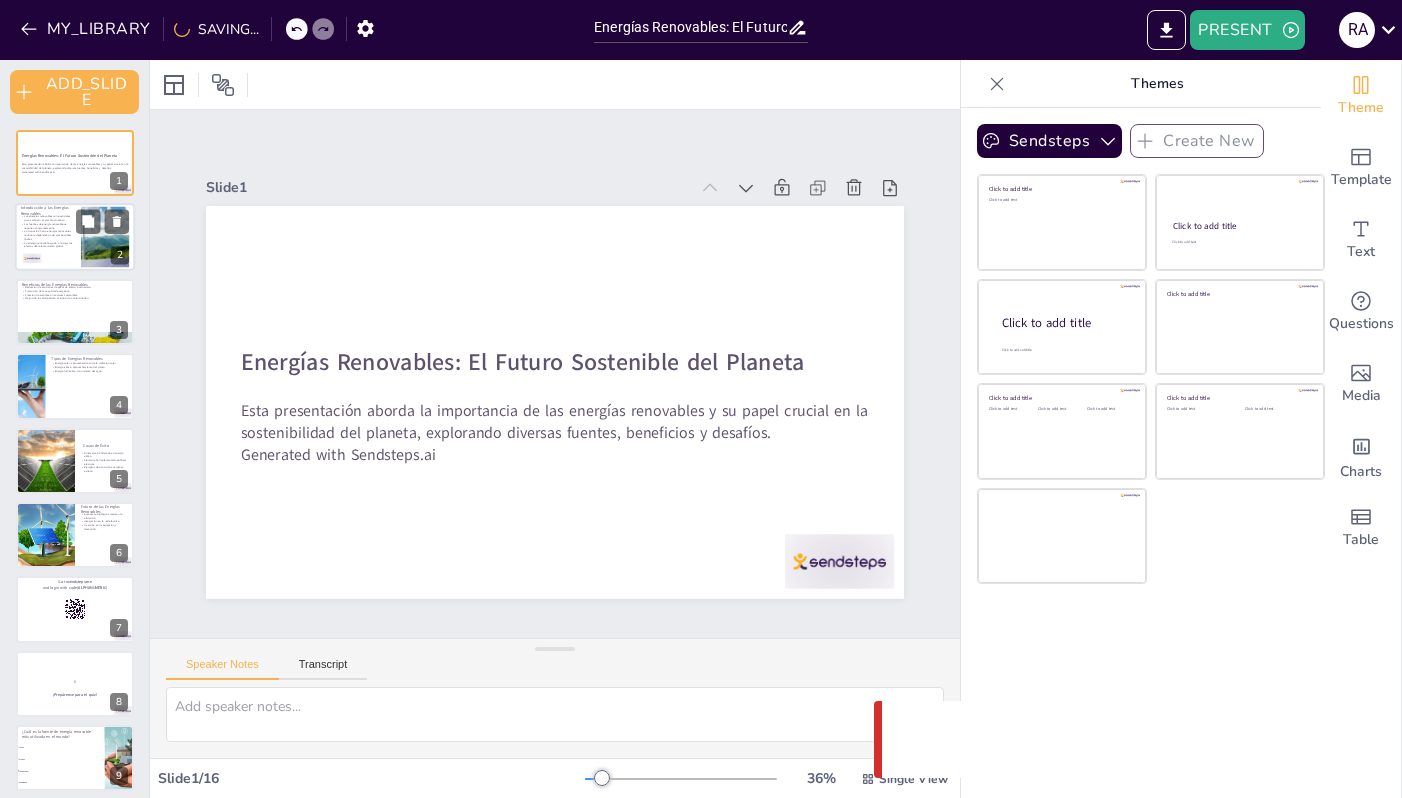 checkbox on "true" 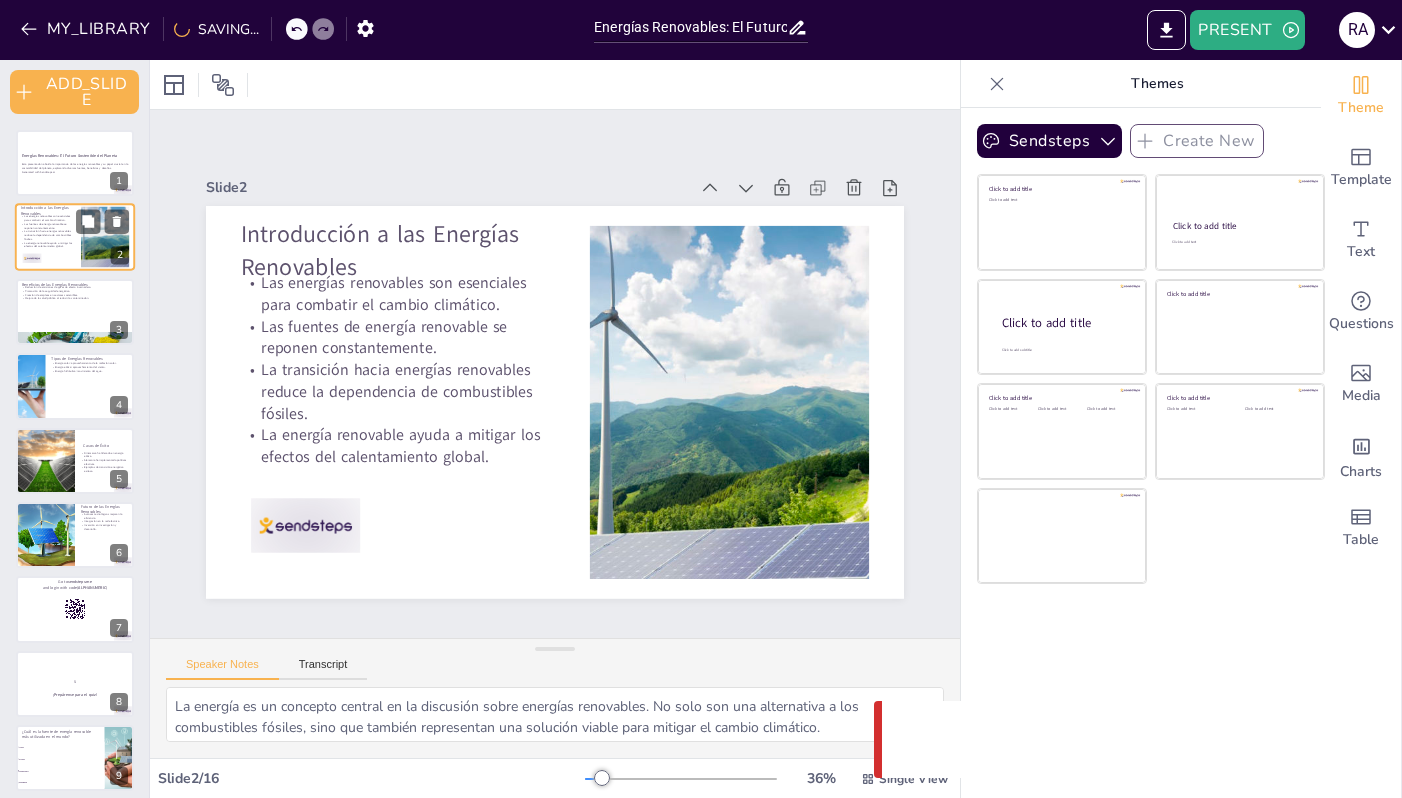 checkbox on "true" 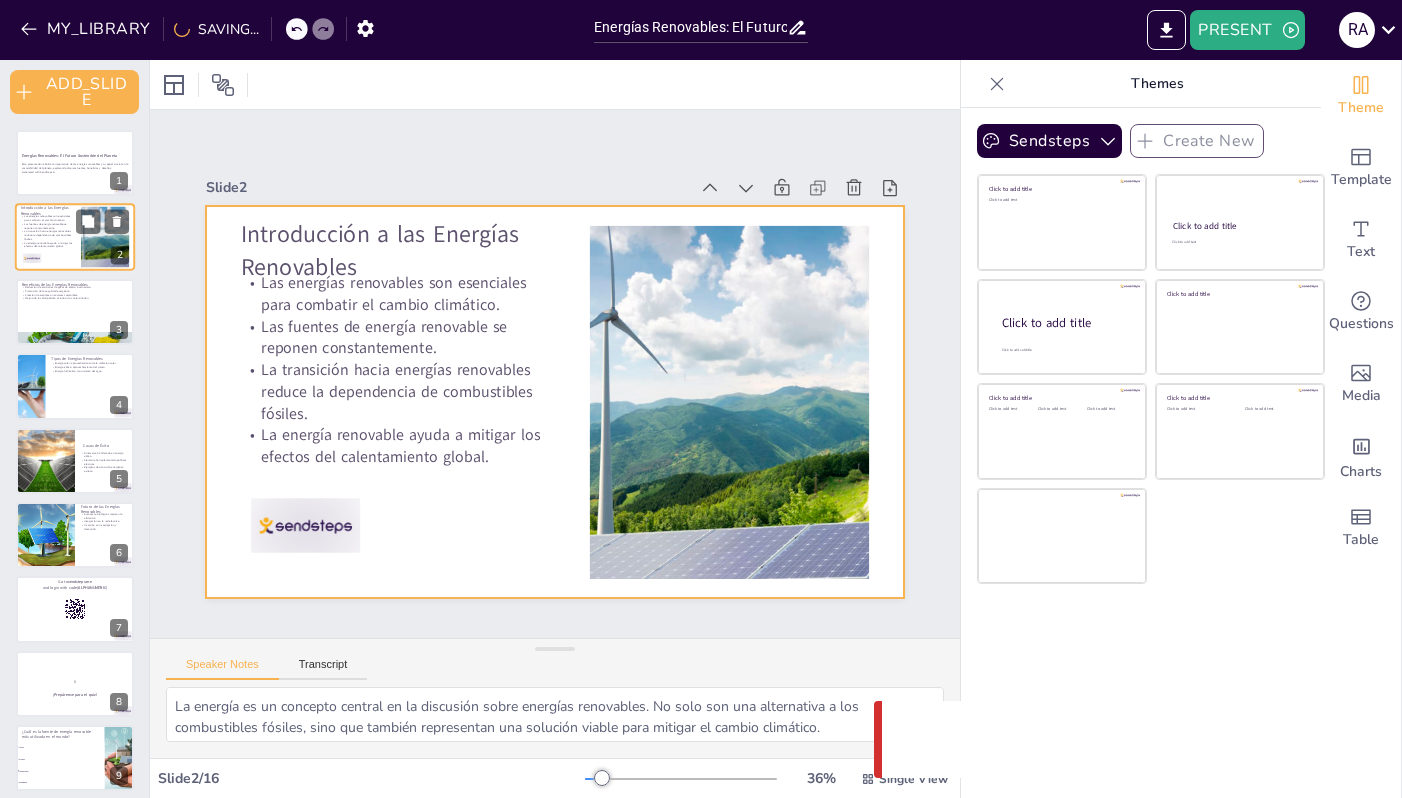 checkbox on "true" 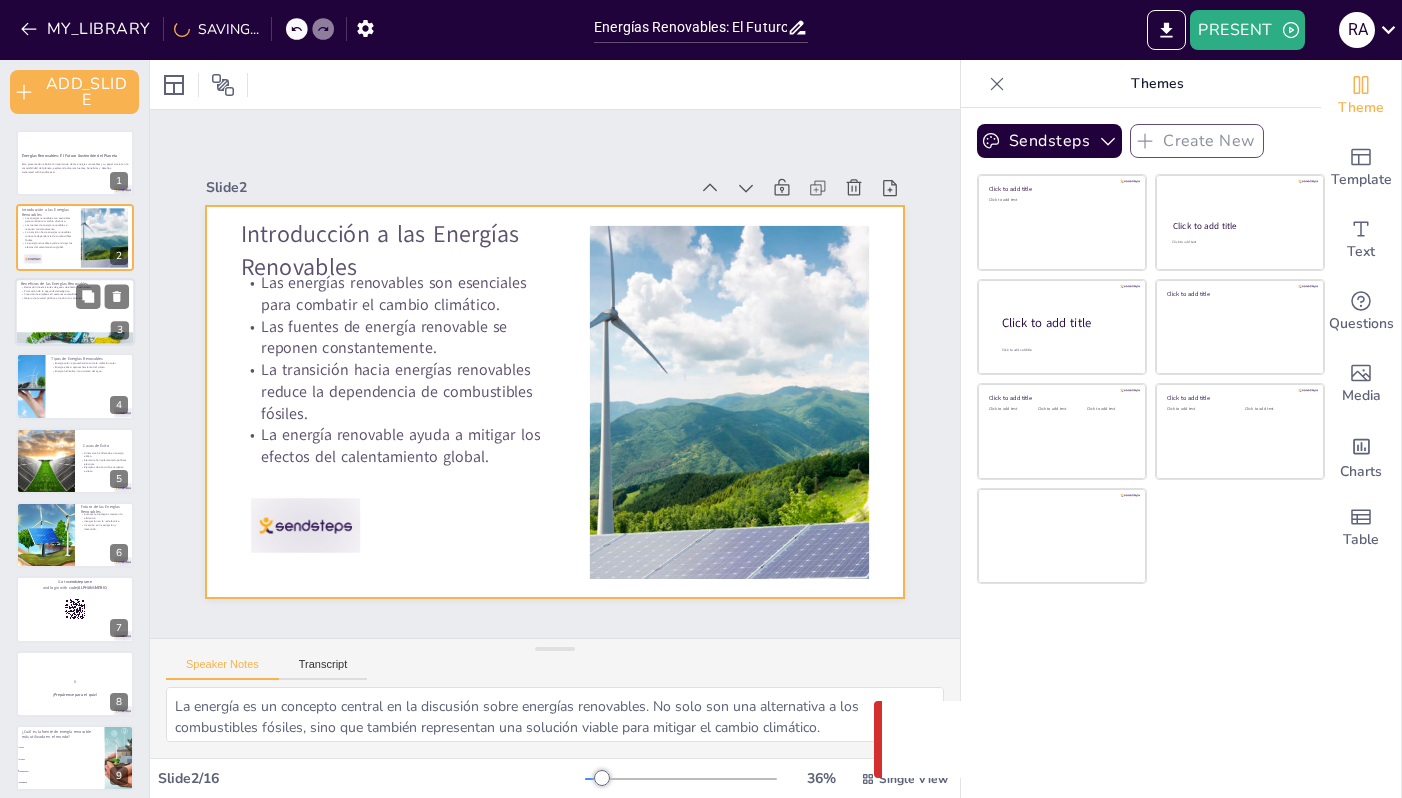 checkbox on "true" 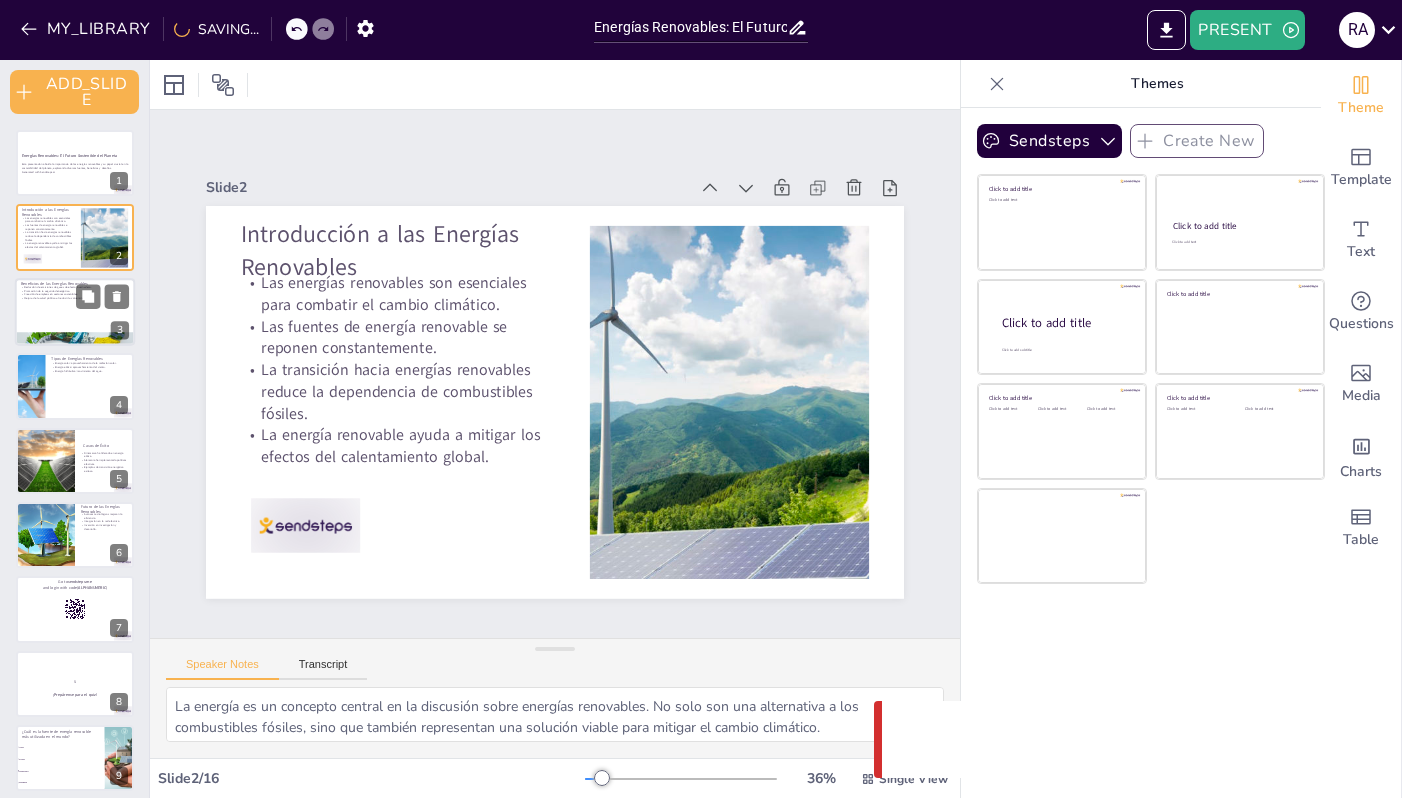 checkbox on "true" 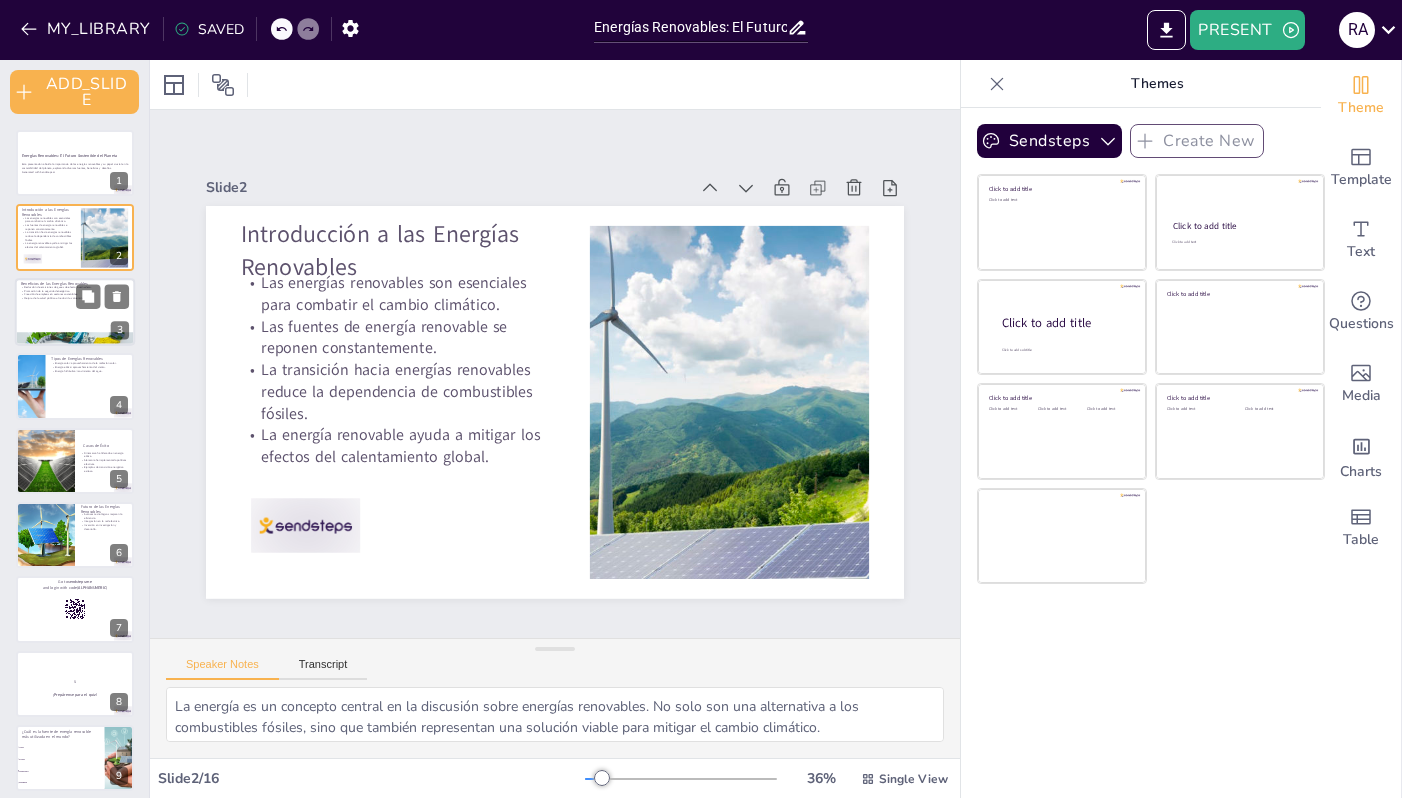 click at bounding box center (75, 312) 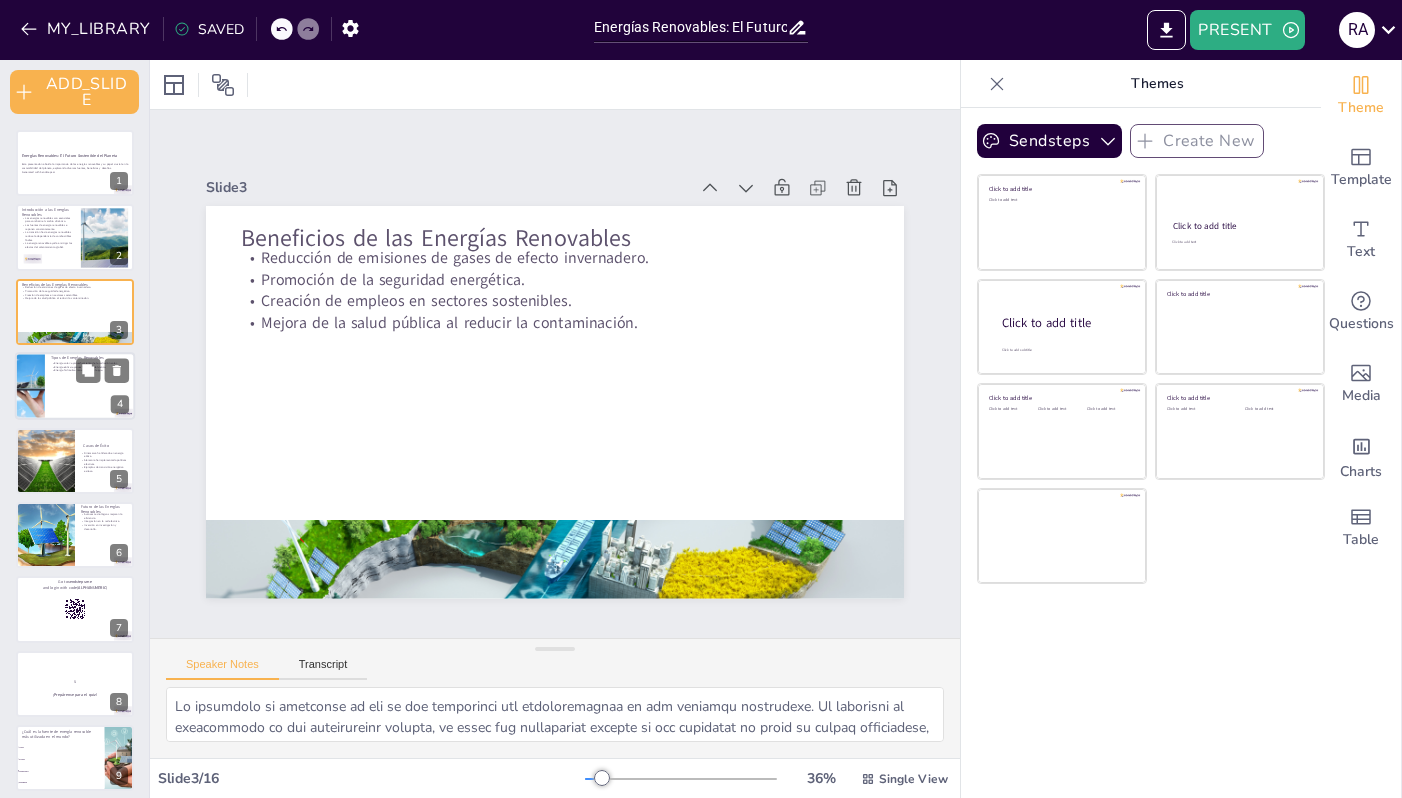 checkbox on "true" 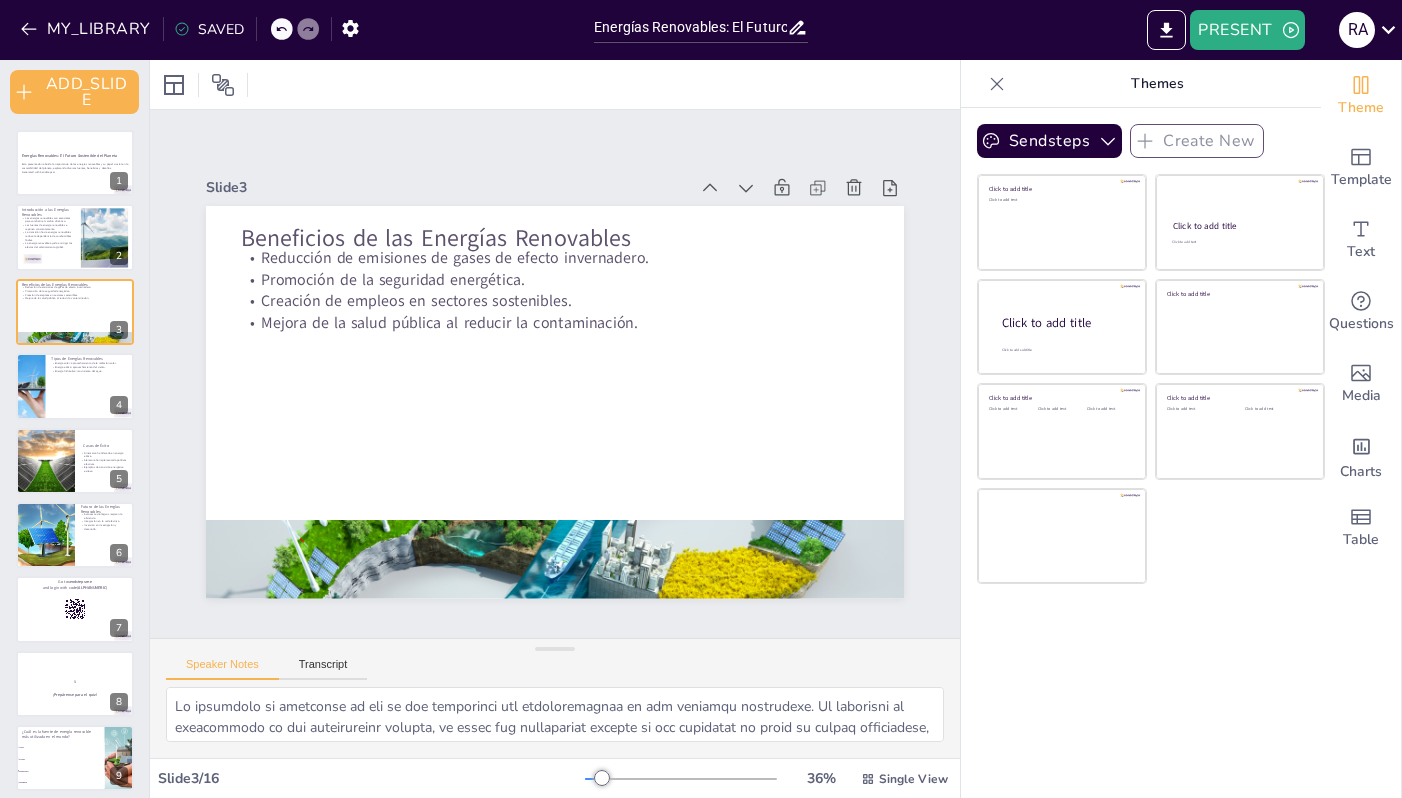 checkbox on "true" 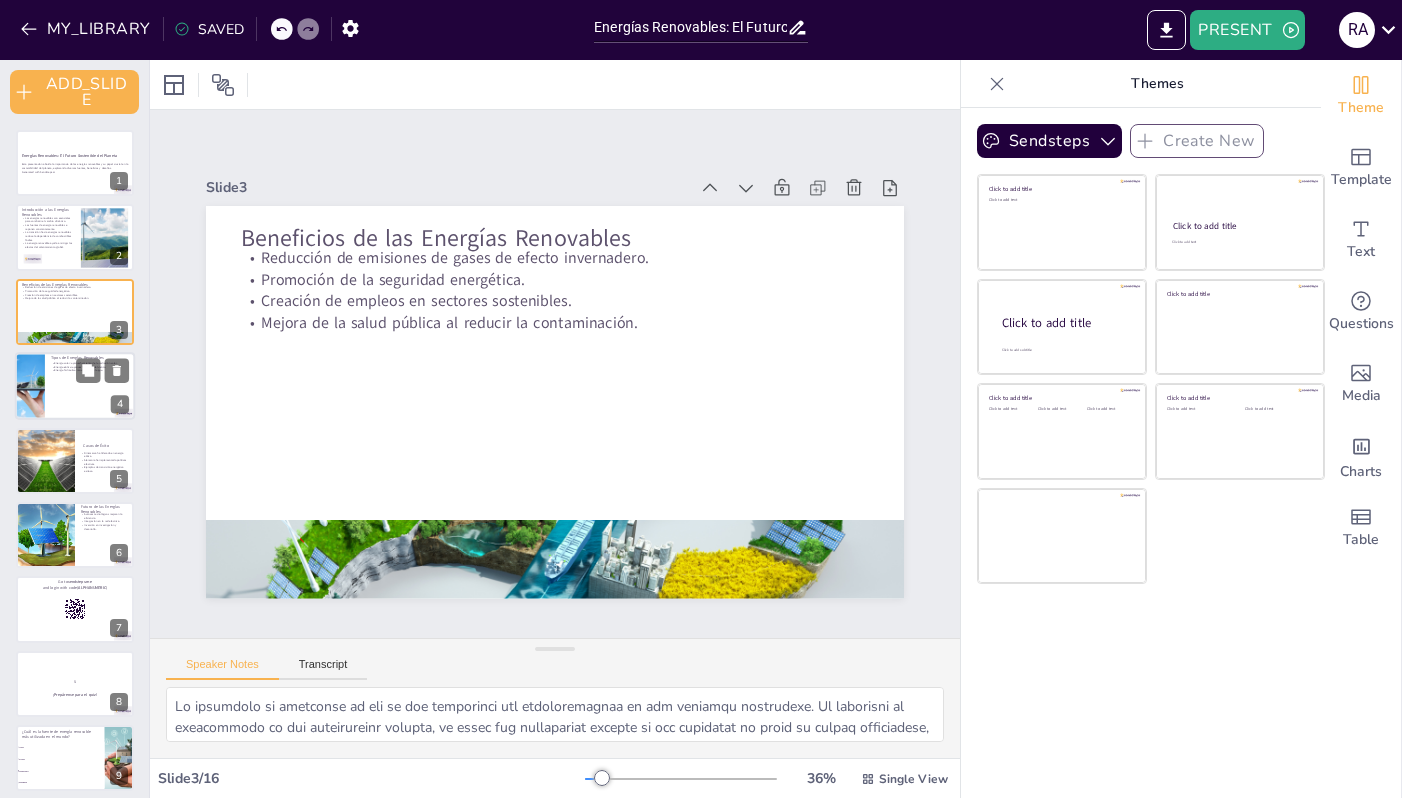 checkbox on "true" 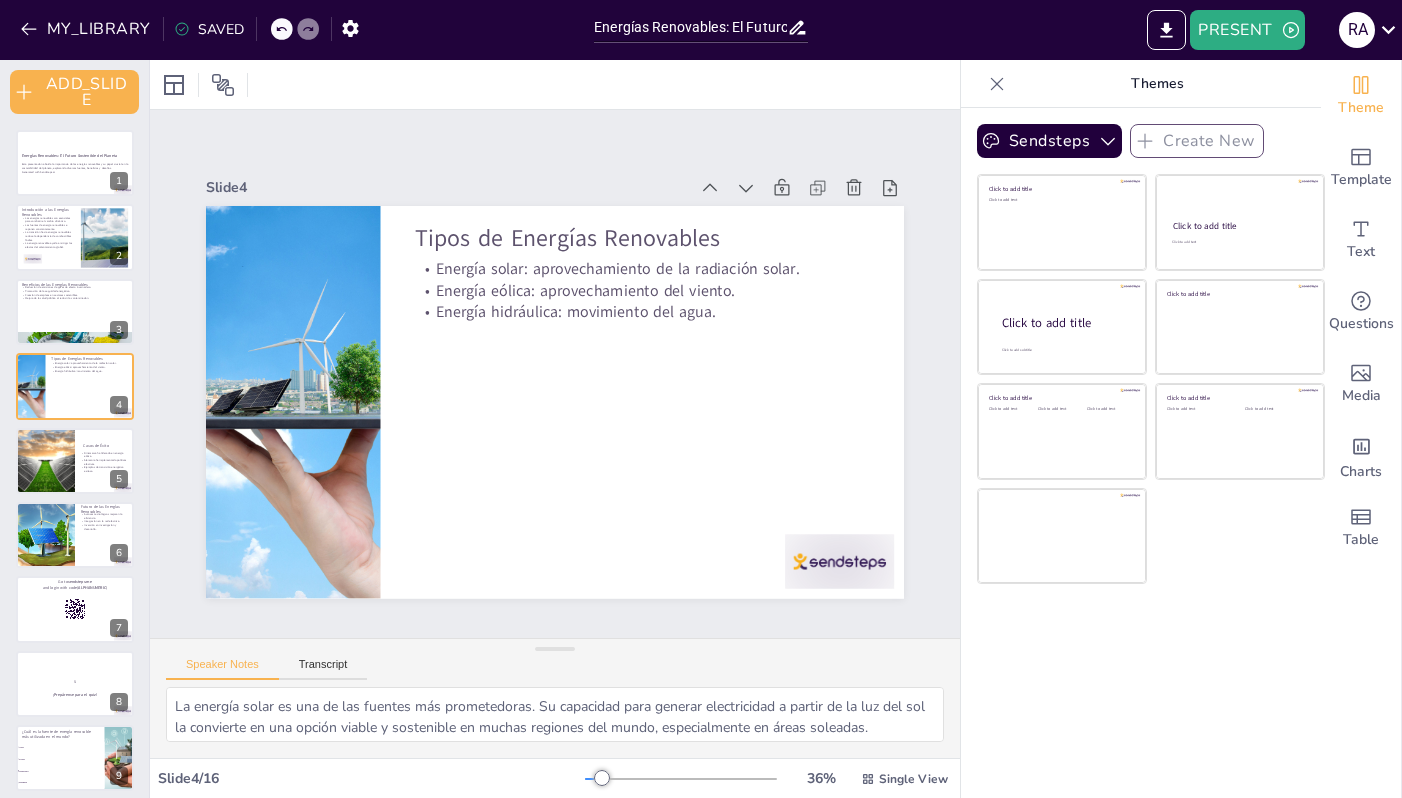 checkbox on "true" 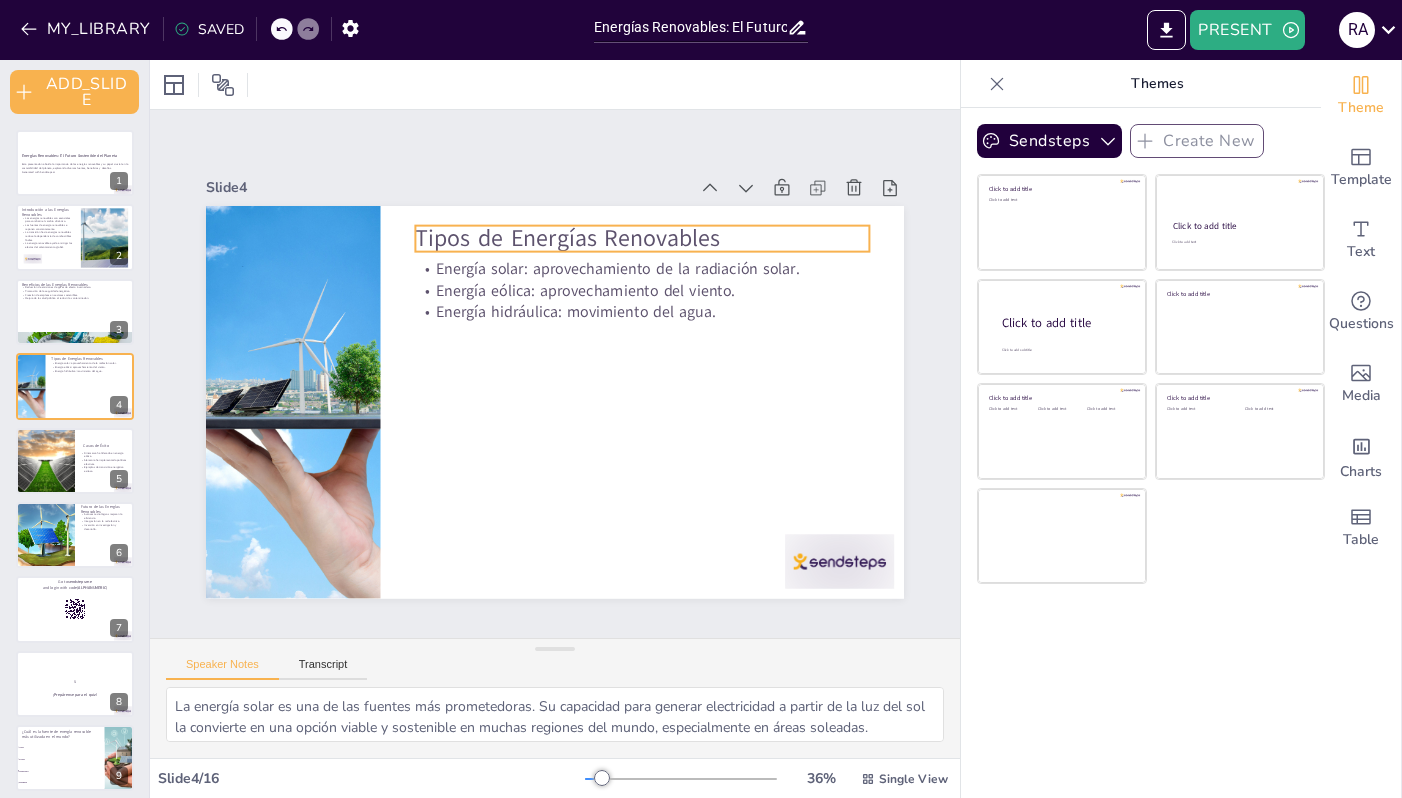 click on "Tipos de Energías Renovables" at bounding box center [642, 238] 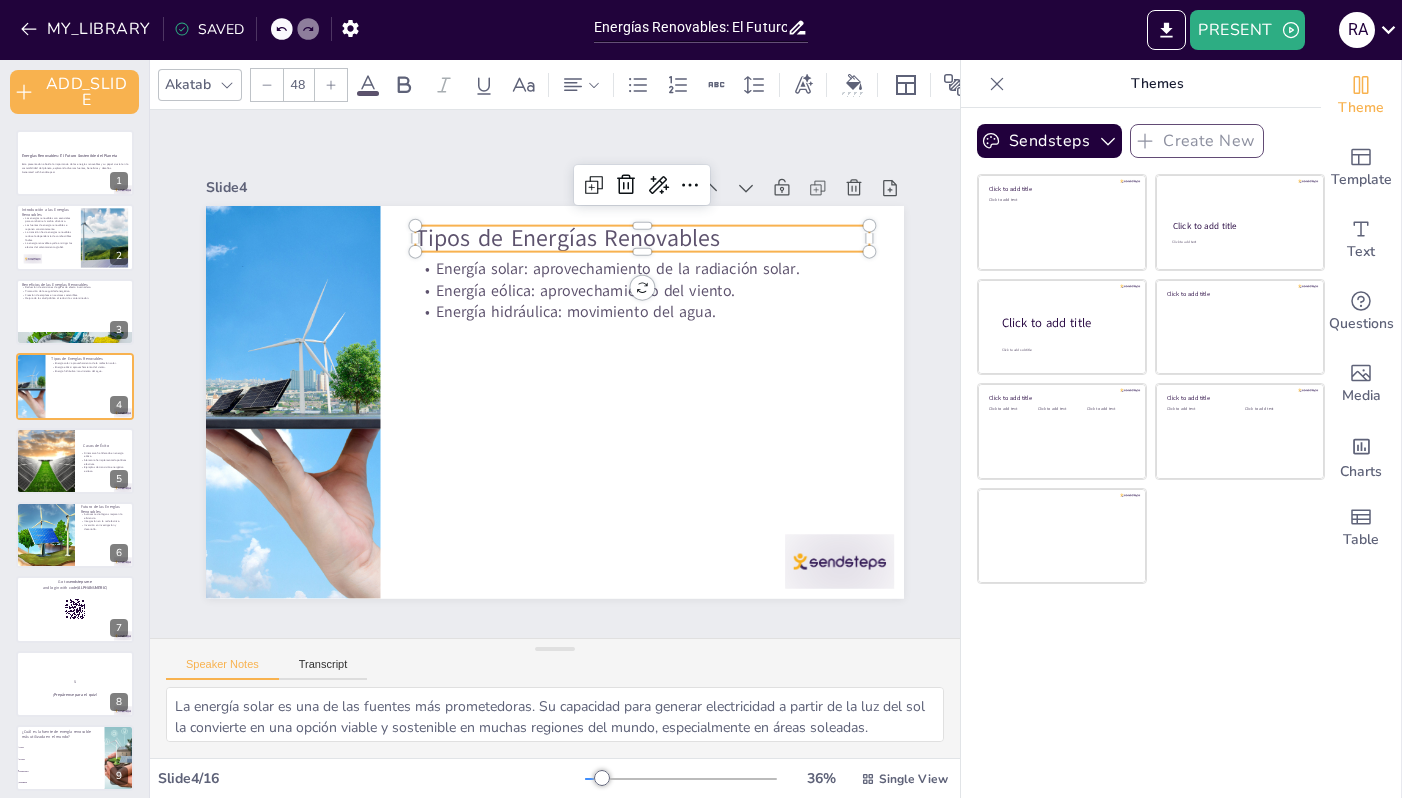 click on "Tipos de Energías Renovables" at bounding box center (642, 238) 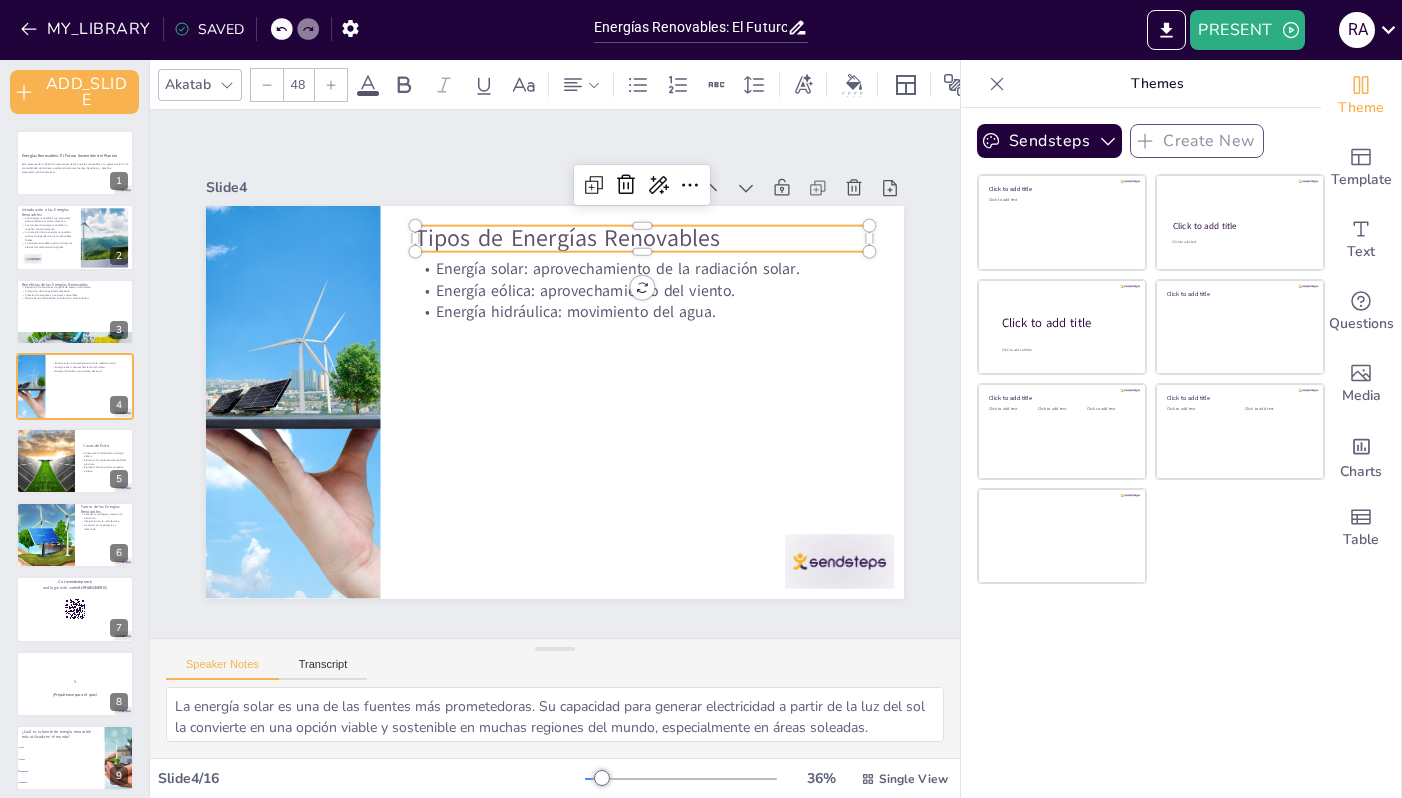 click on "Tipos de Energías Renovables" at bounding box center [656, 248] 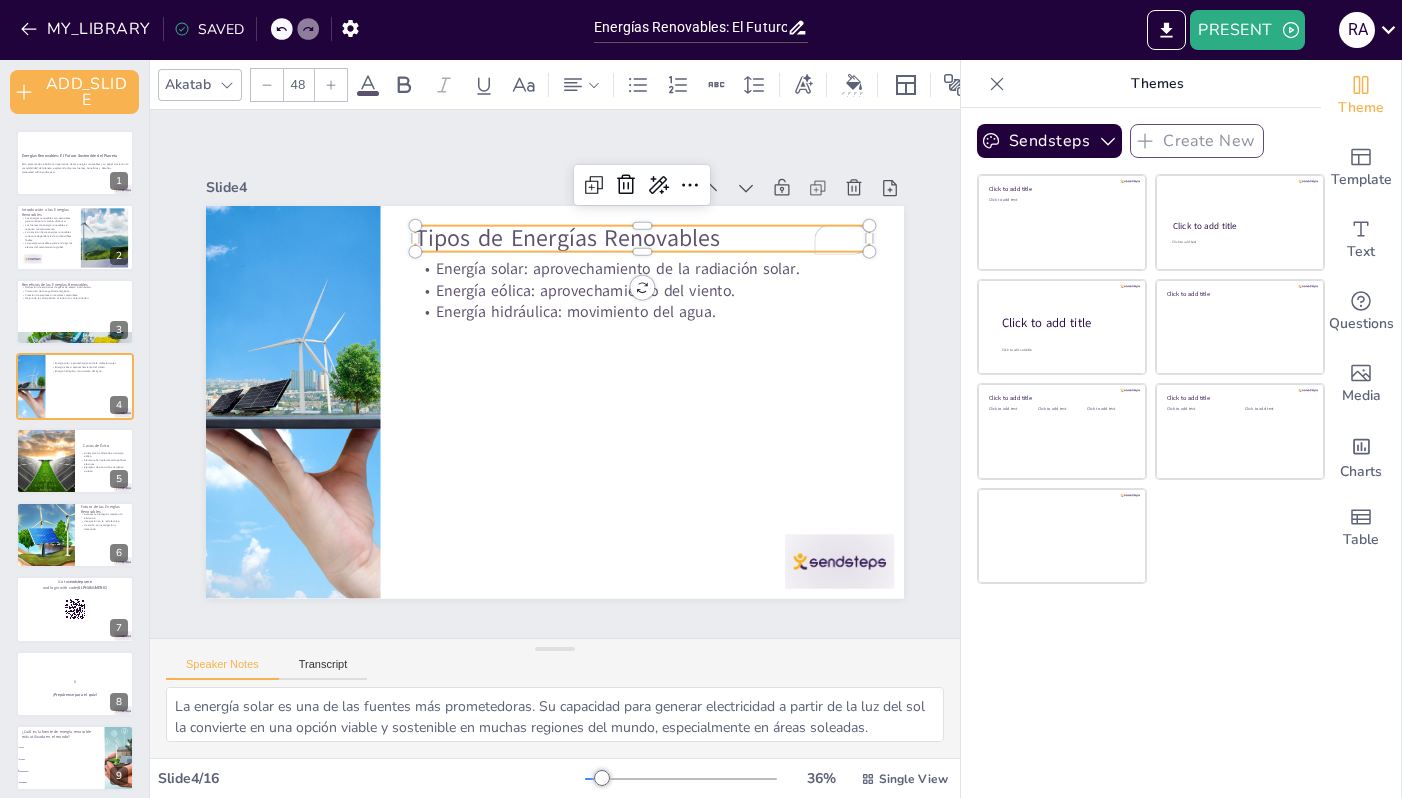 drag, startPoint x: 749, startPoint y: 234, endPoint x: 332, endPoint y: 232, distance: 417.0048 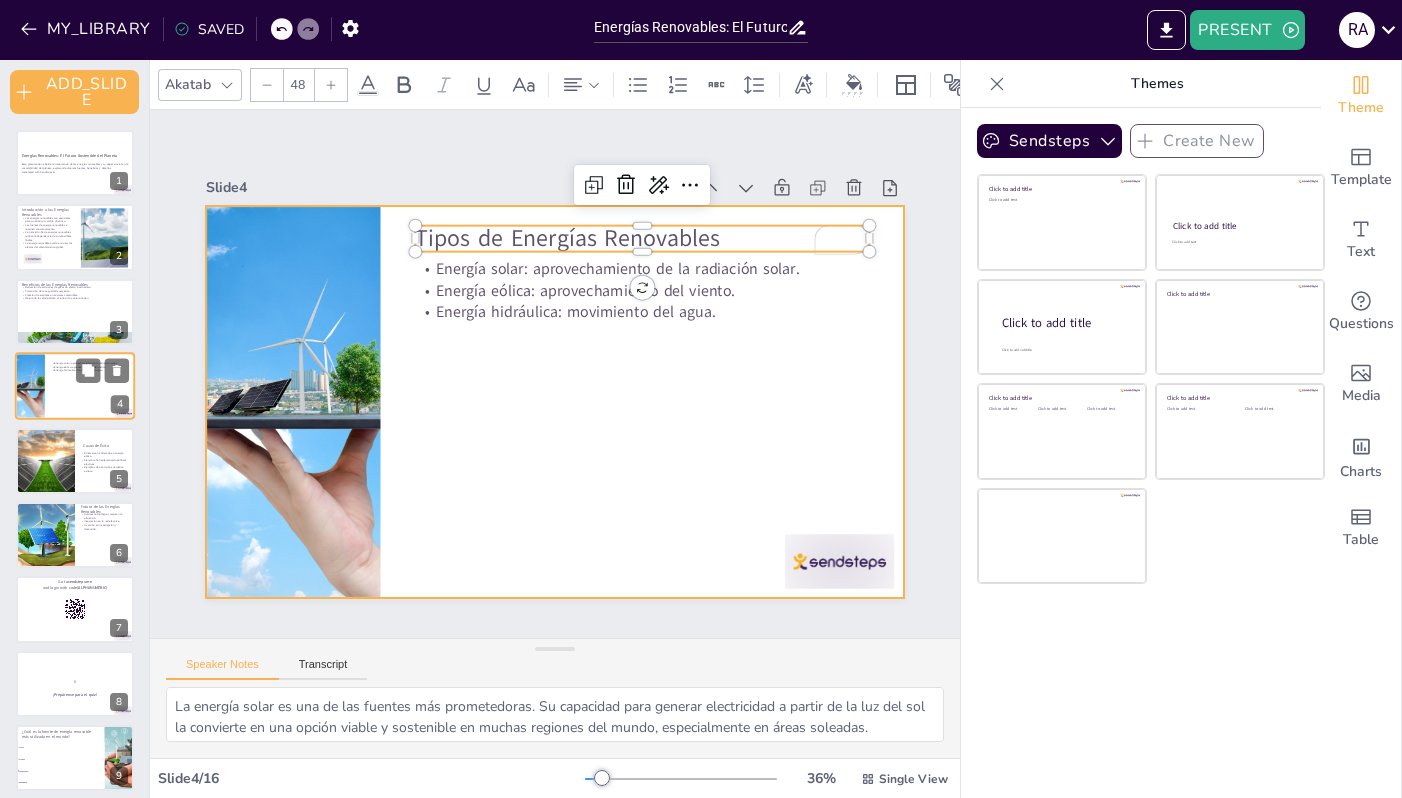 click at bounding box center [75, 386] 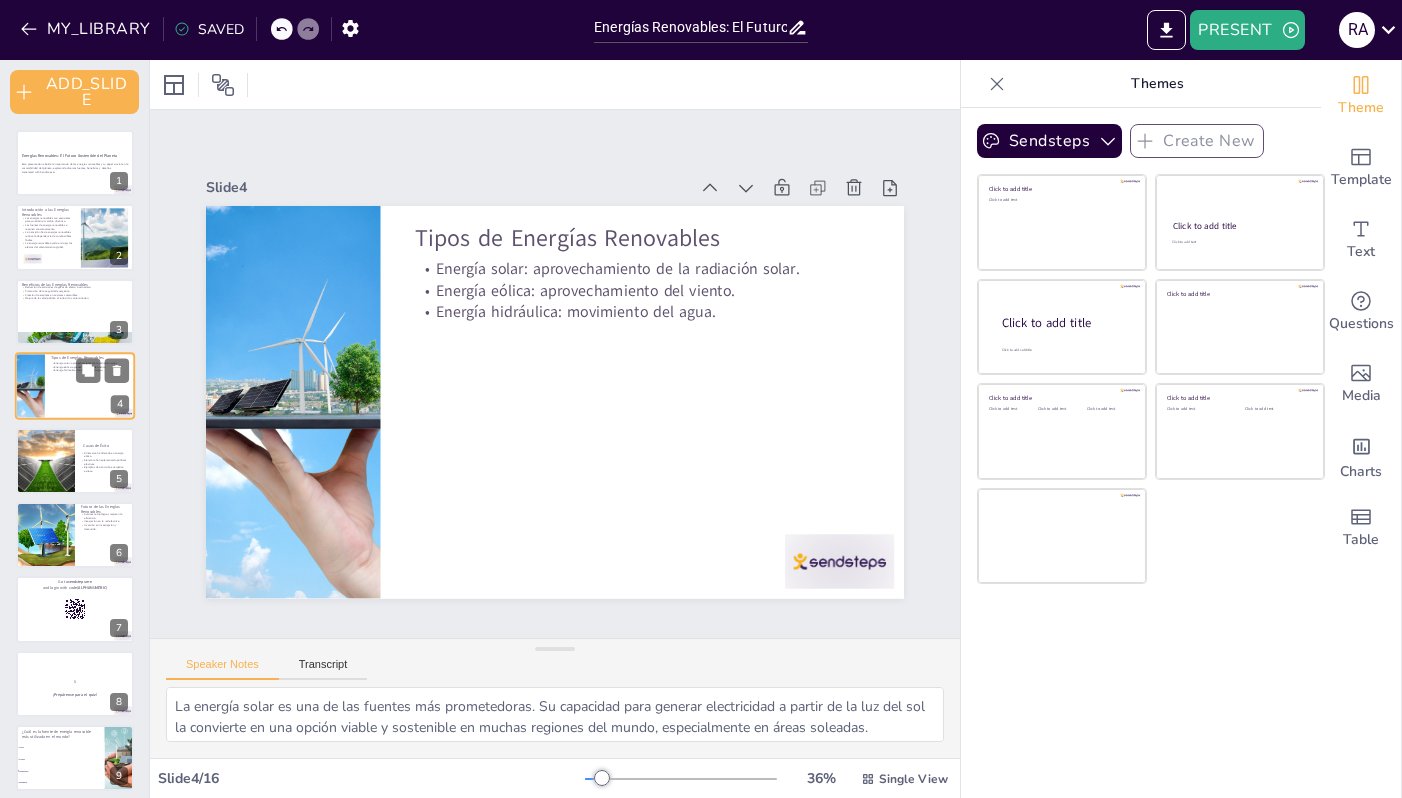 click at bounding box center (75, 386) 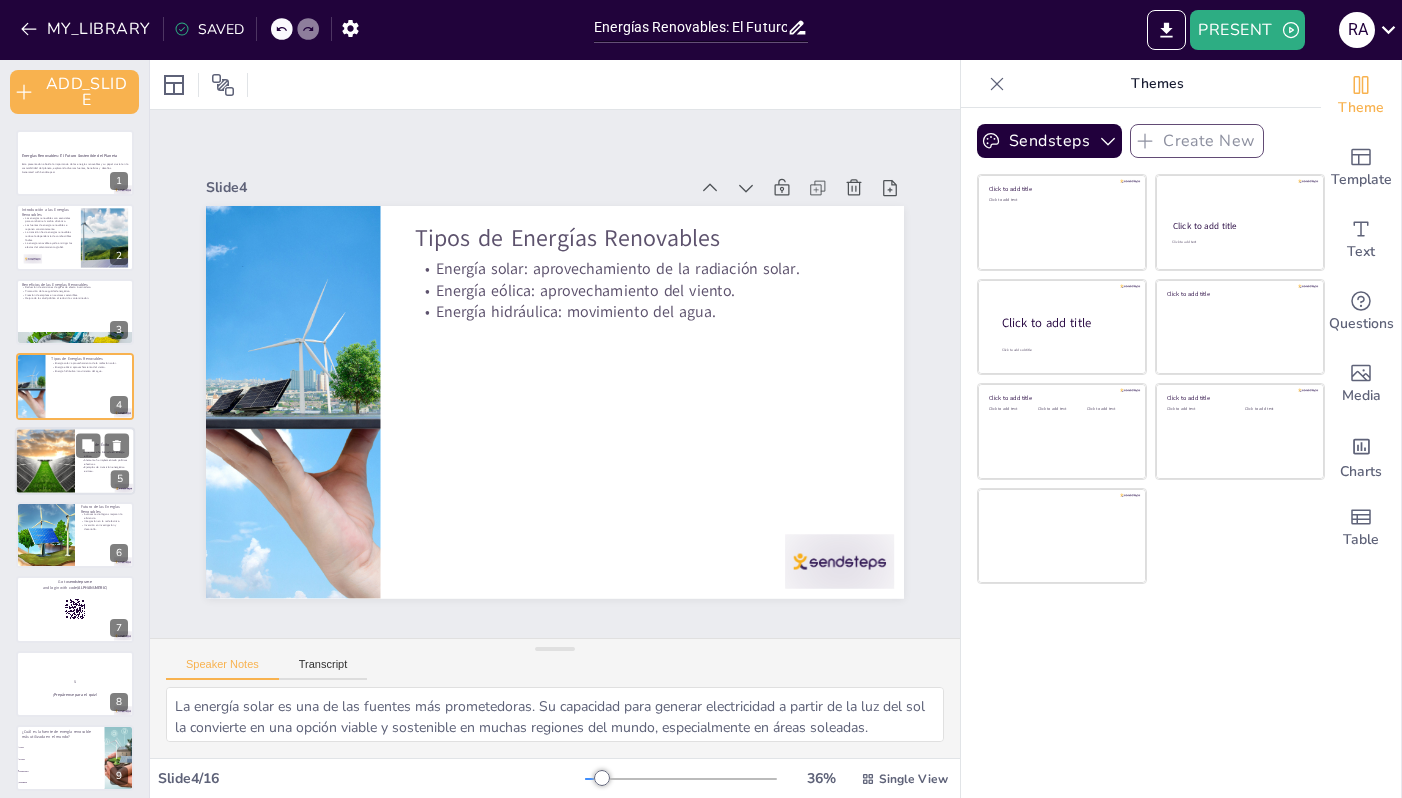 click at bounding box center (44, 461) 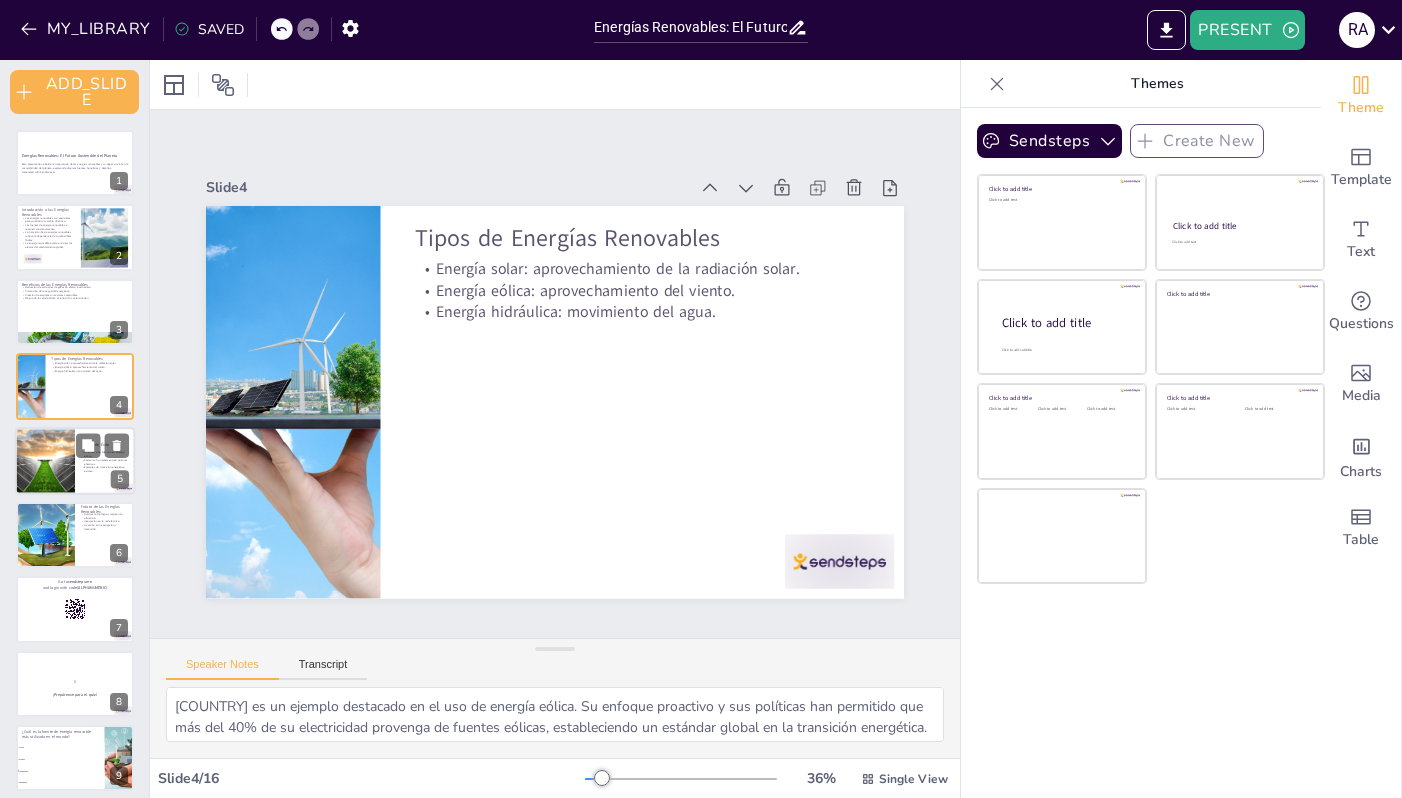 scroll, scrollTop: 4, scrollLeft: 0, axis: vertical 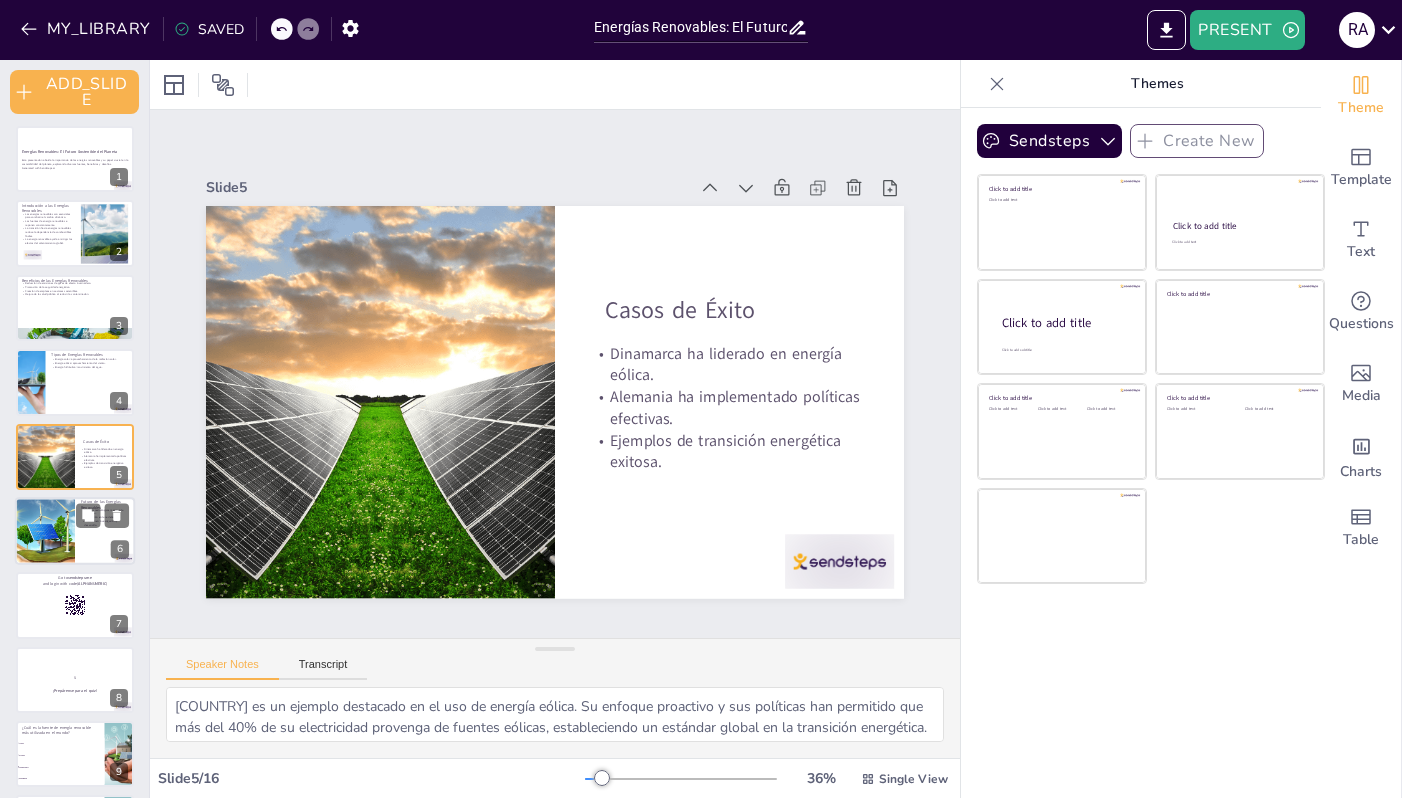 drag, startPoint x: 28, startPoint y: 492, endPoint x: 27, endPoint y: 522, distance: 30.016663 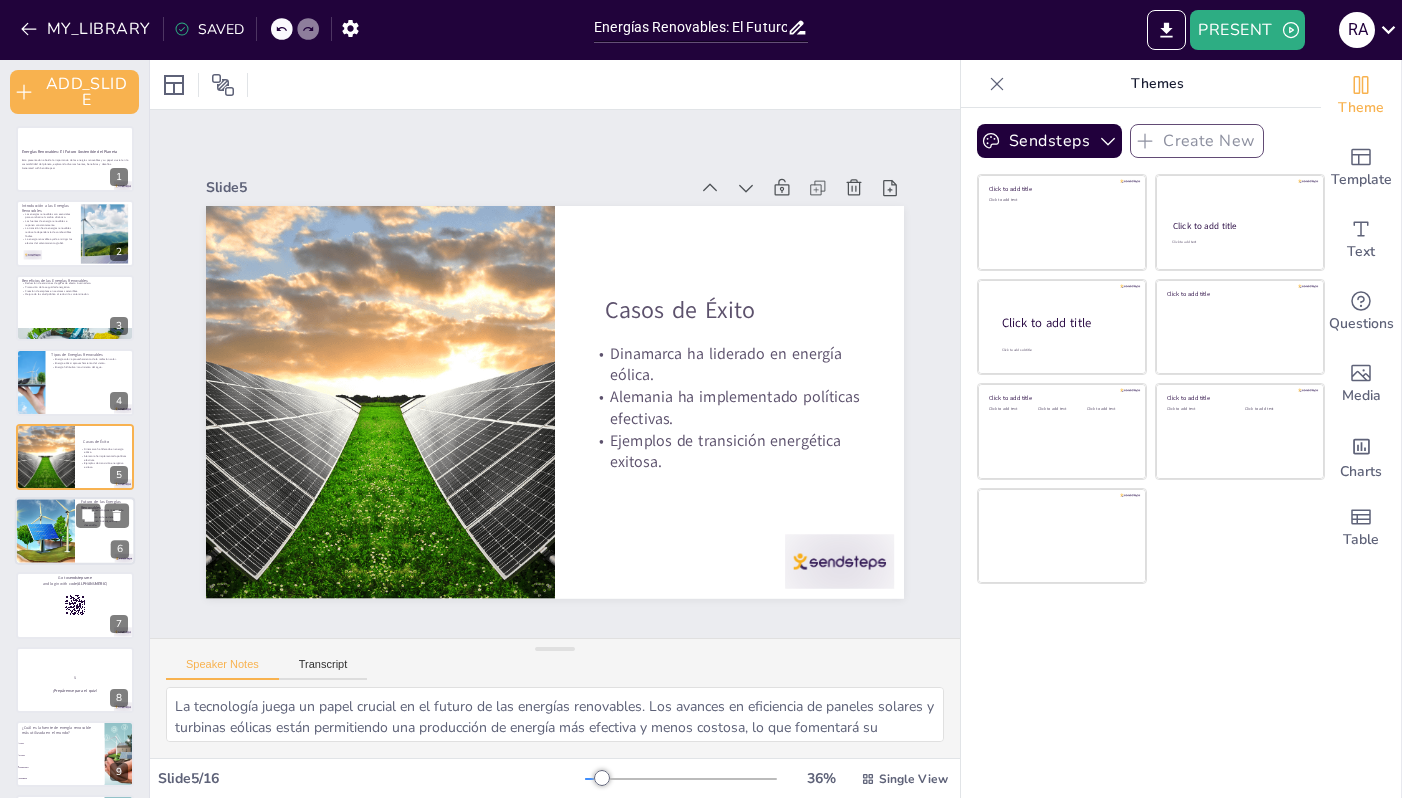 scroll, scrollTop: 79, scrollLeft: 0, axis: vertical 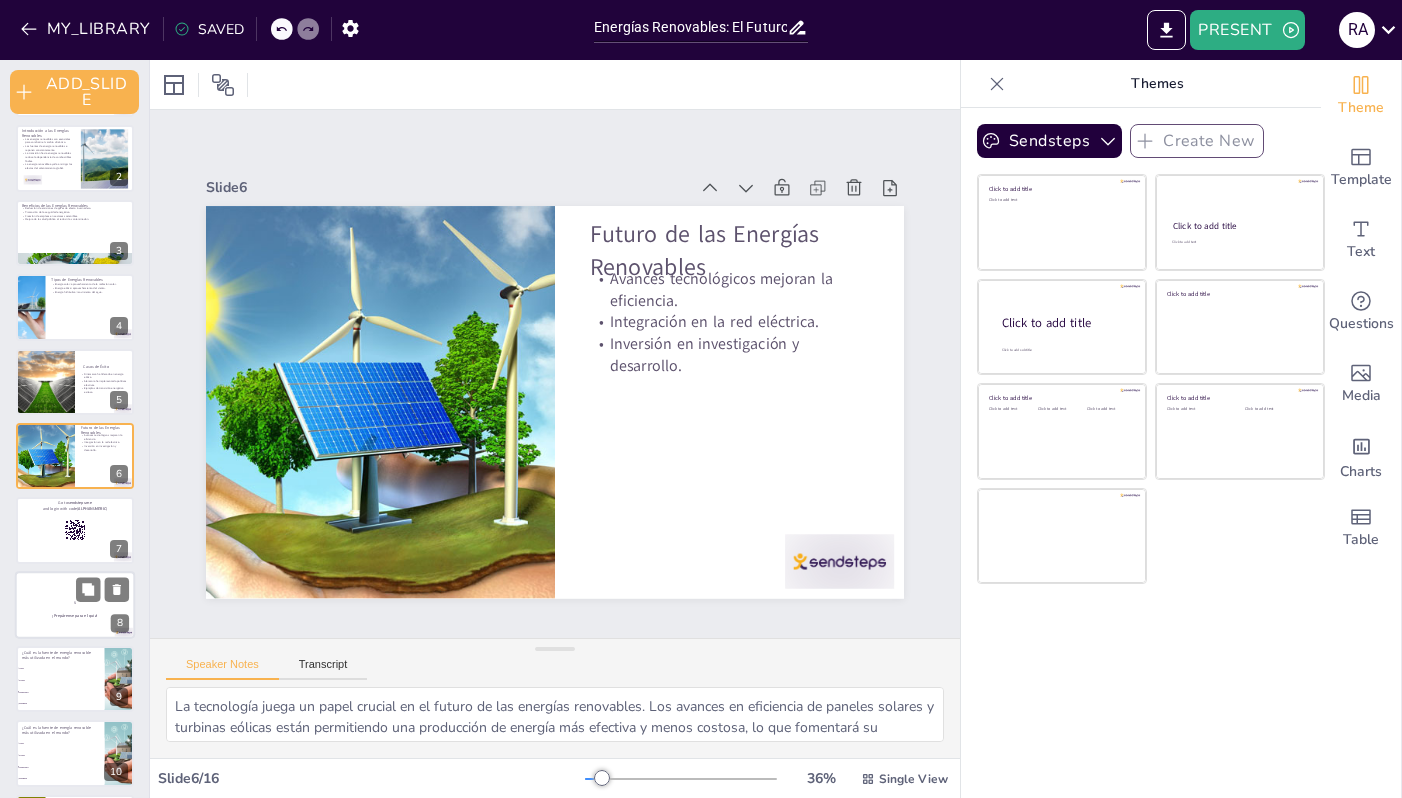 click at bounding box center (75, 605) 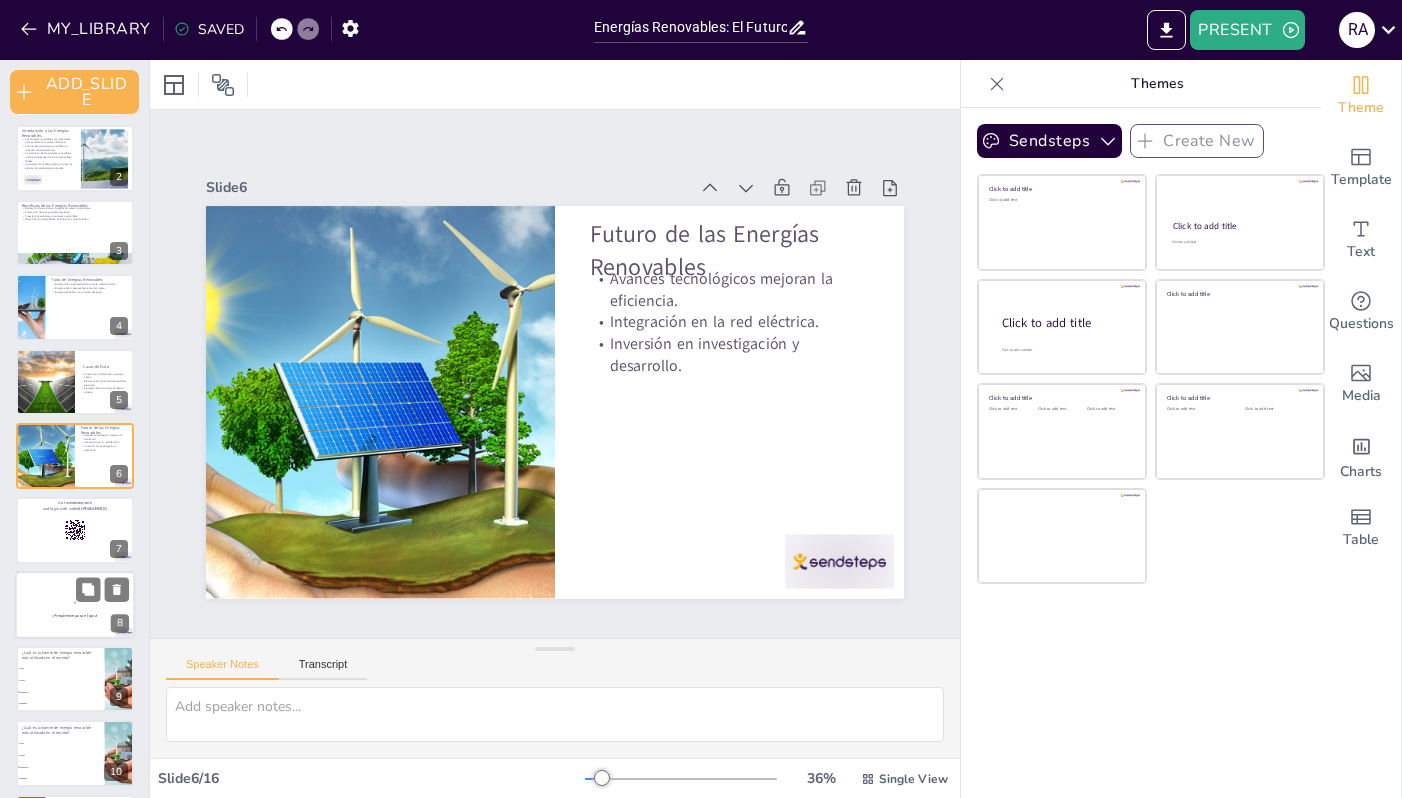 scroll, scrollTop: 228, scrollLeft: 0, axis: vertical 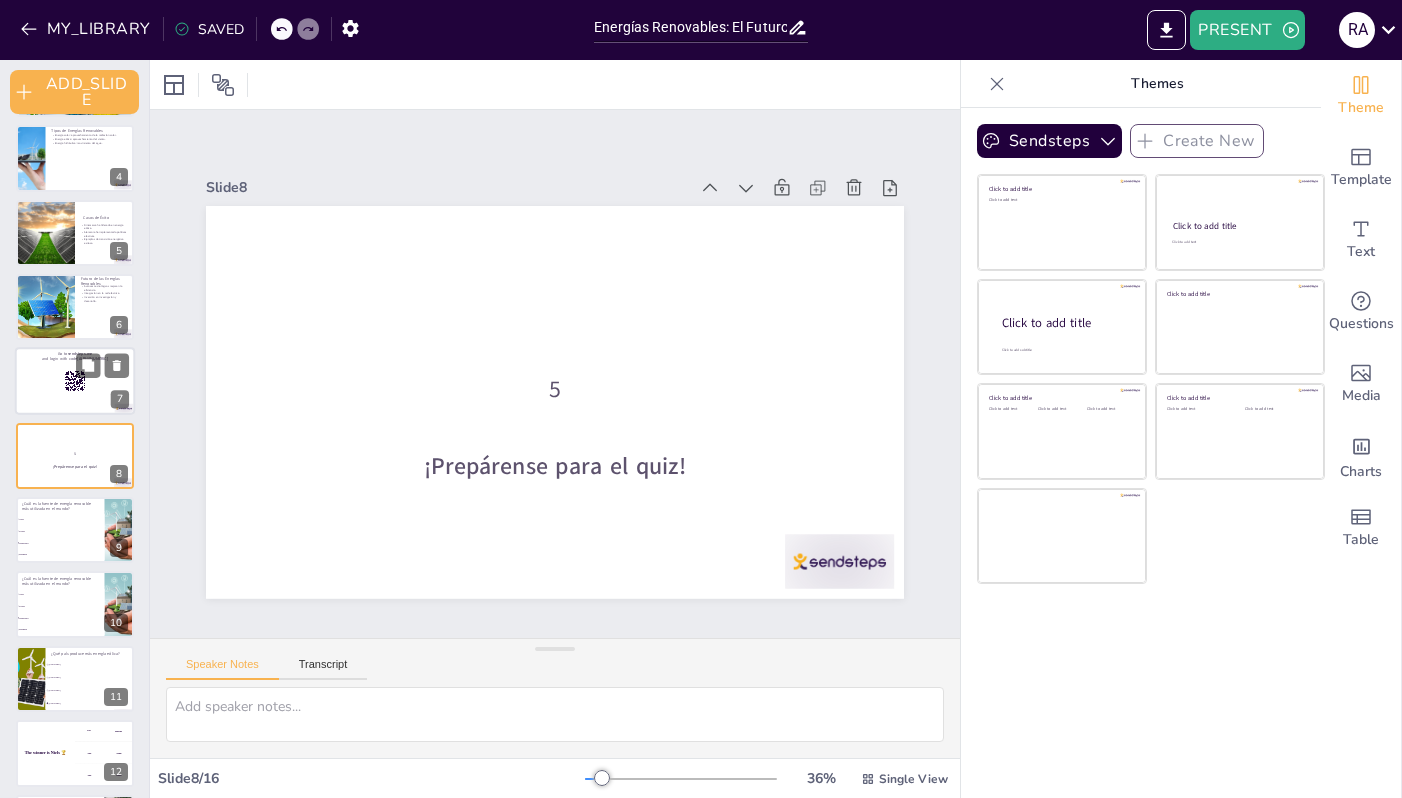 click at bounding box center (75, 382) 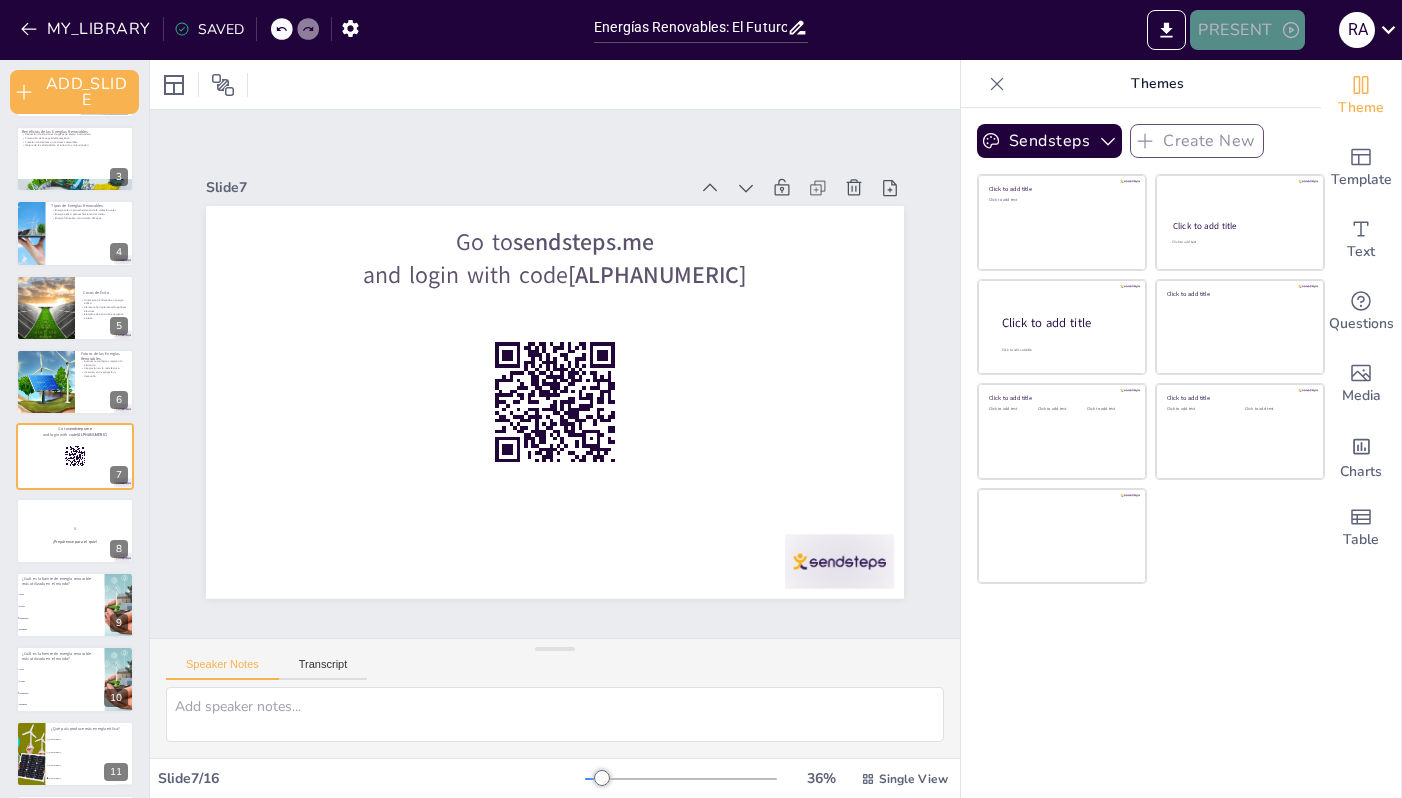 click on "PRESENT" at bounding box center [1247, 30] 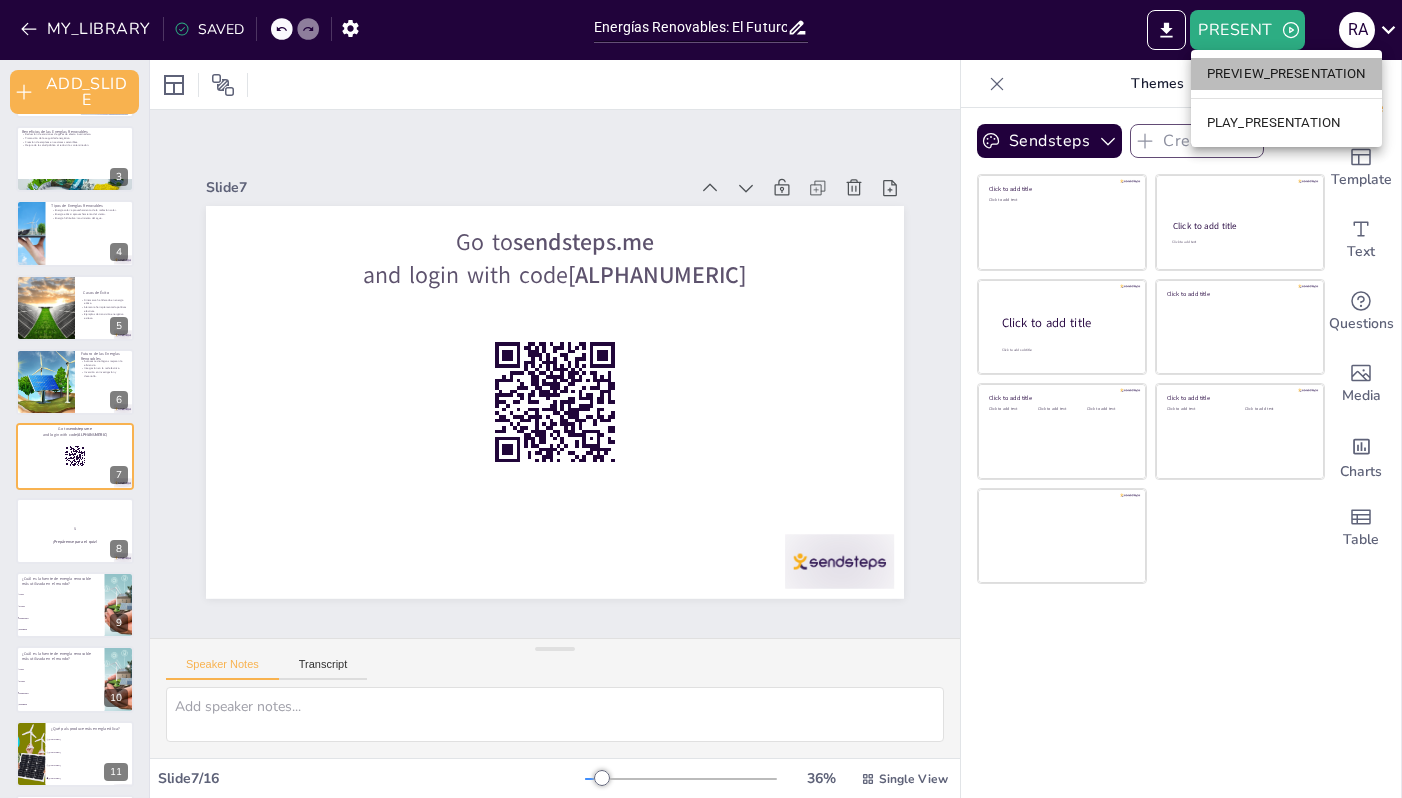 click on "PREVIEW_PRESENTATION" at bounding box center [1286, 74] 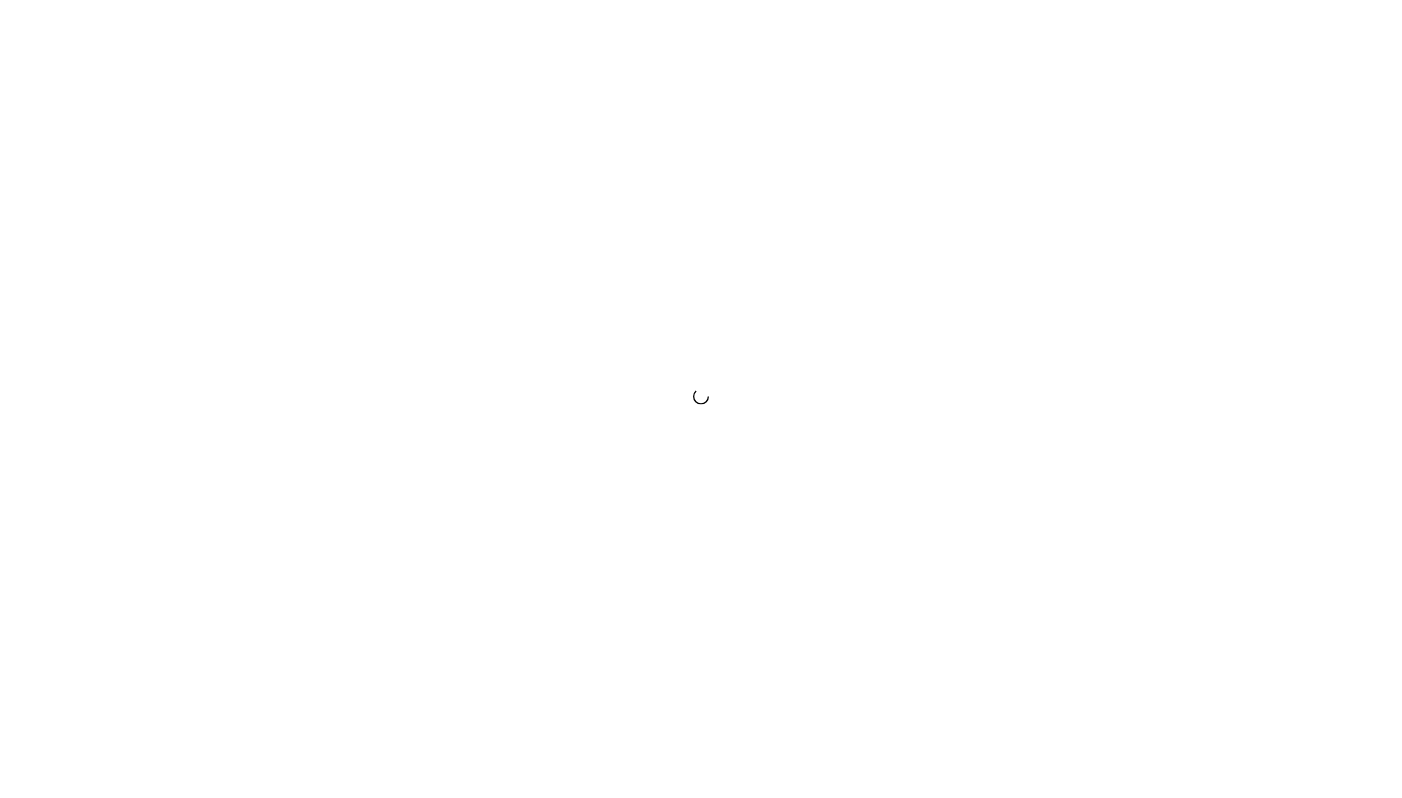 scroll, scrollTop: 0, scrollLeft: 0, axis: both 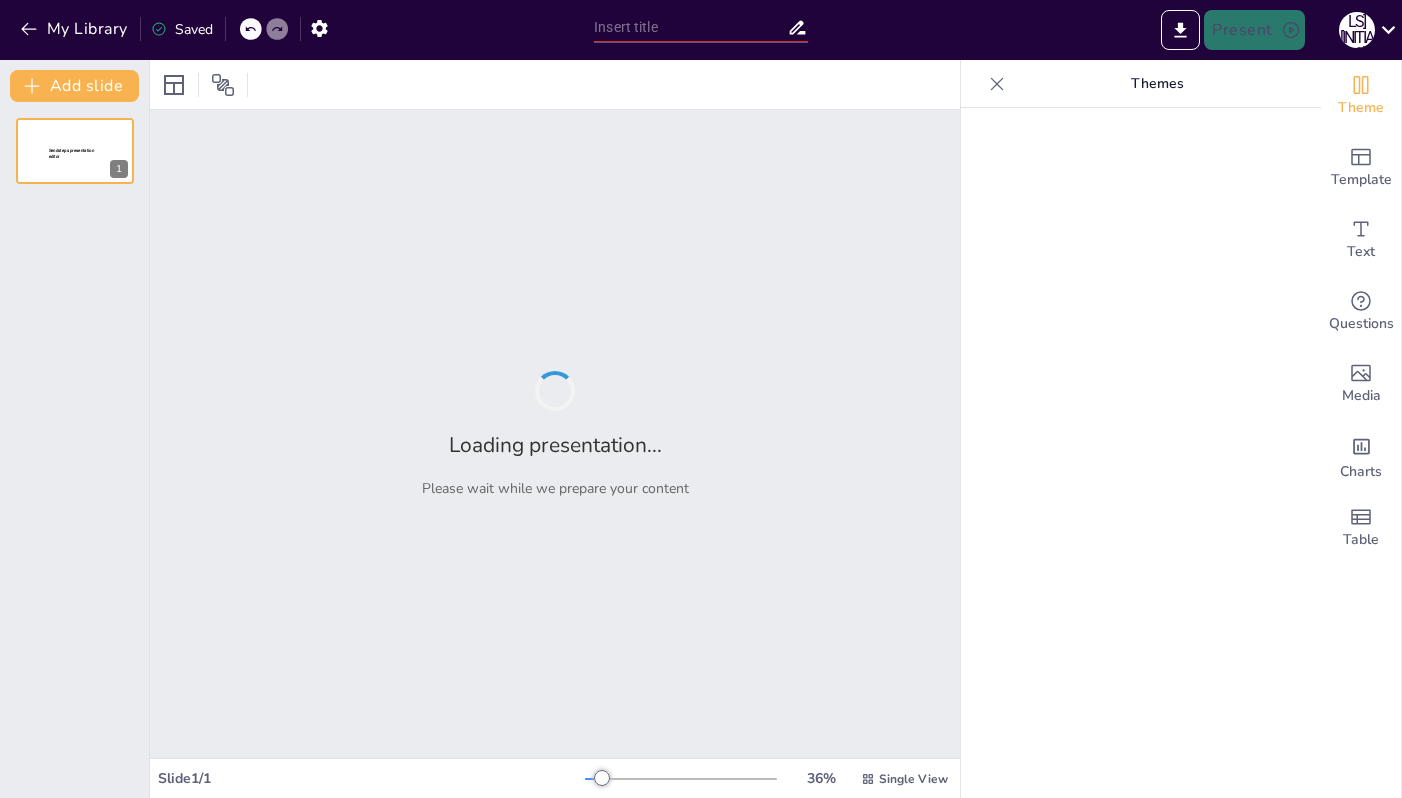 type on "Energías Renovables: El Futuro Sostenible del Planeta" 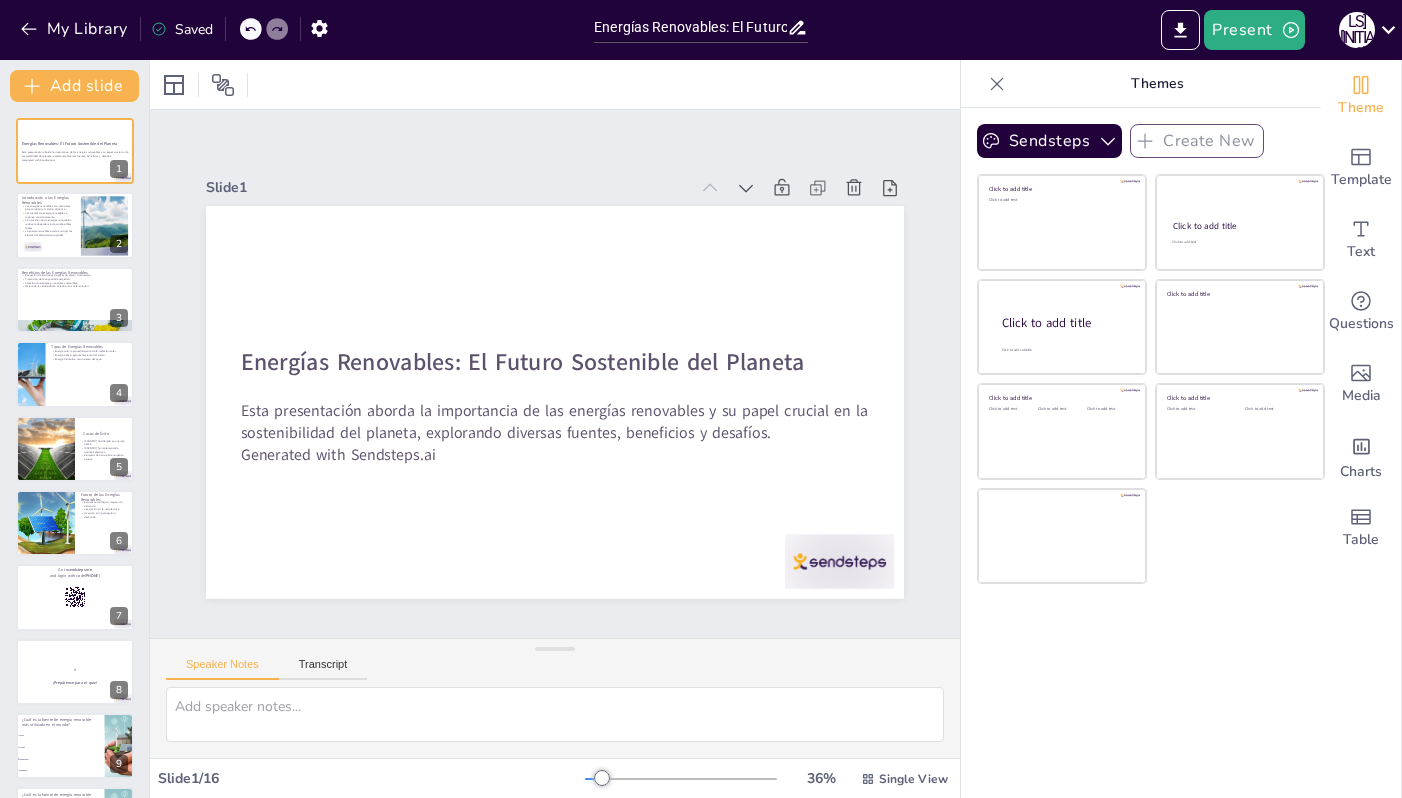 scroll, scrollTop: 0, scrollLeft: 0, axis: both 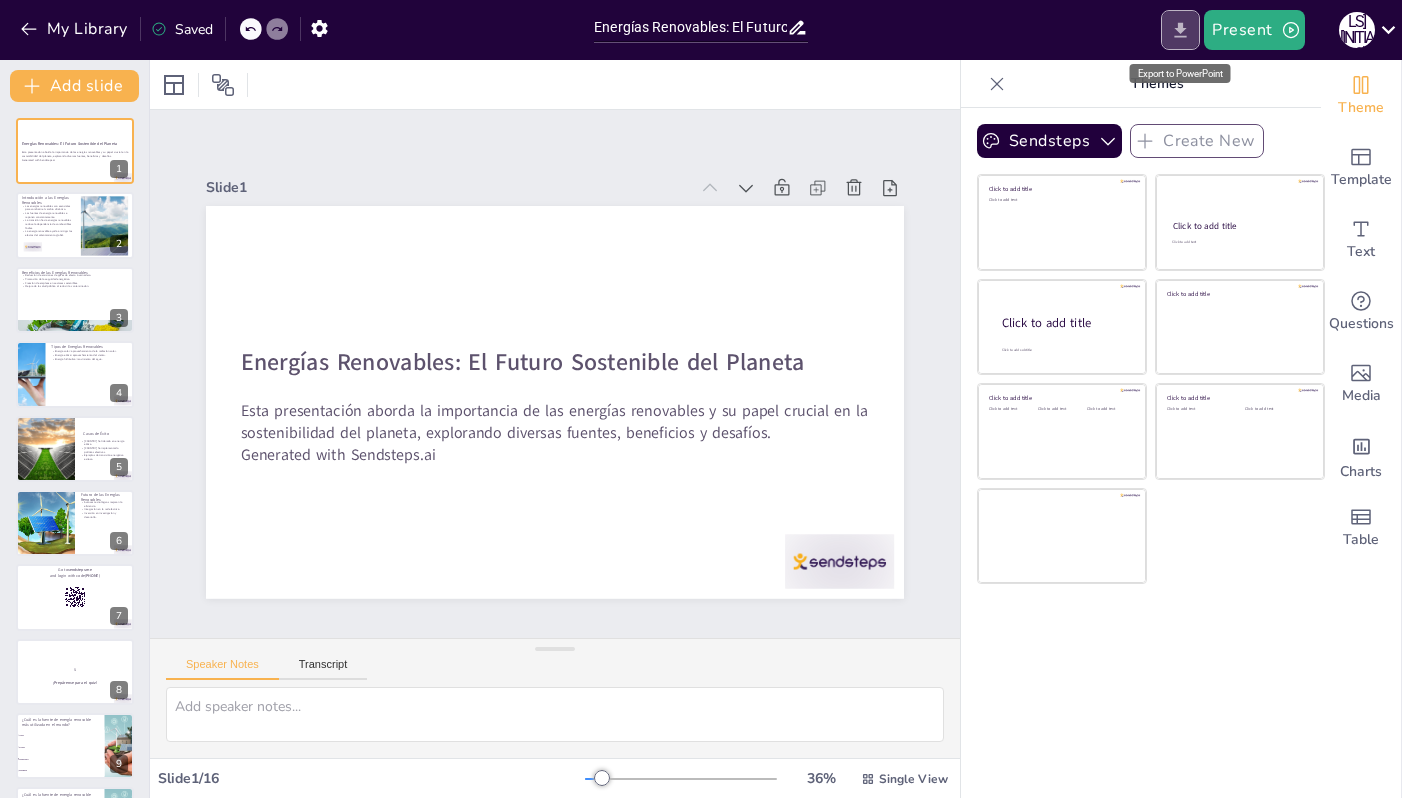 click at bounding box center (1180, 30) 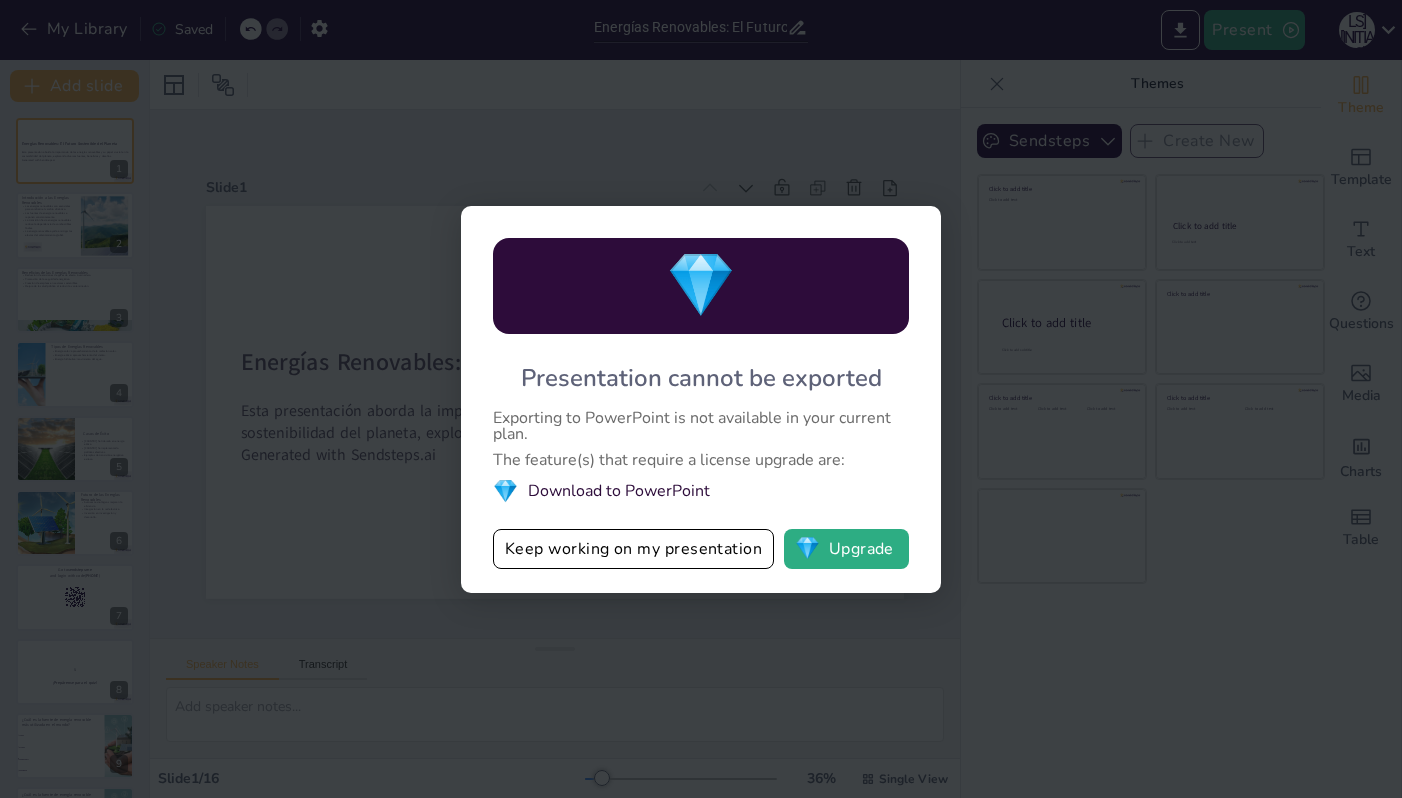 click on "💎 Presentation cannot be exported Exporting to PowerPoint is not available in your current plan. The feature(s) that require a license upgrade are: 💎 Download to PowerPoint Keep working on my presentation 💎 Upgrade" at bounding box center [701, 399] 